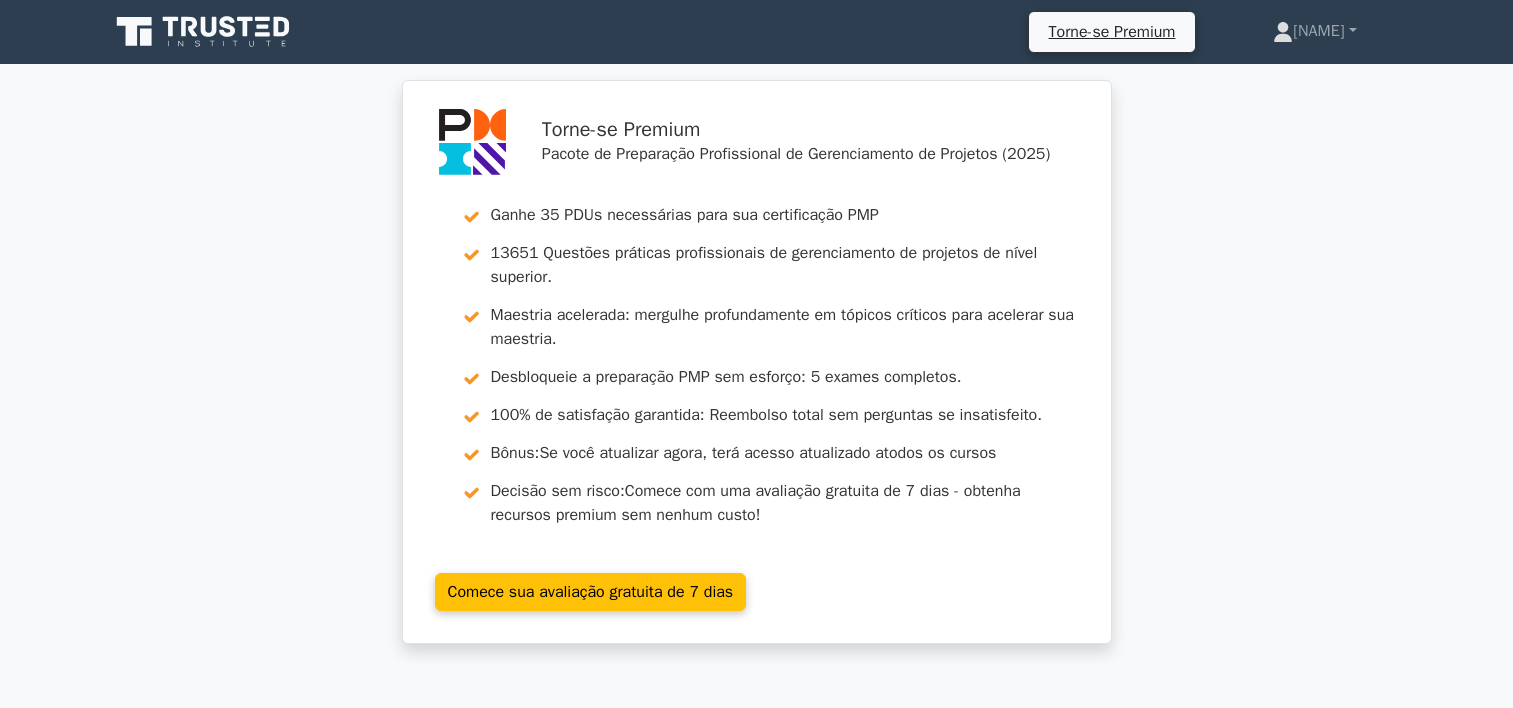 scroll, scrollTop: 2047, scrollLeft: 0, axis: vertical 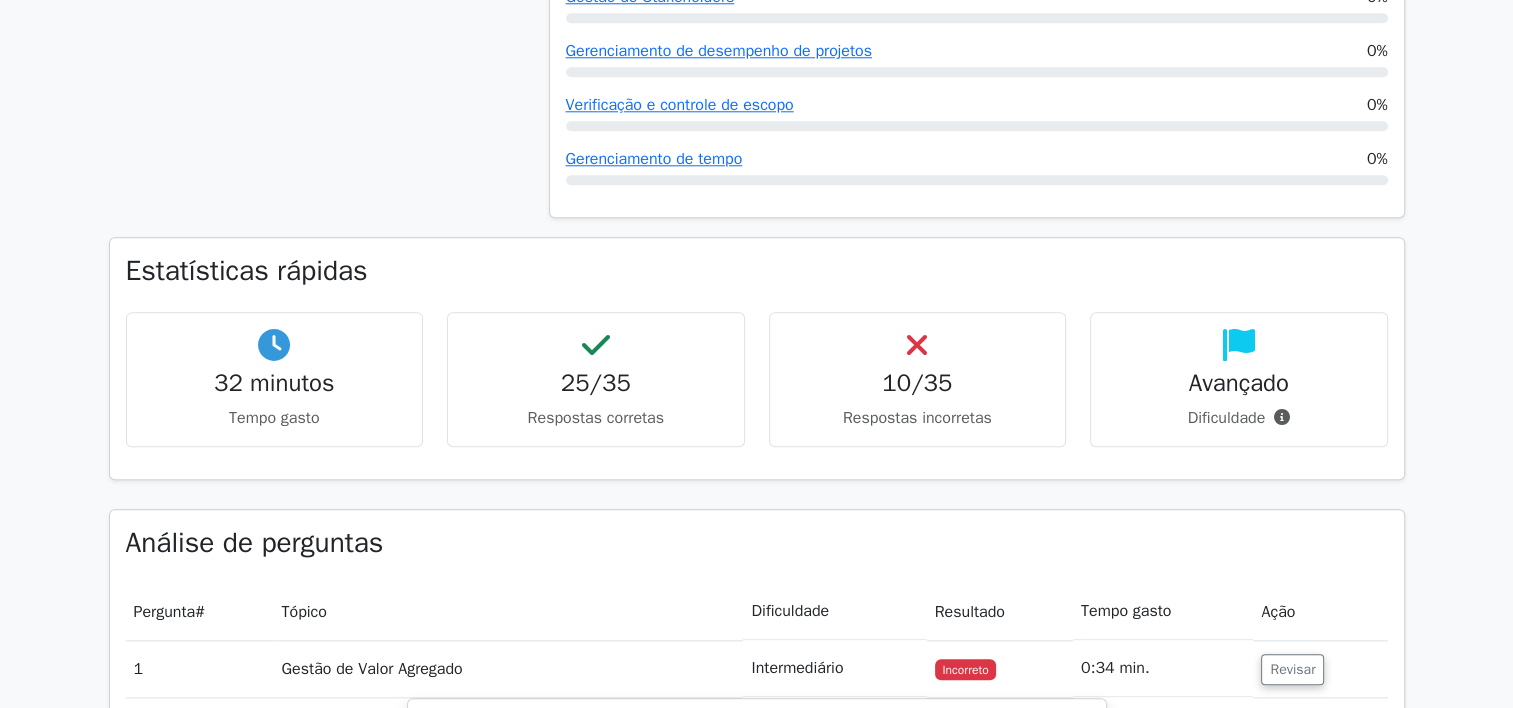 drag, startPoint x: 0, startPoint y: 0, endPoint x: 1278, endPoint y: 423, distance: 1346.1846 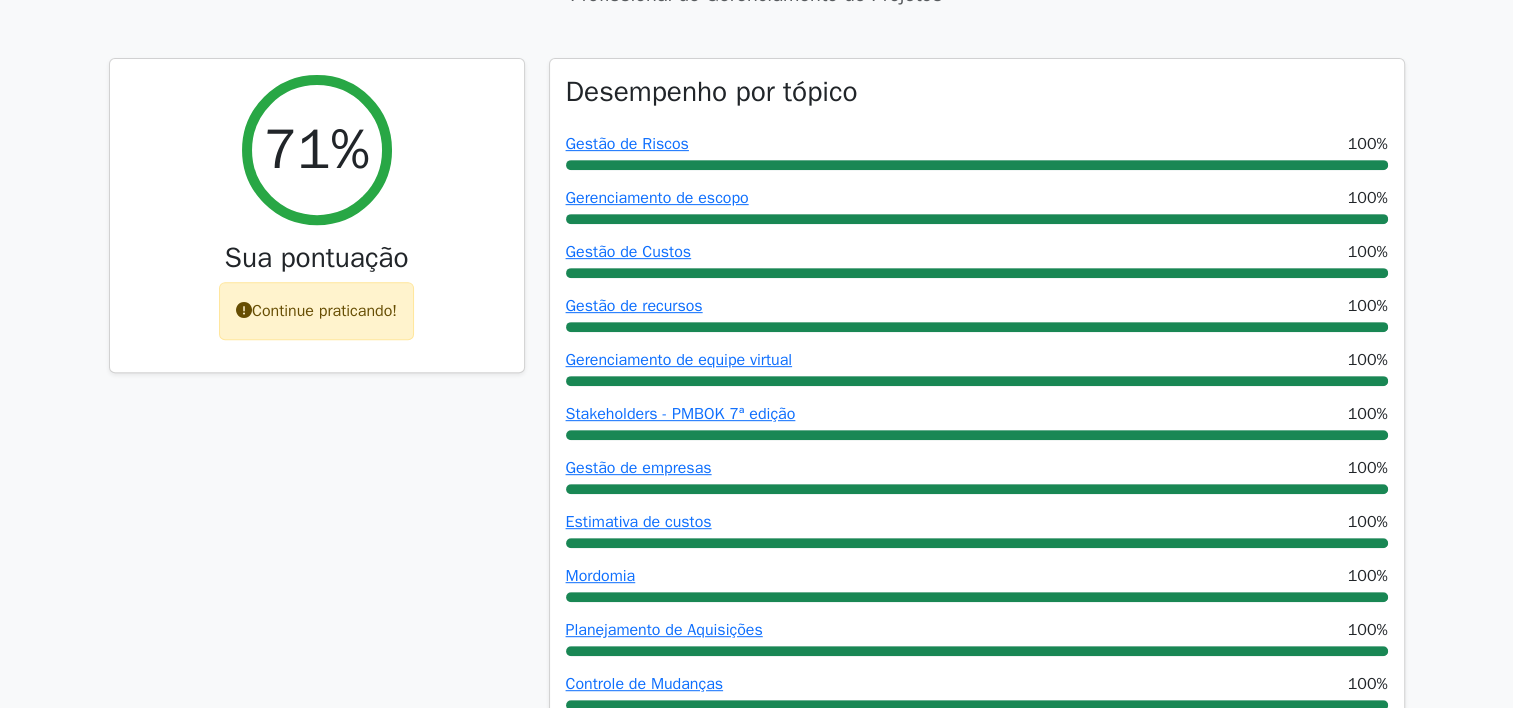 scroll, scrollTop: 840, scrollLeft: 0, axis: vertical 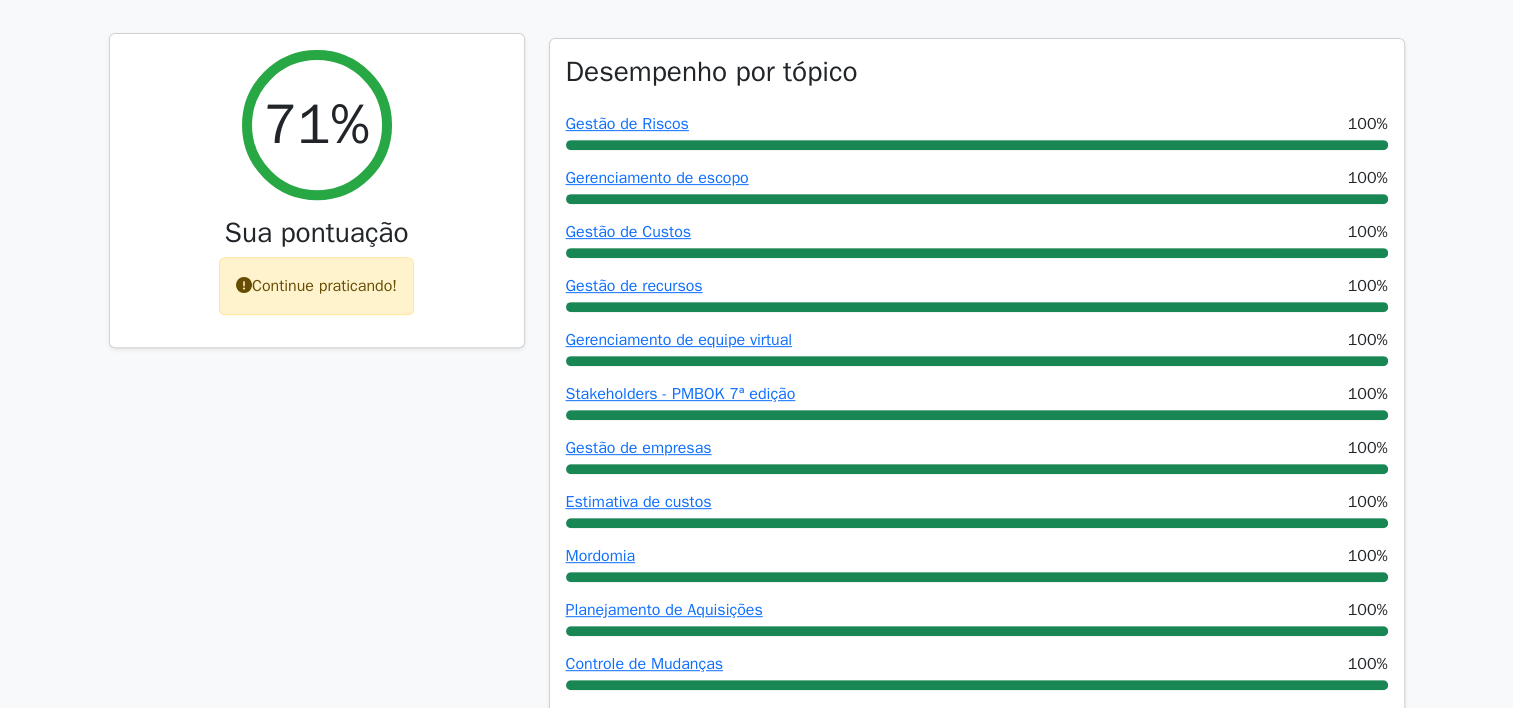 click on "Continue praticando!" at bounding box center (316, 286) 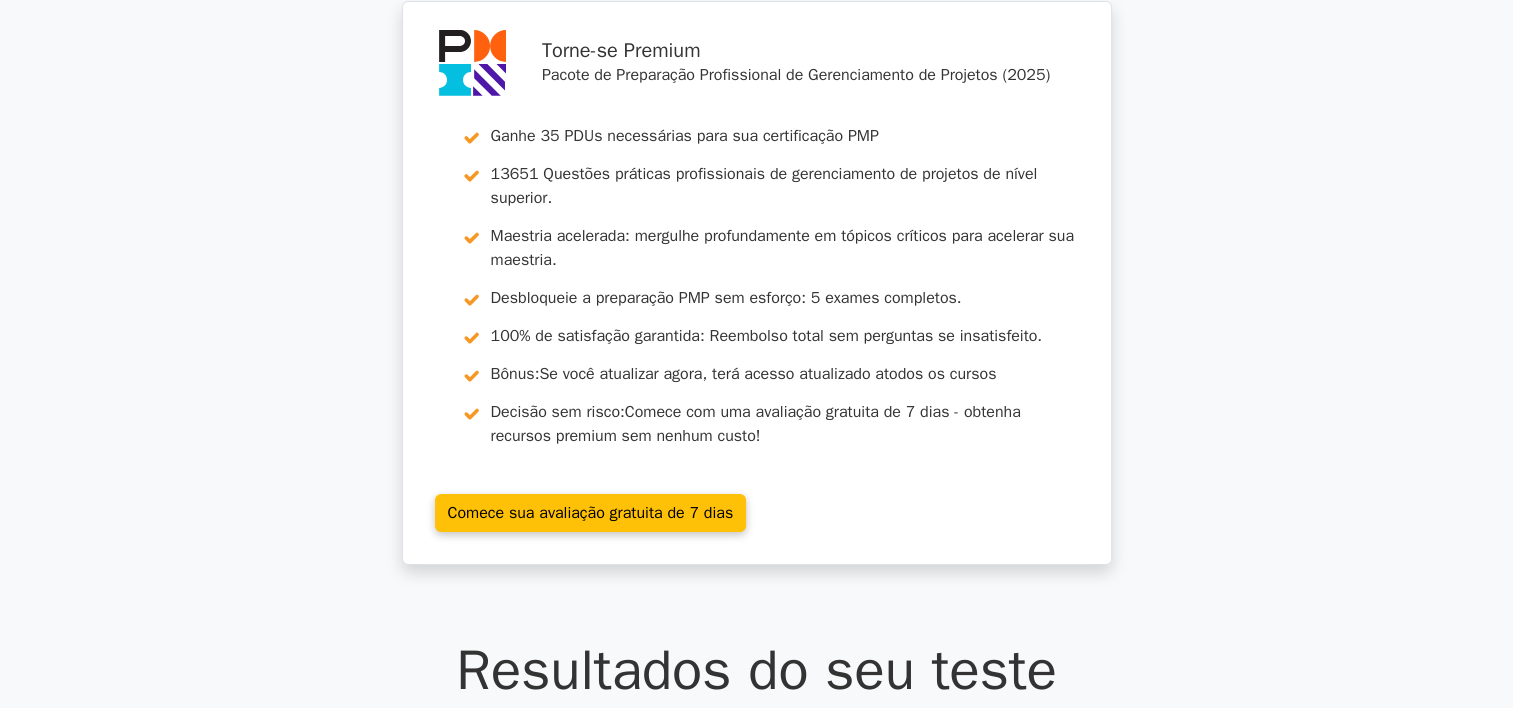 scroll, scrollTop: 0, scrollLeft: 0, axis: both 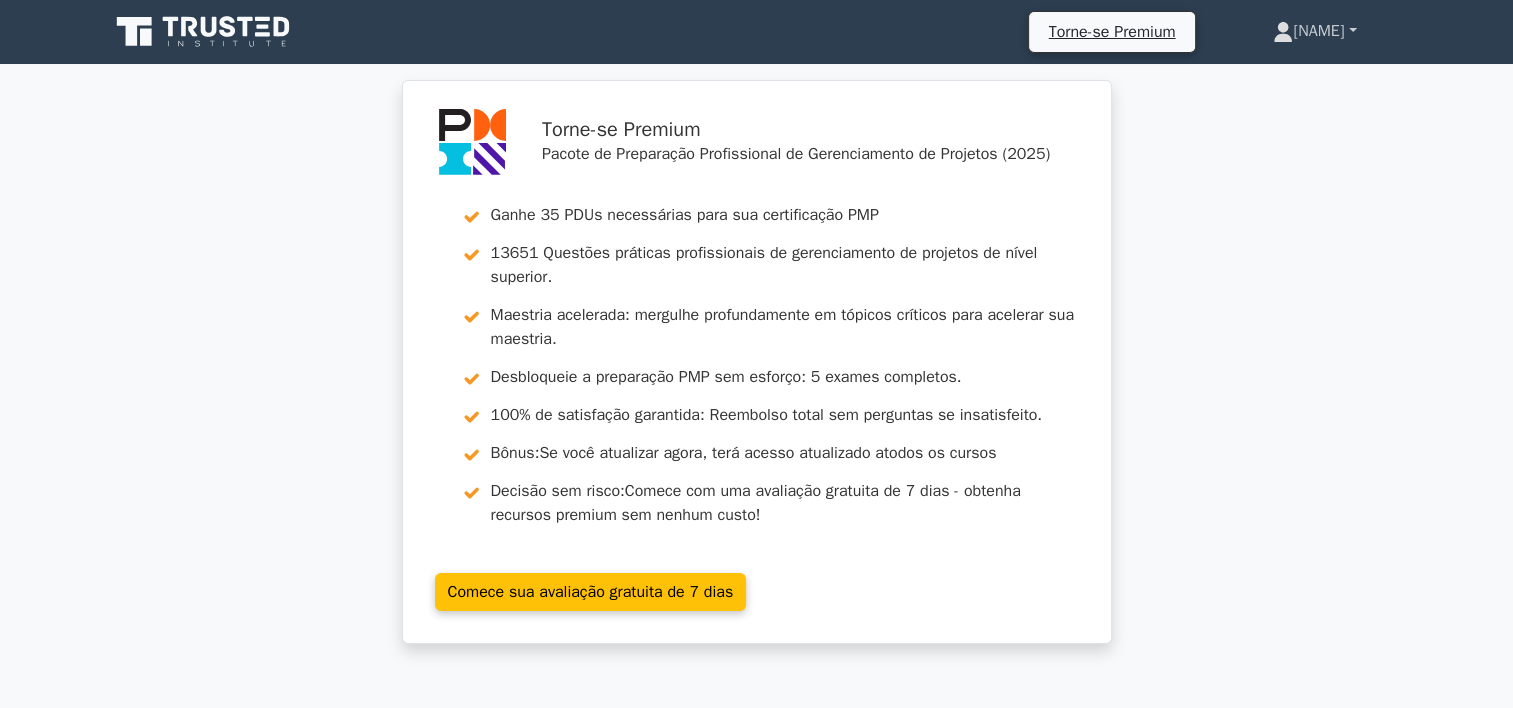 click on "[FIRST]" at bounding box center (1318, 31) 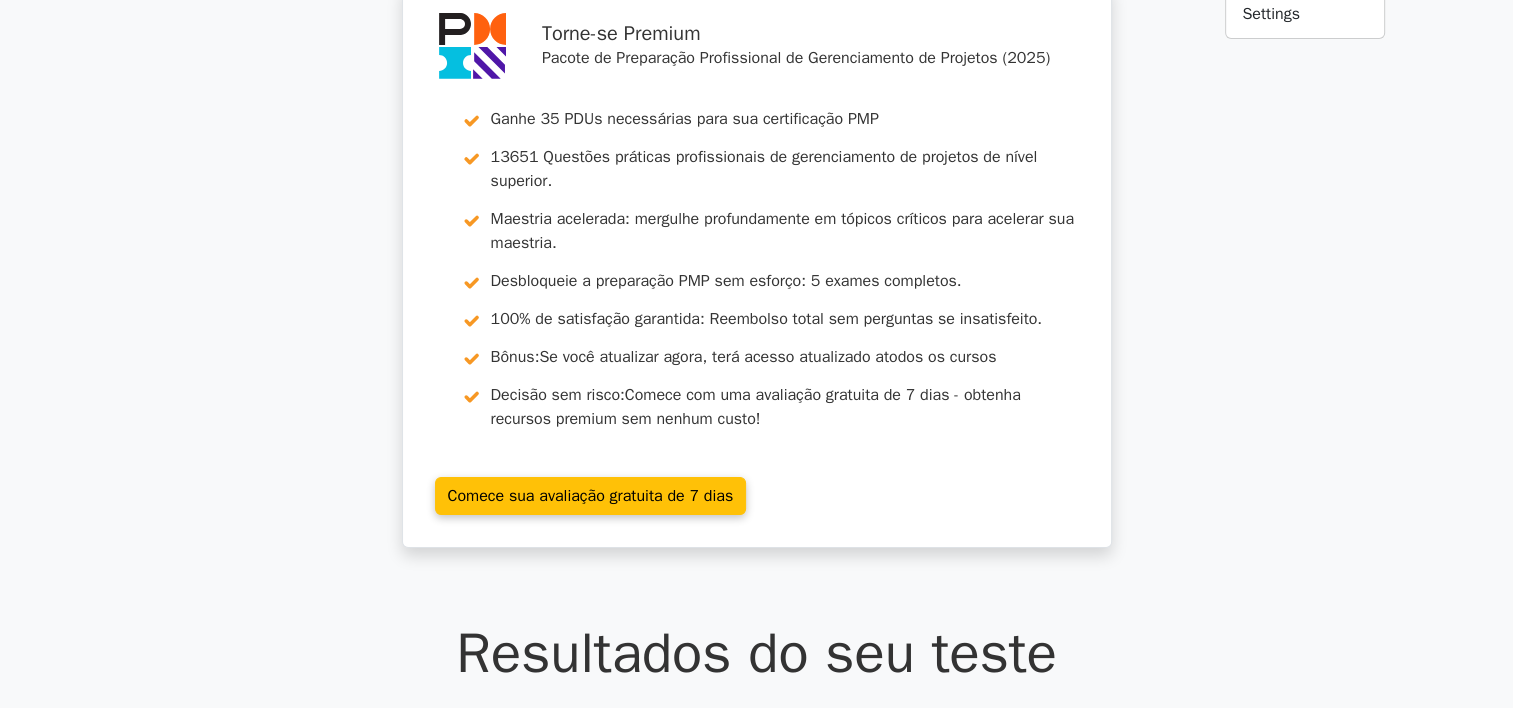 scroll, scrollTop: 0, scrollLeft: 0, axis: both 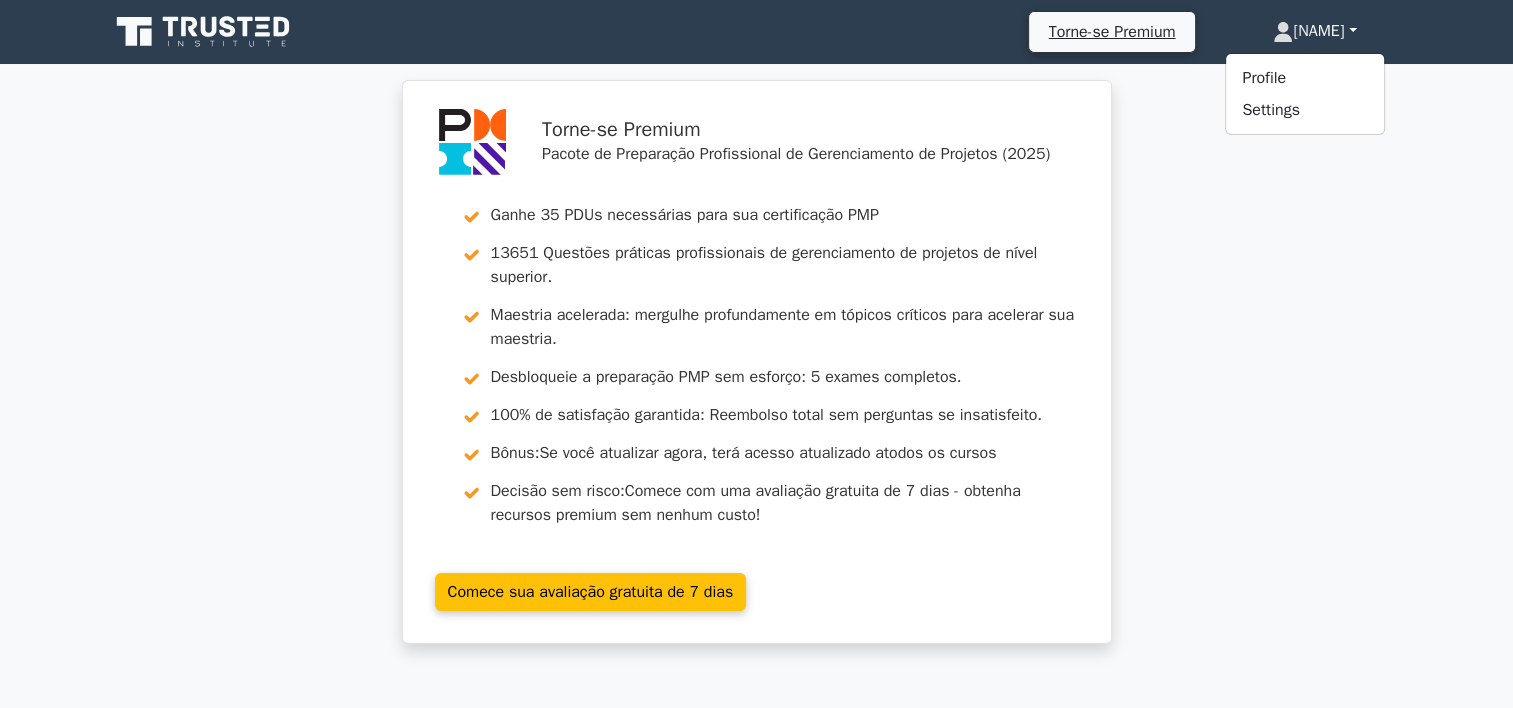 click 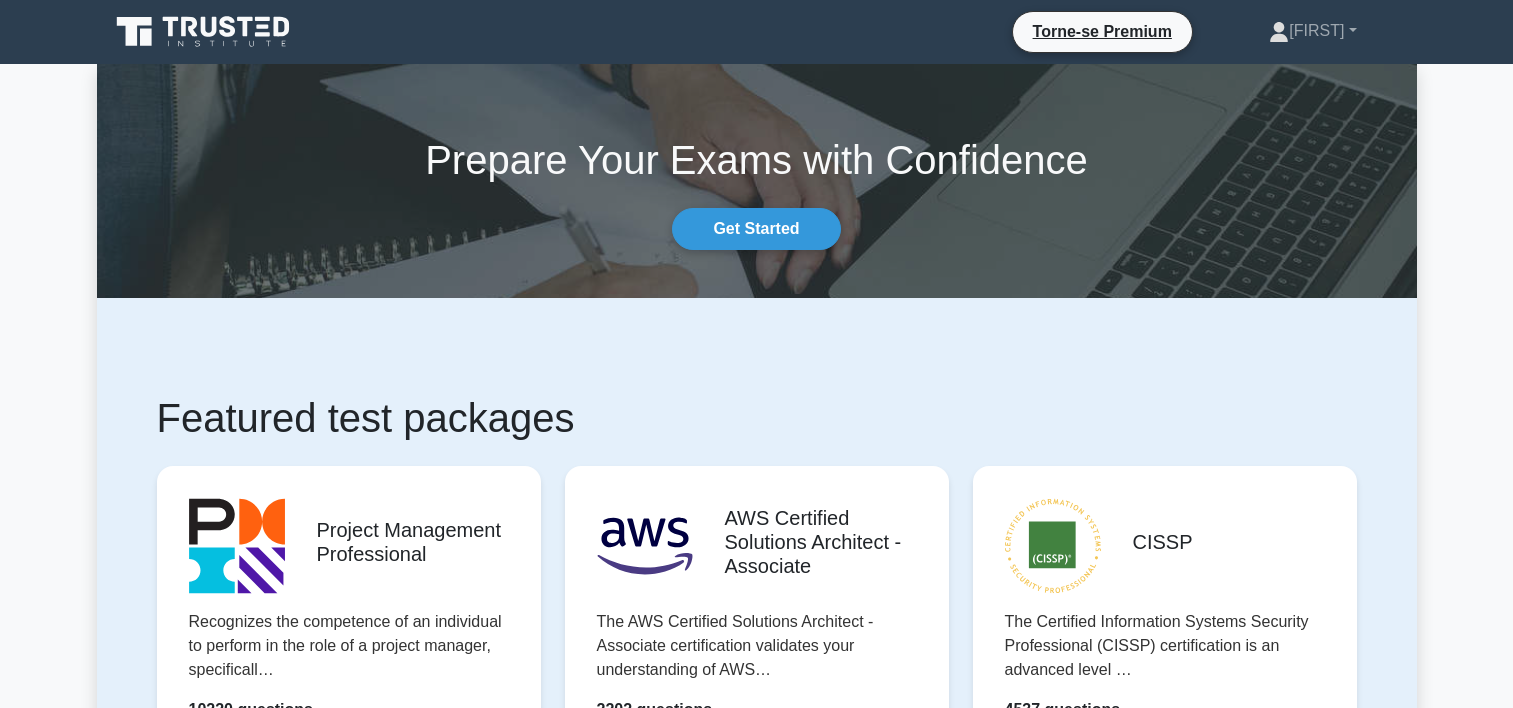 scroll, scrollTop: 0, scrollLeft: 0, axis: both 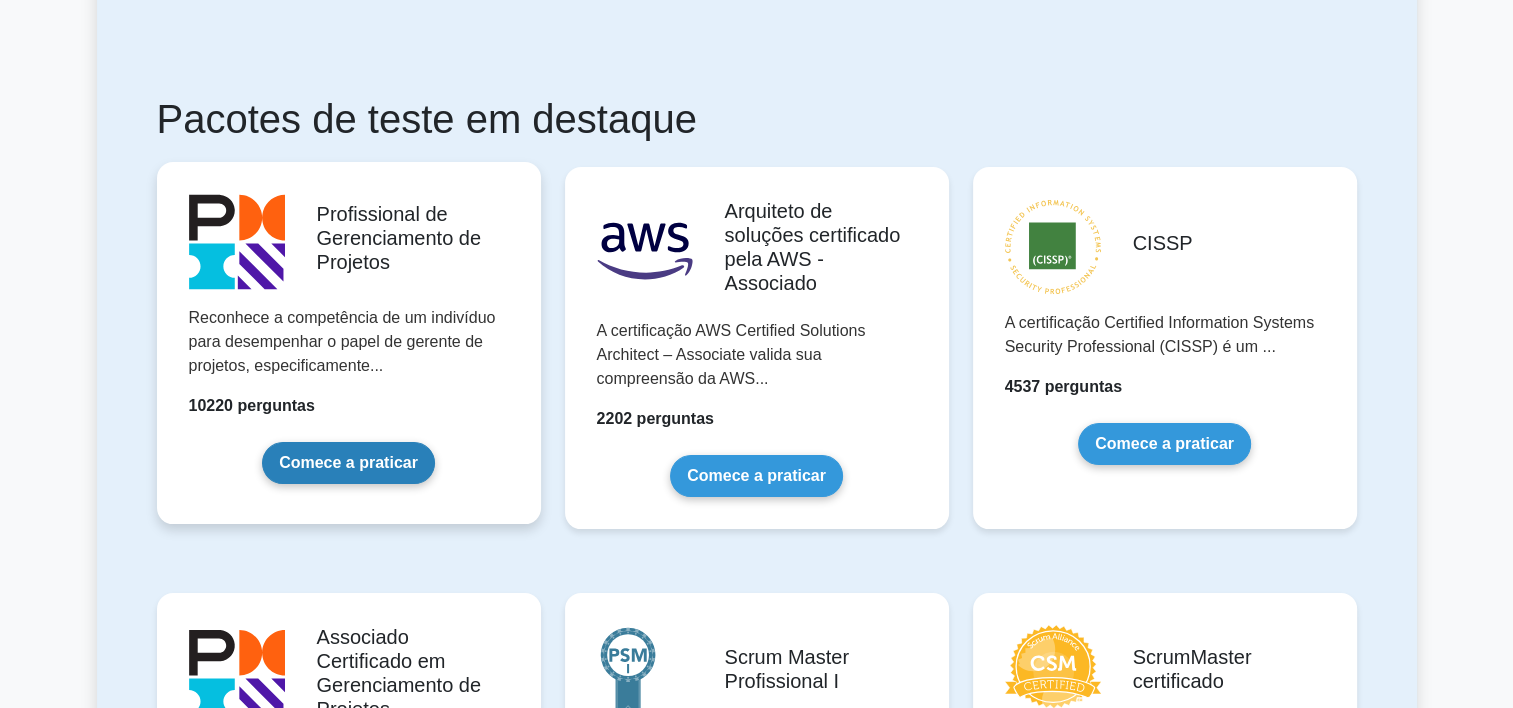 click on "Comece a praticar" at bounding box center (348, 463) 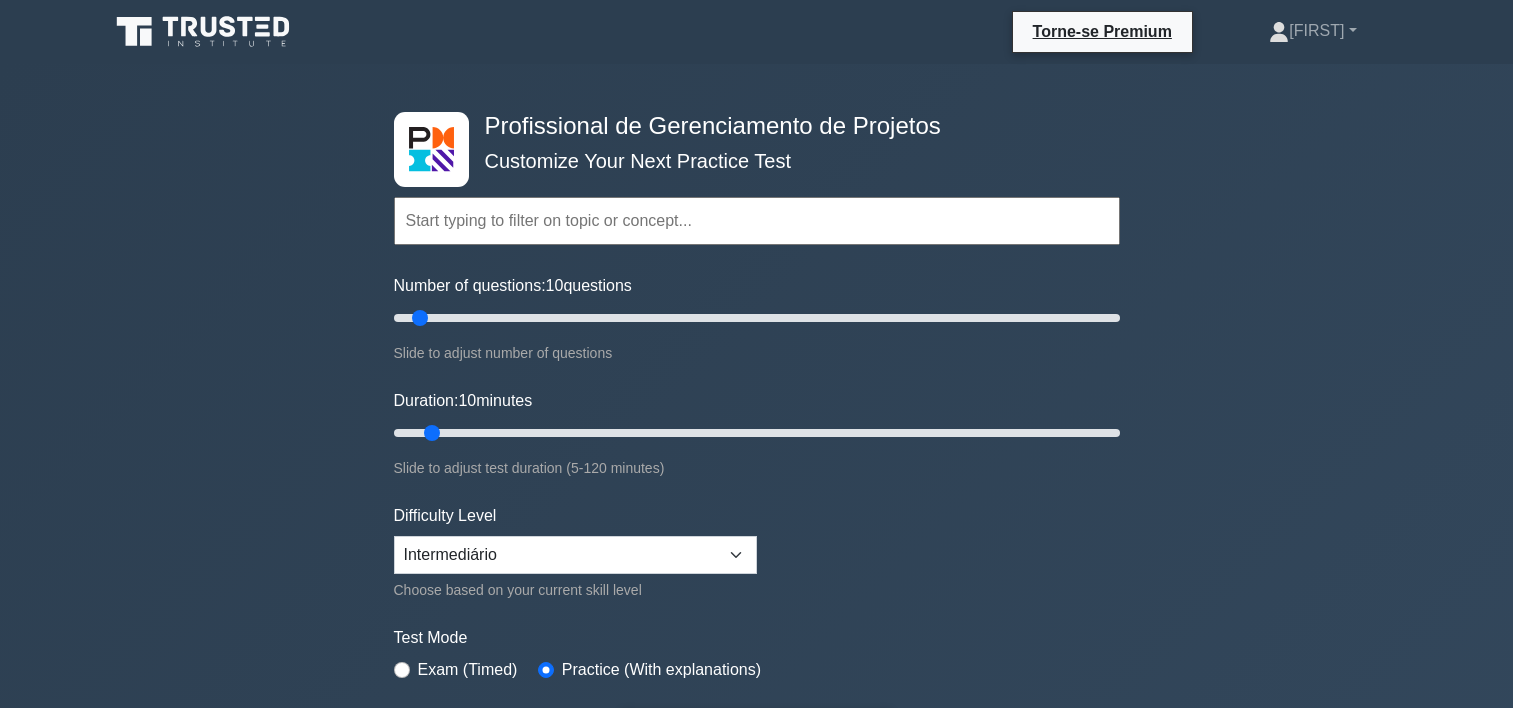 scroll, scrollTop: 0, scrollLeft: 0, axis: both 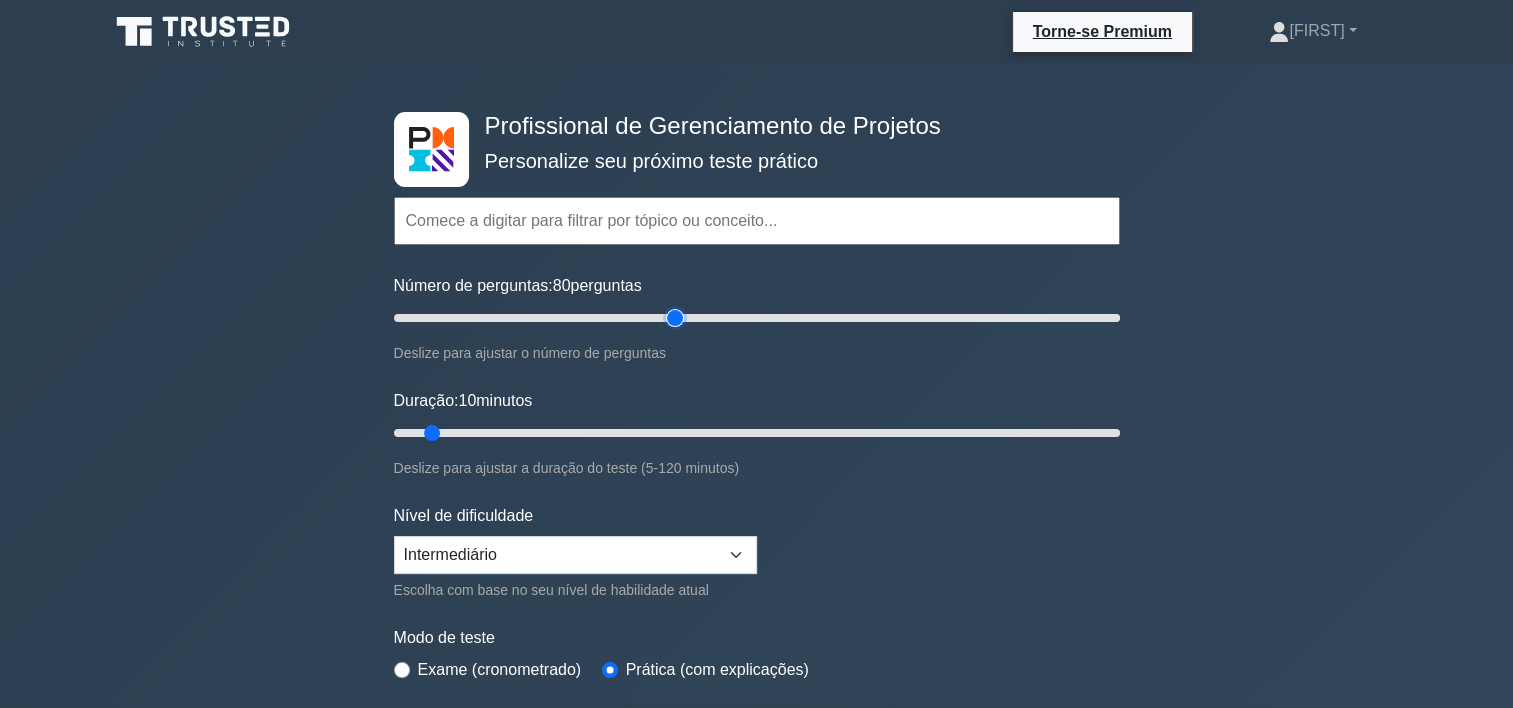 click on "Número de perguntas: [NUMBER] perguntas" at bounding box center (757, 318) 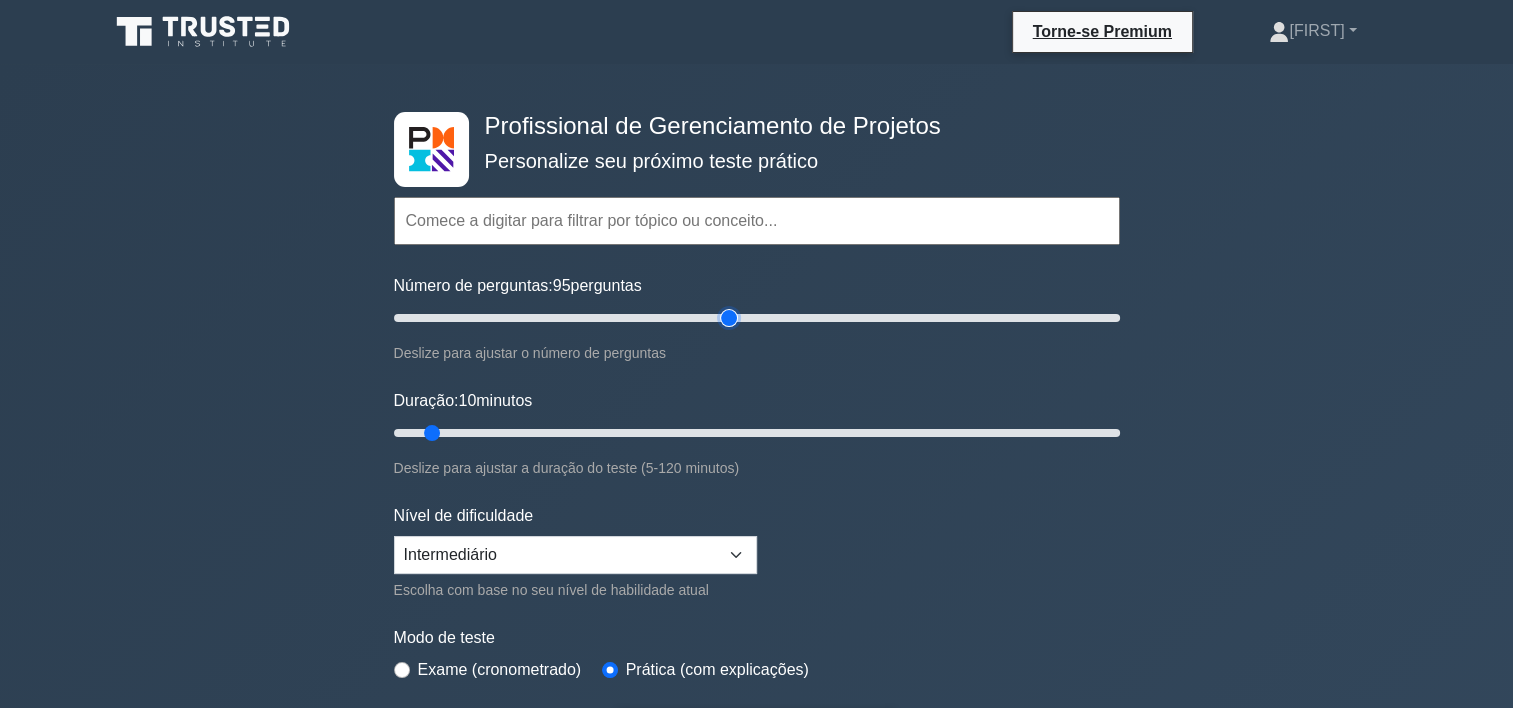 click on "Número de perguntas: [NUMBER] perguntas" at bounding box center (757, 318) 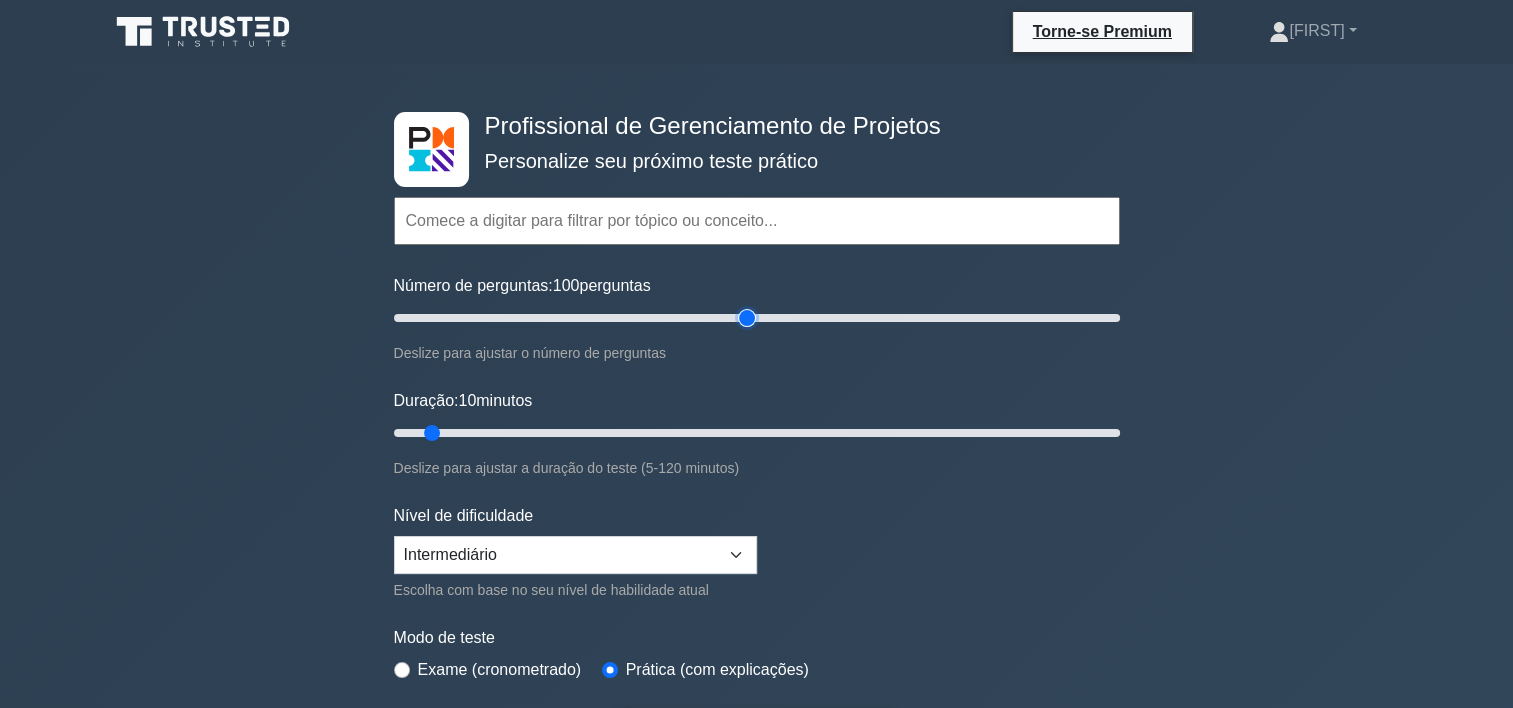 type on "100" 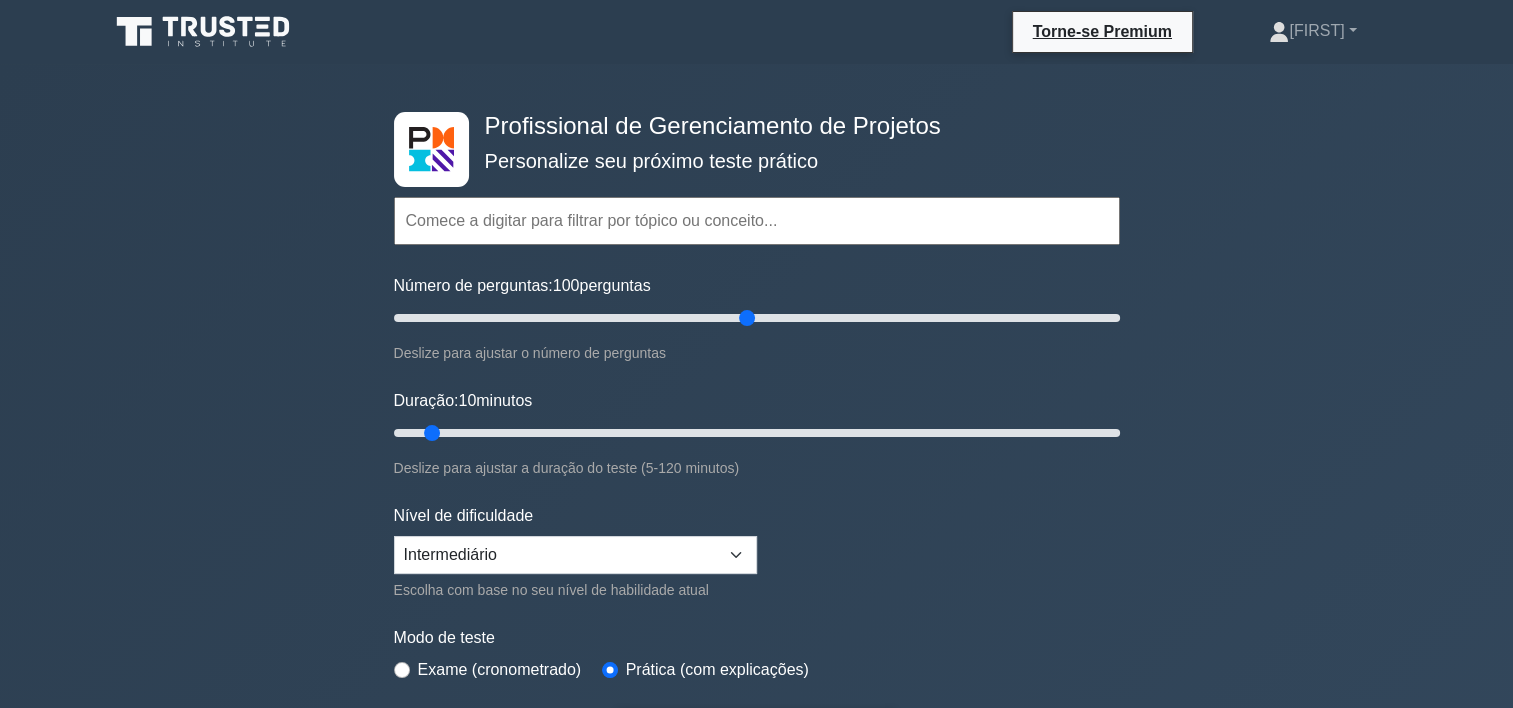 click on "Profissional de Gerenciamento de Projetos
Personalize seu próximo teste prático
Topics
Scope Management
Time Management
Cost Management
Quality Management
Risk Management
Integration Management
Human Resource Management" at bounding box center (757, 433) 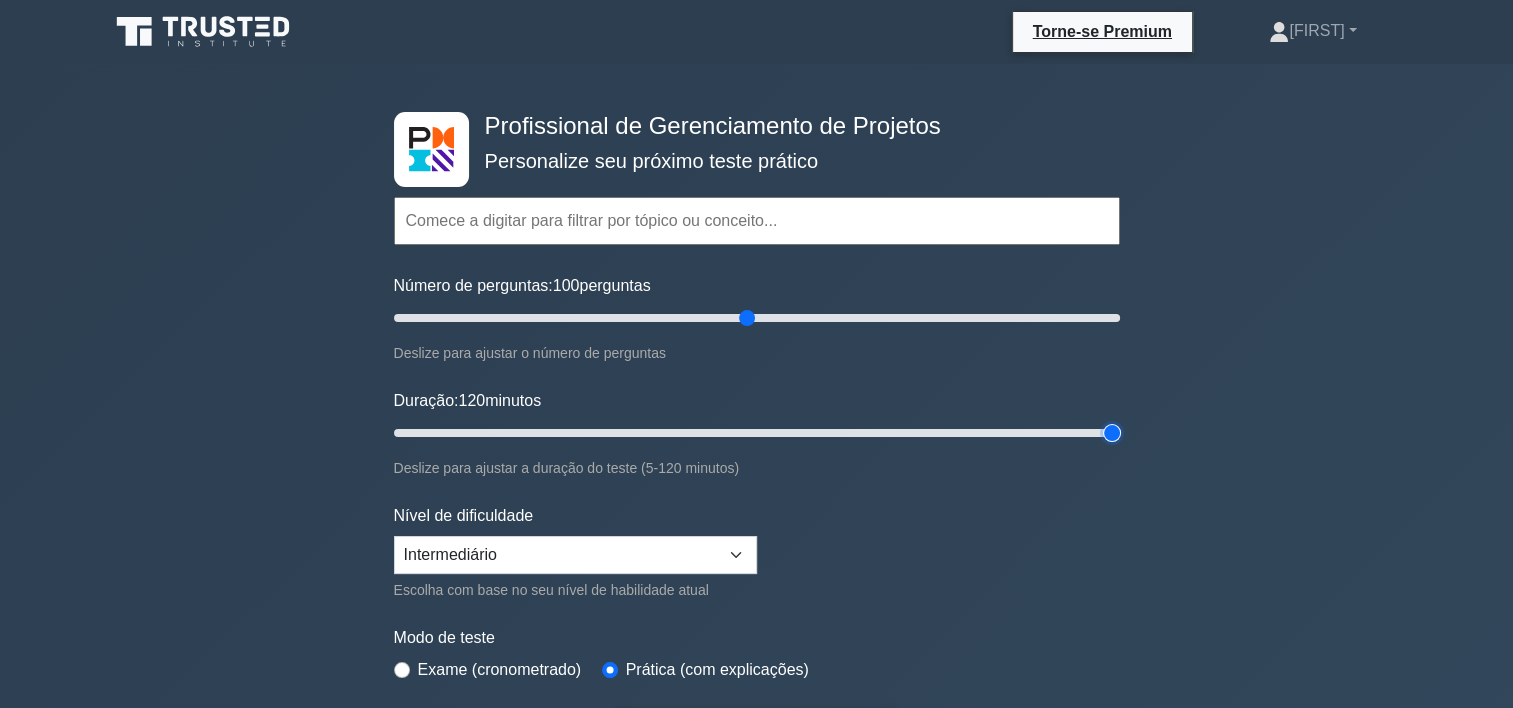click on "Duração:  120  minutos" at bounding box center (757, 433) 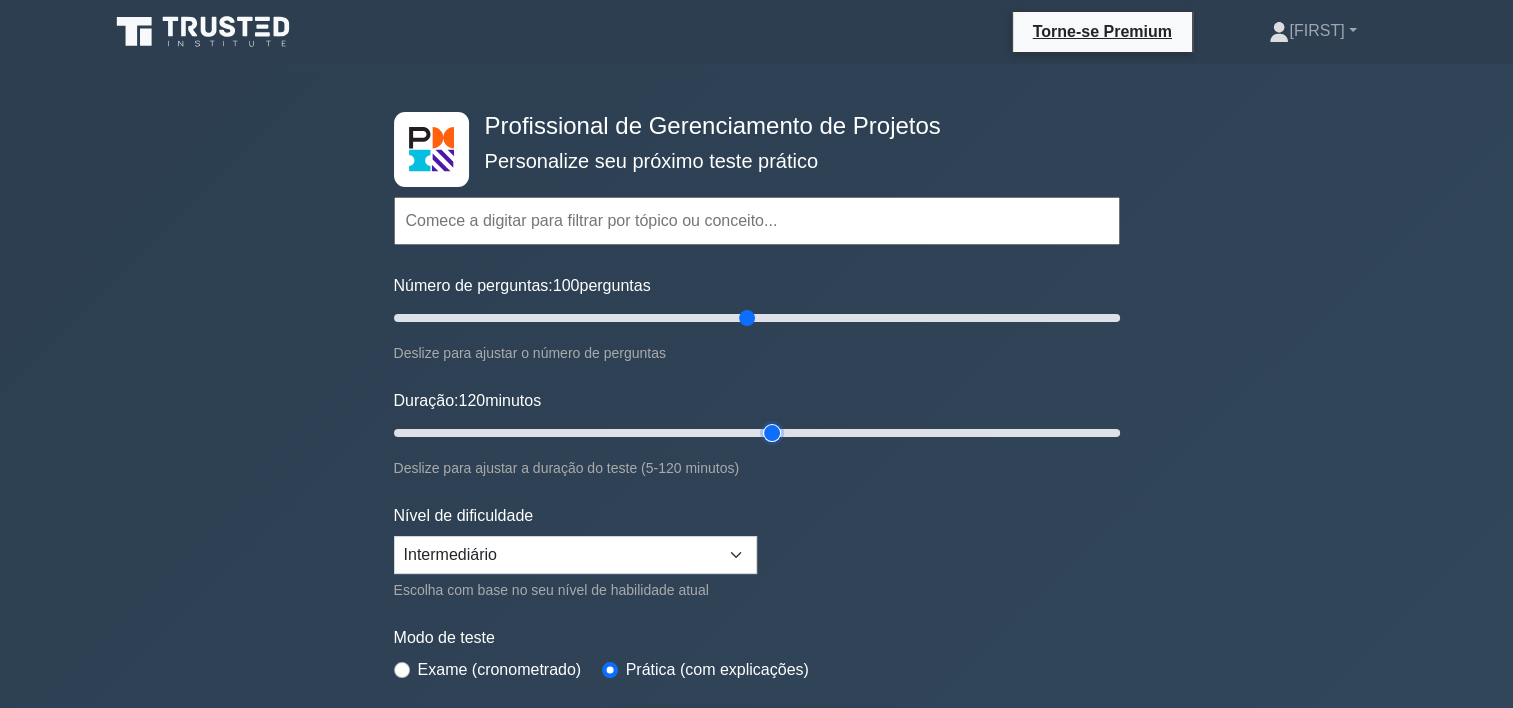 click on "Duração:  120  minutos" at bounding box center [757, 433] 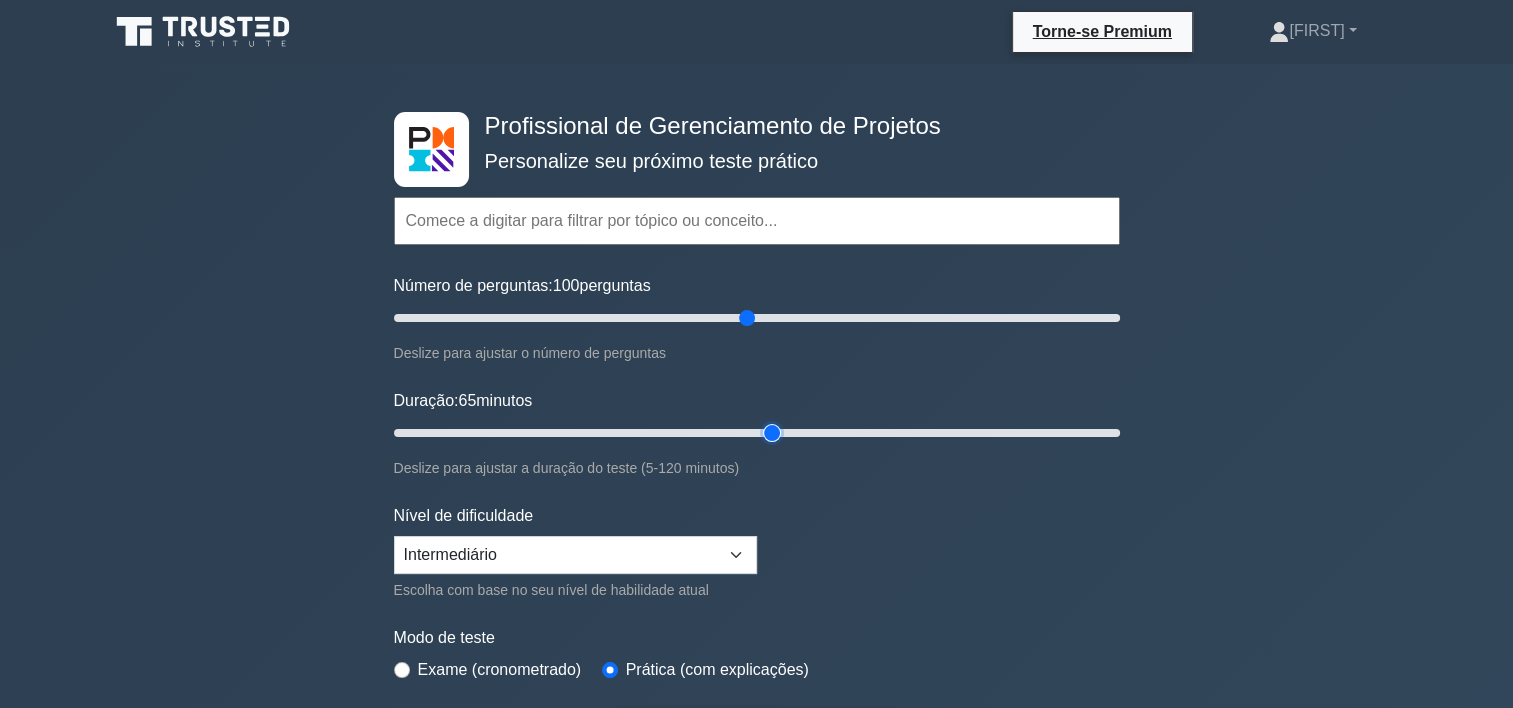 click on "Duração:  65  minutos" at bounding box center (757, 433) 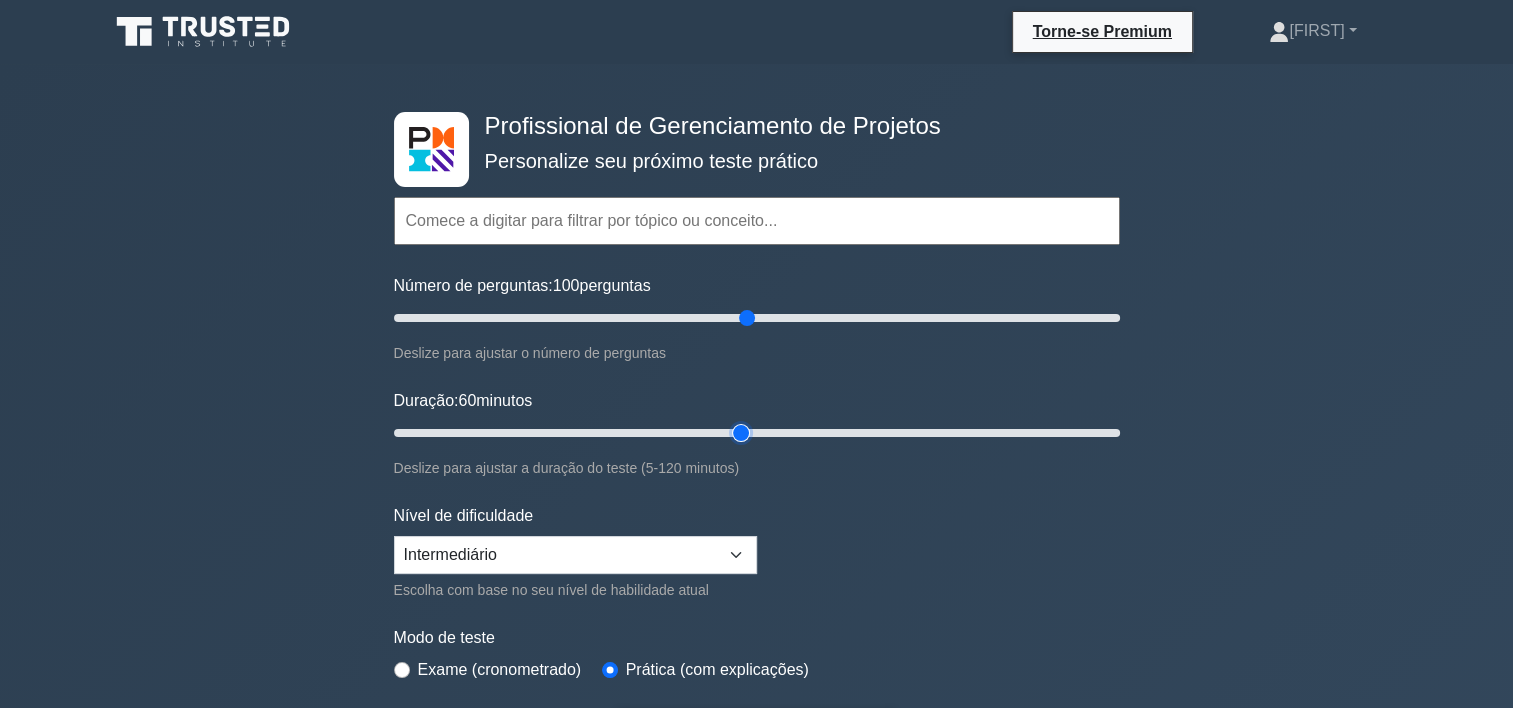 type on "60" 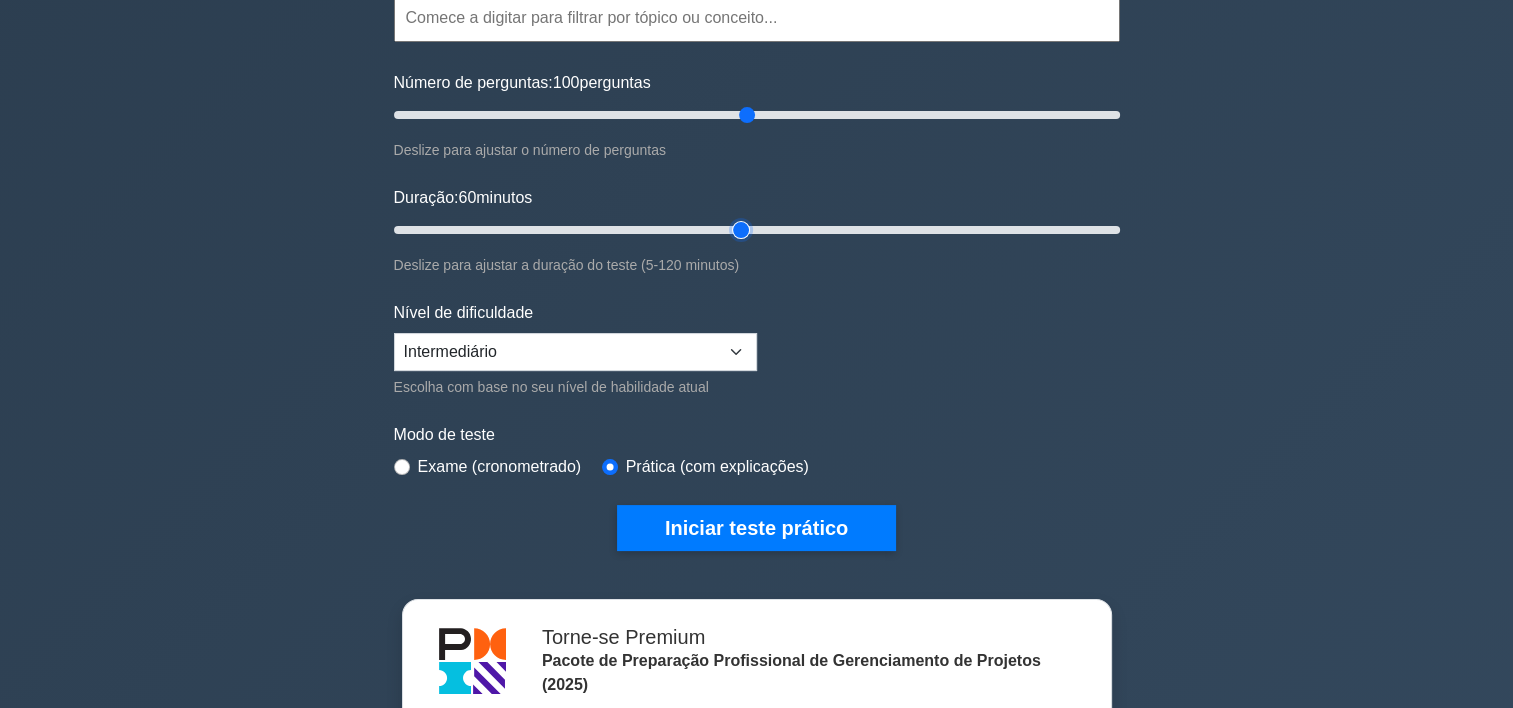 scroll, scrollTop: 204, scrollLeft: 0, axis: vertical 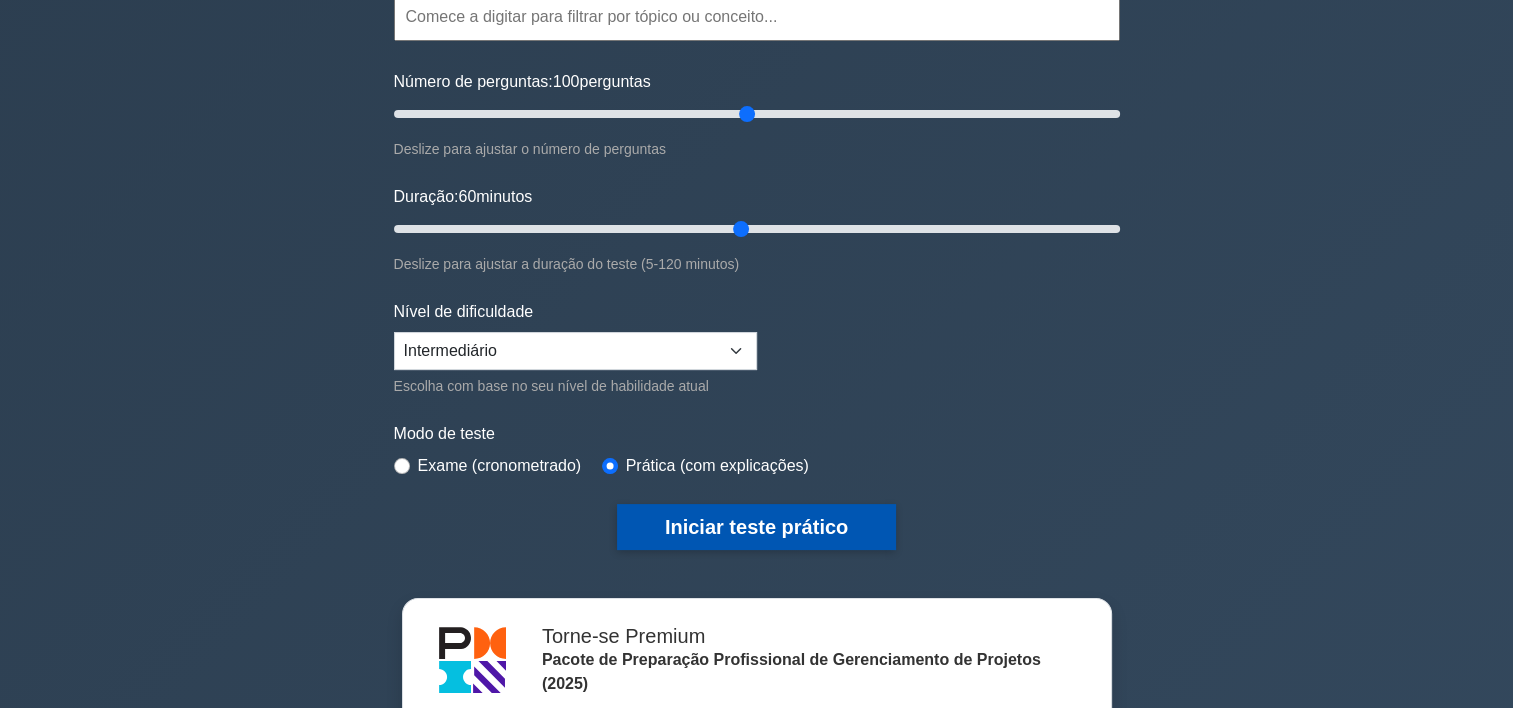 click on "Iniciar teste prático" at bounding box center [756, 527] 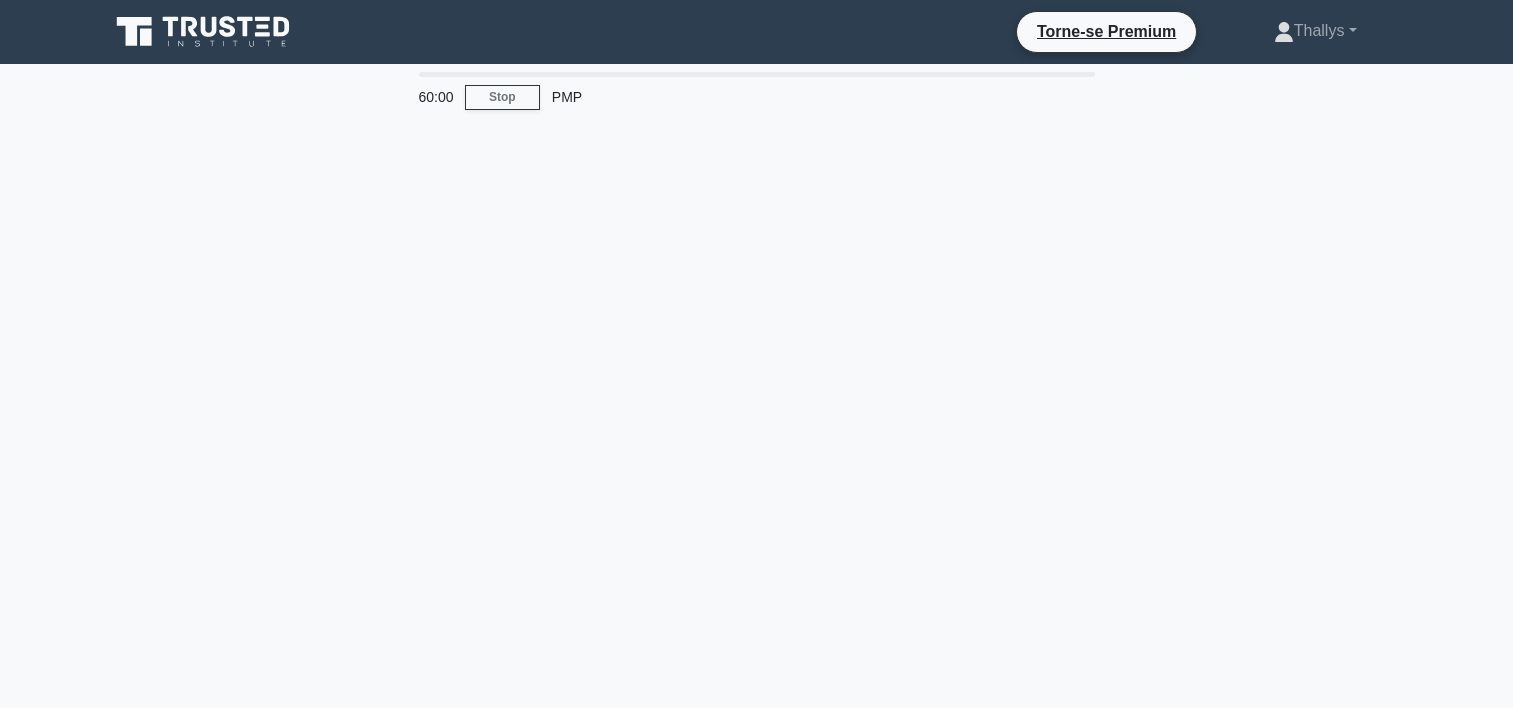 scroll, scrollTop: 0, scrollLeft: 0, axis: both 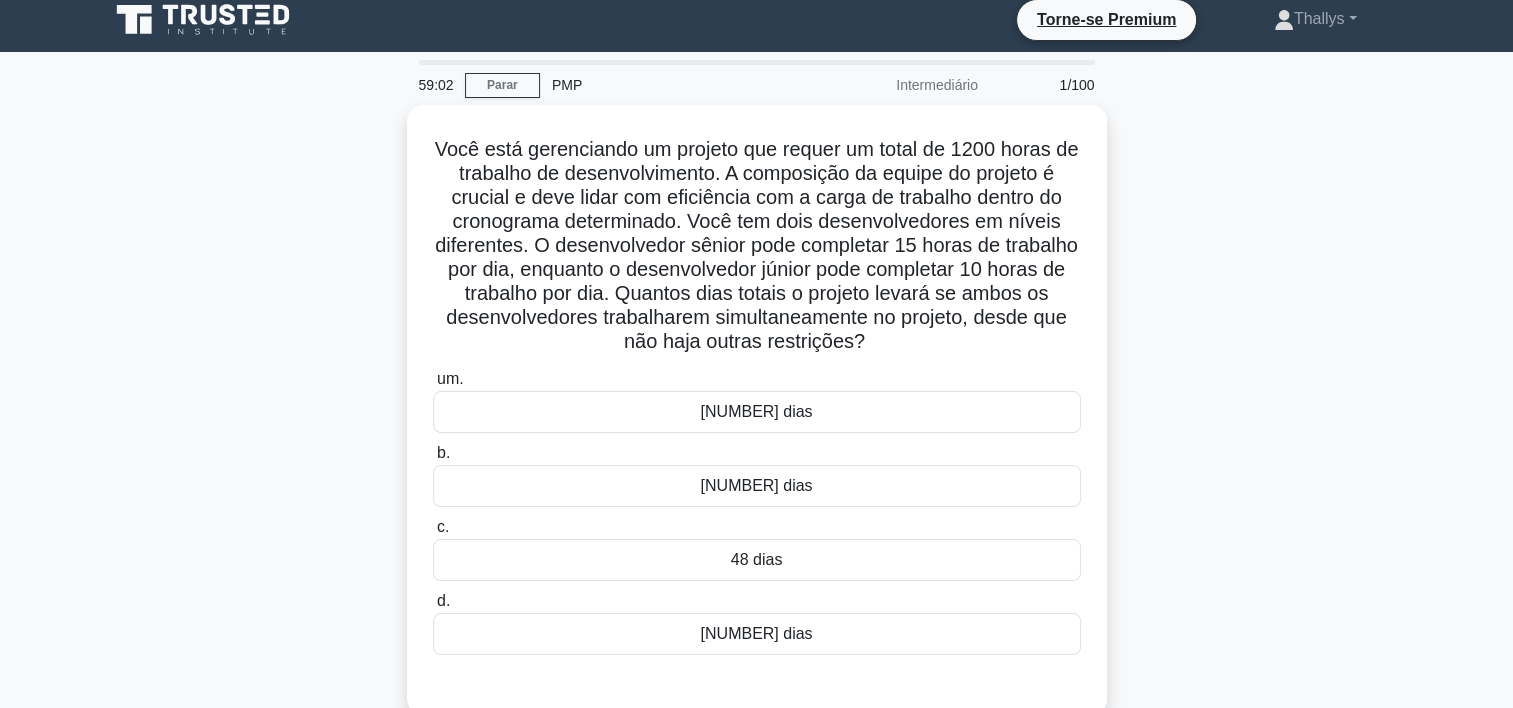 click on "Você está gerenciando um projeto que requer um total de 1200 horas de trabalho de desenvolvimento. A composição da equipe do projeto é crucial e deve lidar com eficiência com a carga de trabalho dentro do cronograma determinado. Você tem dois desenvolvedores em níveis diferentes. O desenvolvedor sênior pode completar 15 horas de trabalho por dia, enquanto o desenvolvedor júnior pode completar 10 horas de trabalho por dia. Quantos dias totais o projeto levará se ambos os desenvolvedores trabalharem simultaneamente no projeto, desde que não haja outras restrições?    .spinner_0XTQ {origem da transformação: centro; animação:spinner_y6GP .75s linear infinito}@keyframes spinner_y6GP{100%{transformar:girar(360deg)}}
b." at bounding box center (757, 422) 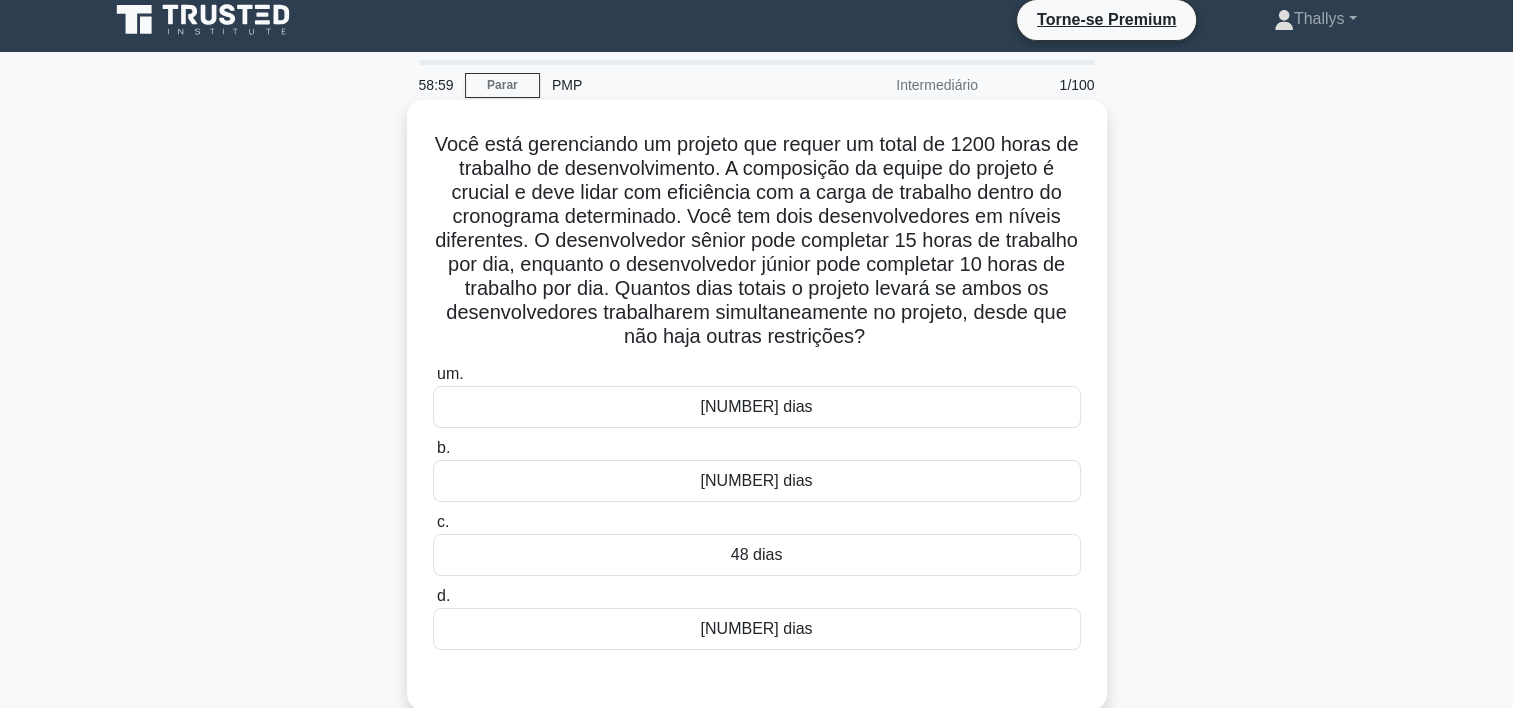 click on "48 dias" at bounding box center (757, 555) 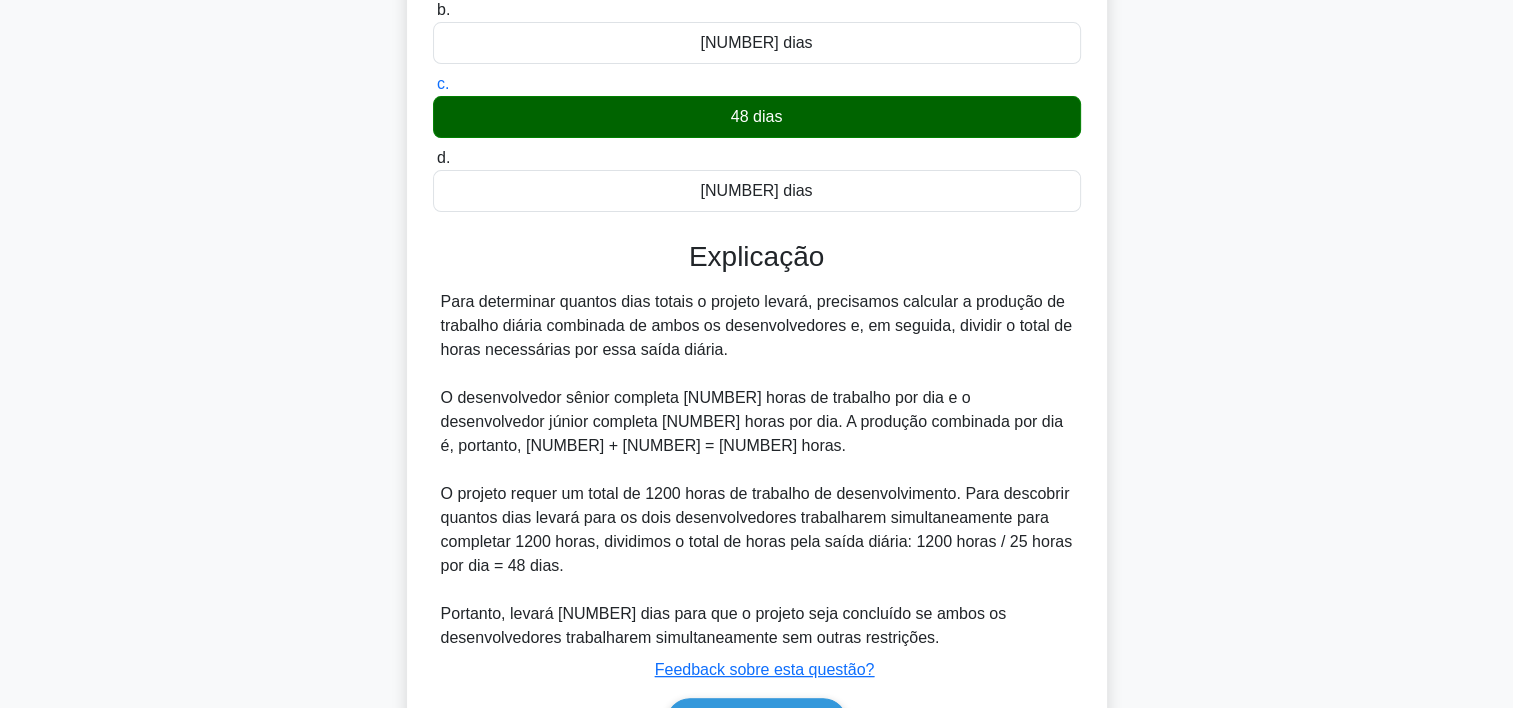scroll, scrollTop: 572, scrollLeft: 0, axis: vertical 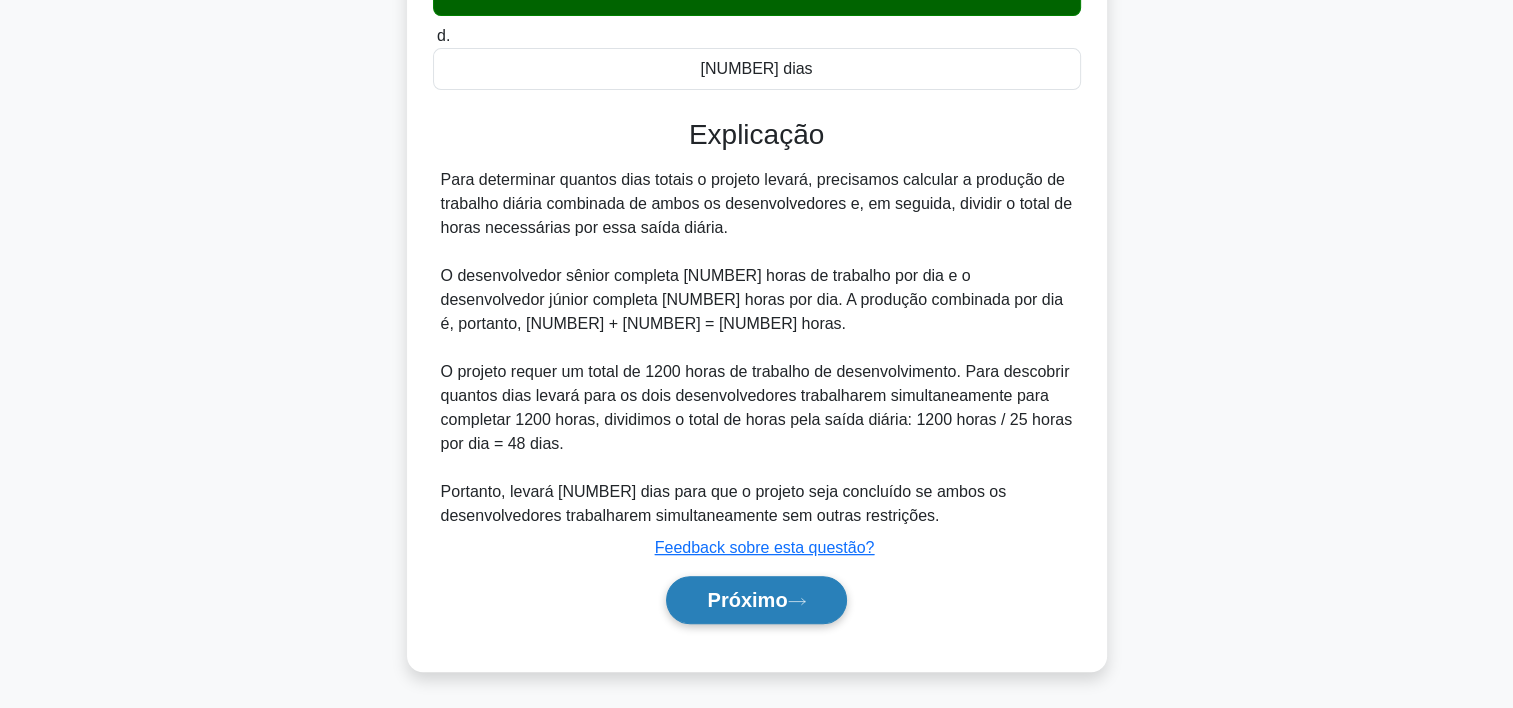 click on "Próximo" at bounding box center [747, 600] 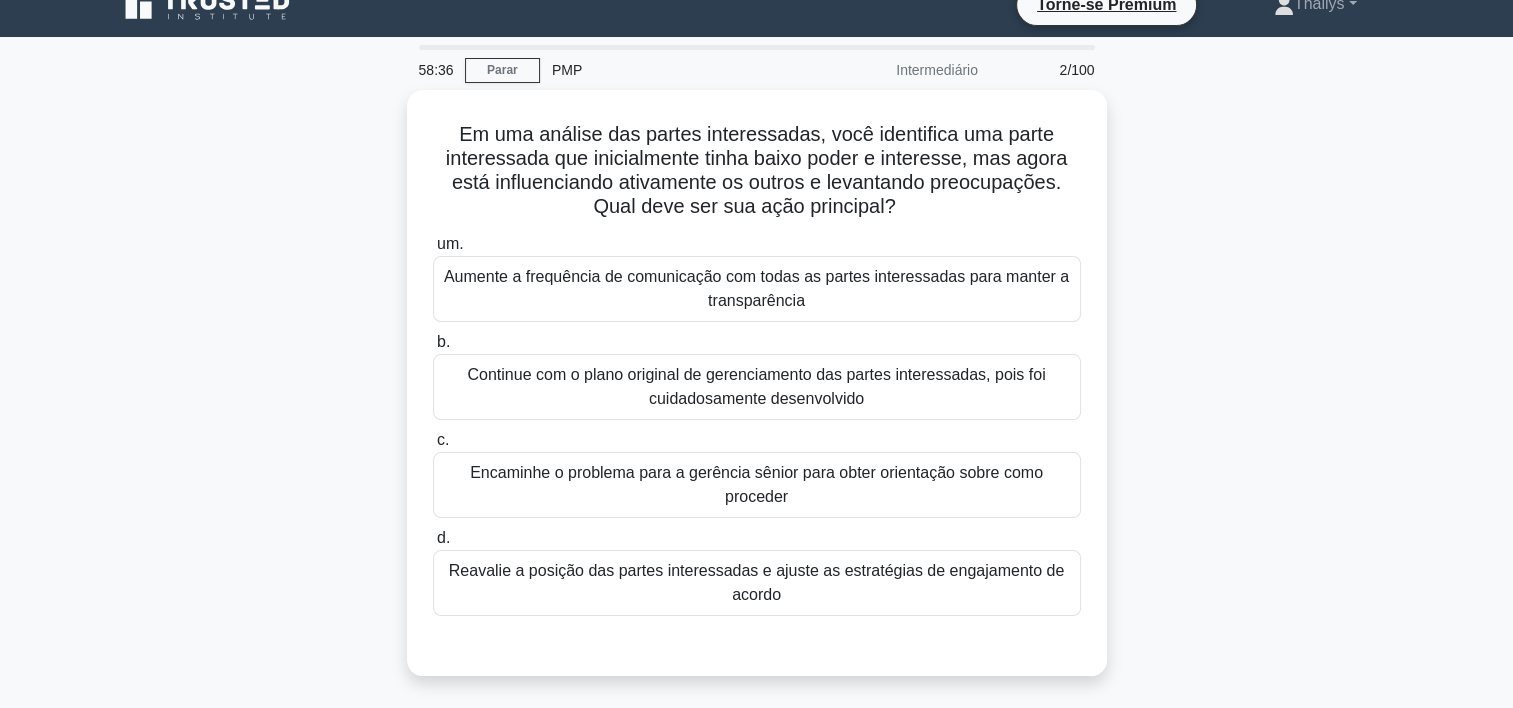 scroll, scrollTop: 28, scrollLeft: 0, axis: vertical 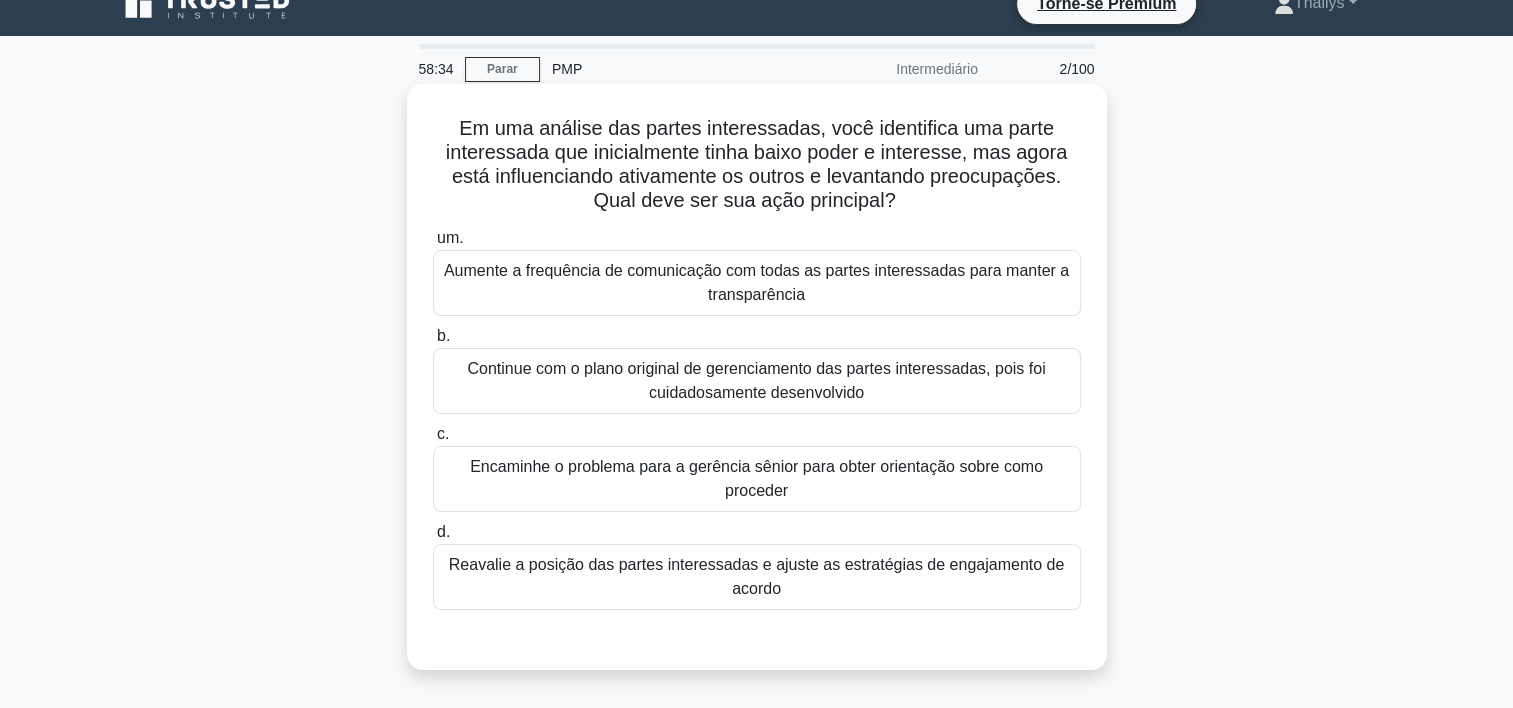 click on "Reavalie a posição das partes interessadas e ajuste as estratégias de engajamento de acordo" at bounding box center [757, 577] 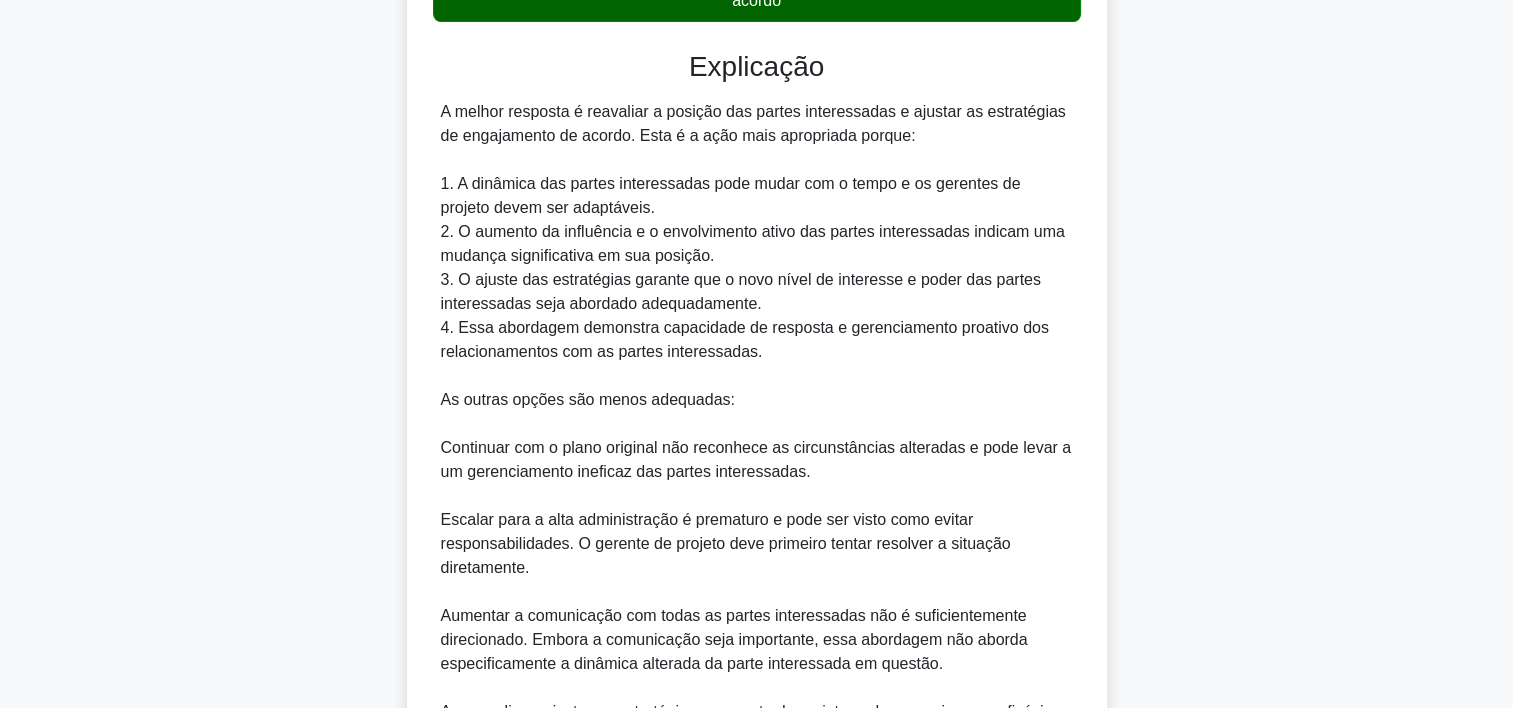 scroll, scrollTop: 836, scrollLeft: 0, axis: vertical 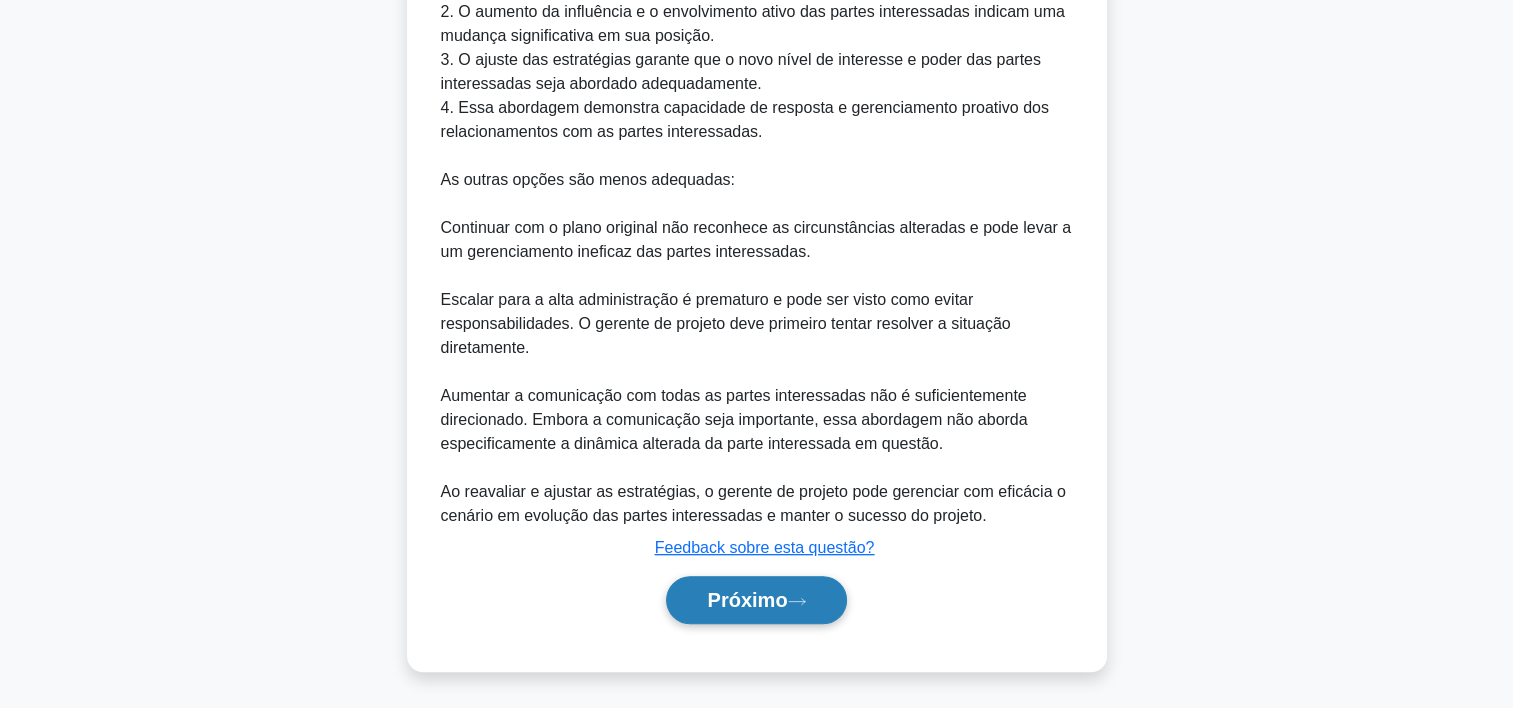 click on "Próximo" at bounding box center [747, 600] 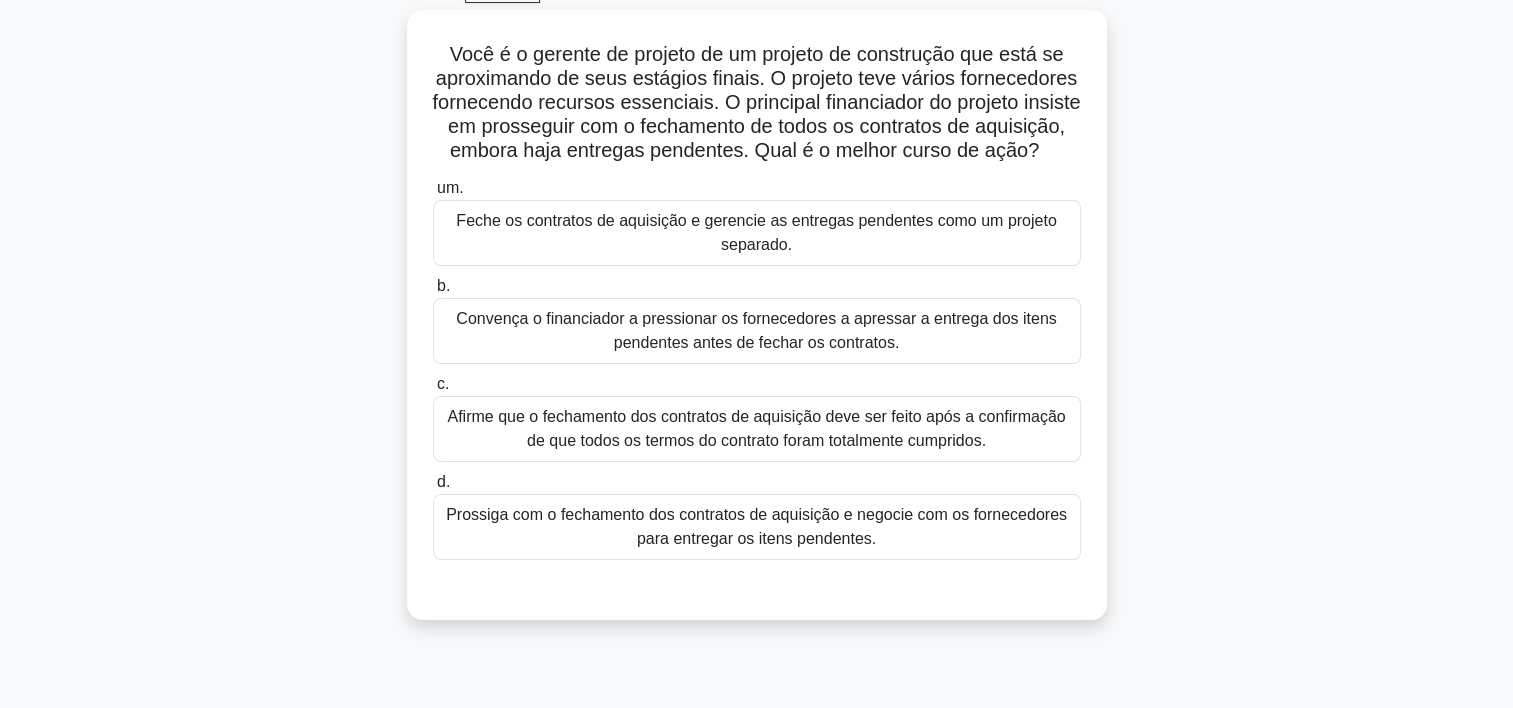 scroll, scrollTop: 108, scrollLeft: 0, axis: vertical 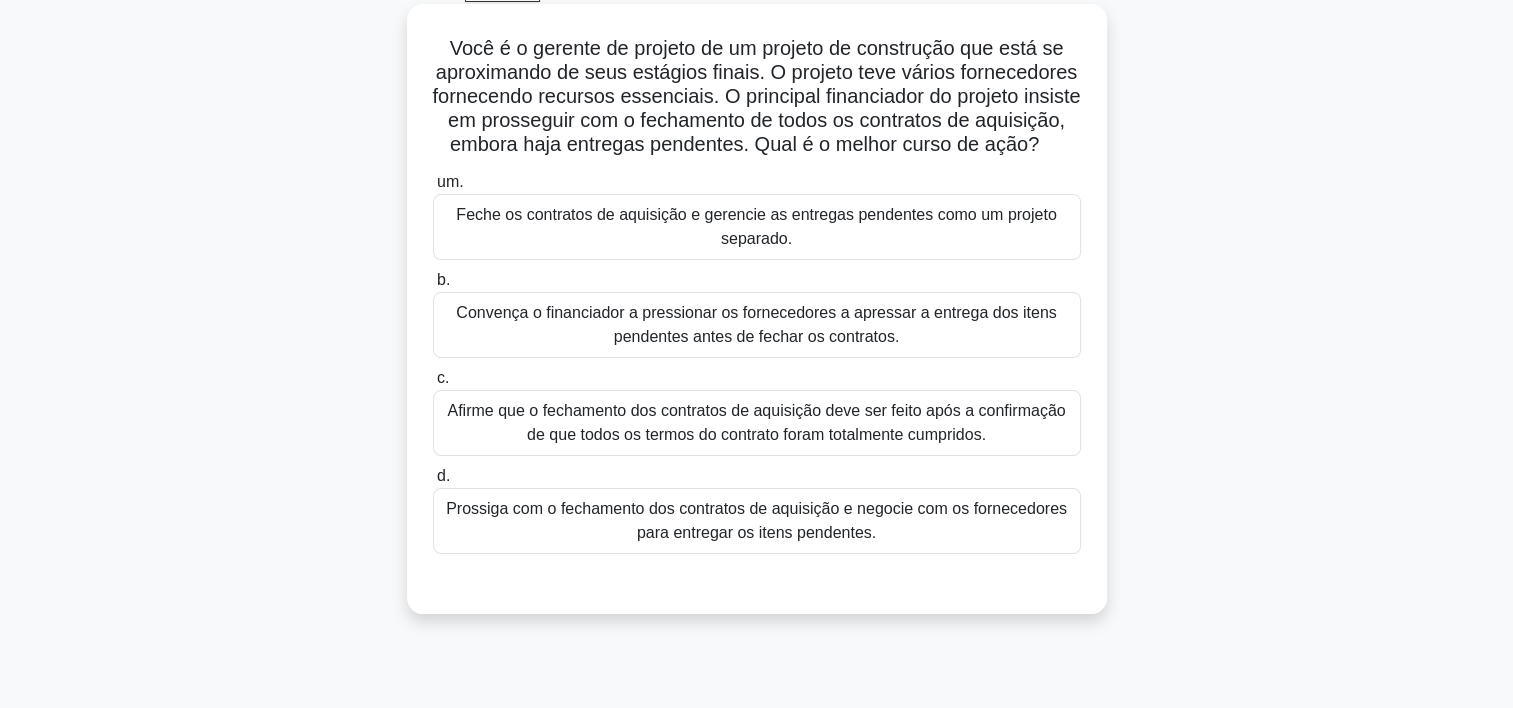click on "Afirme que o fechamento dos contratos de aquisição deve ser feito após a confirmação de que todos os termos do contrato foram totalmente cumpridos." at bounding box center [757, 423] 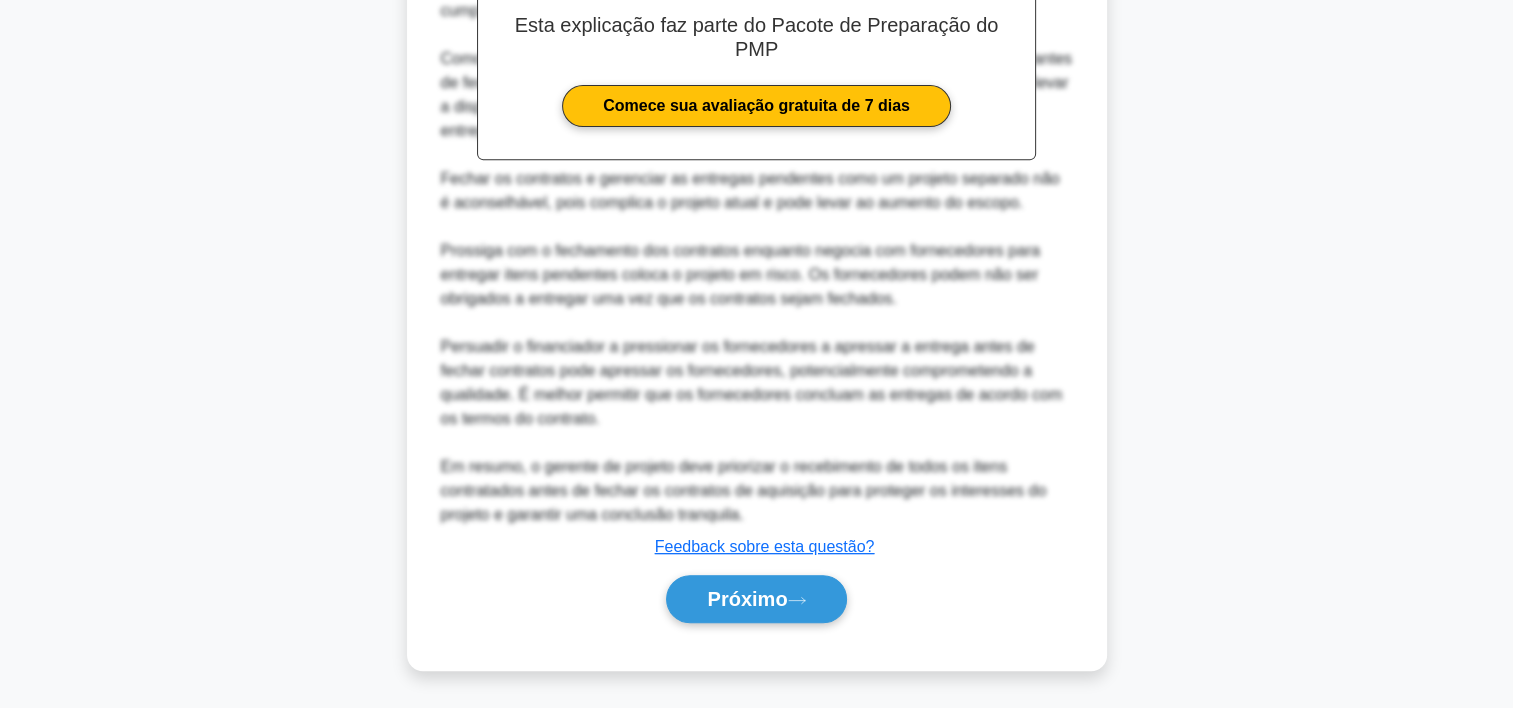 scroll, scrollTop: 812, scrollLeft: 0, axis: vertical 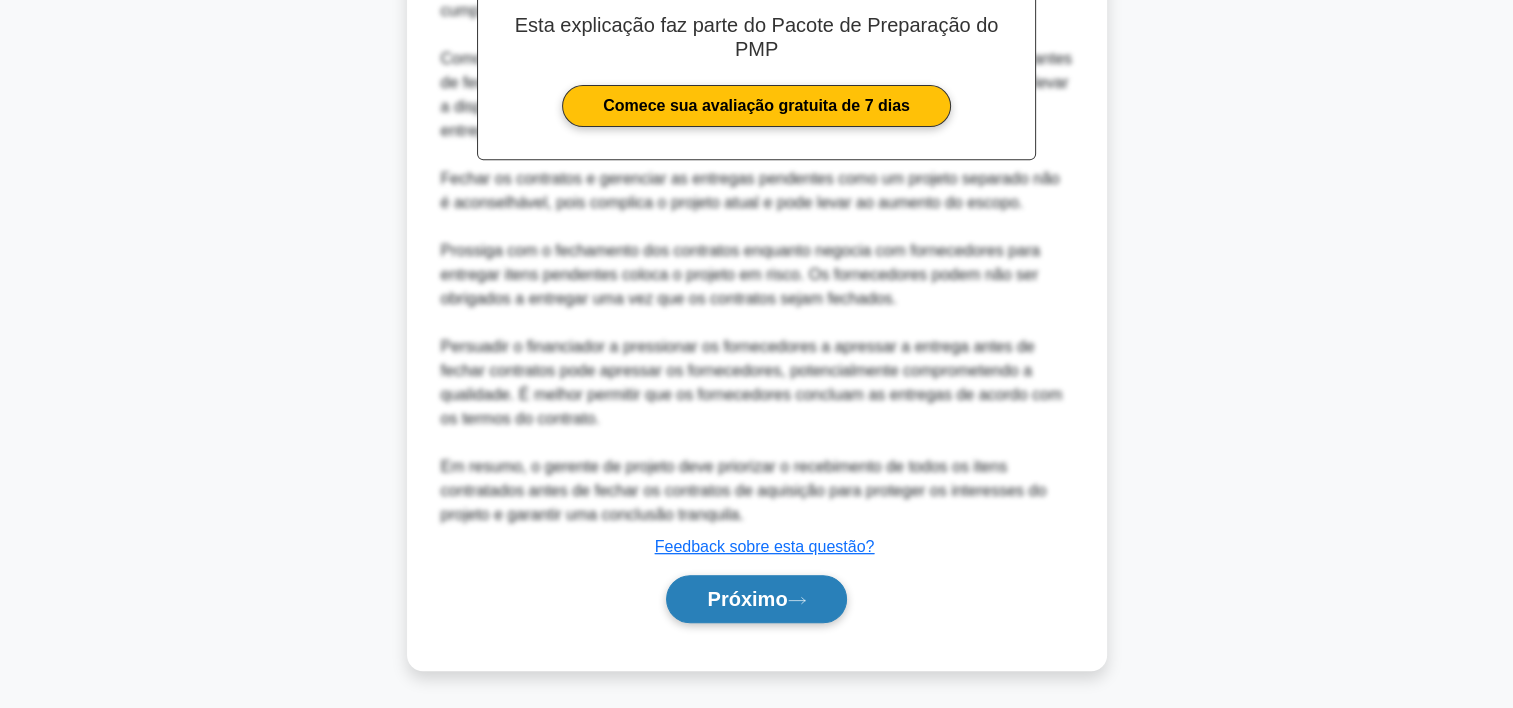 click on "Próximo" at bounding box center [747, 599] 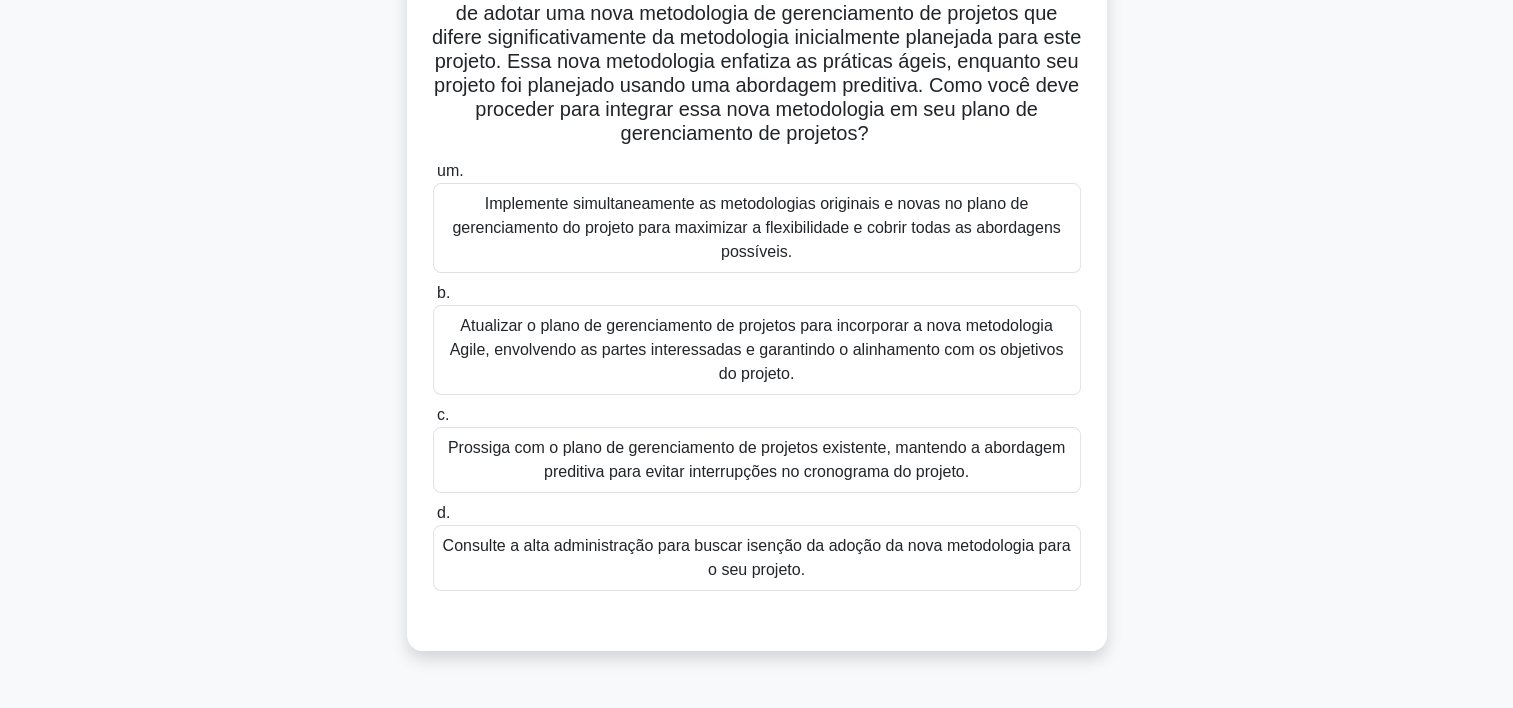 scroll, scrollTop: 196, scrollLeft: 0, axis: vertical 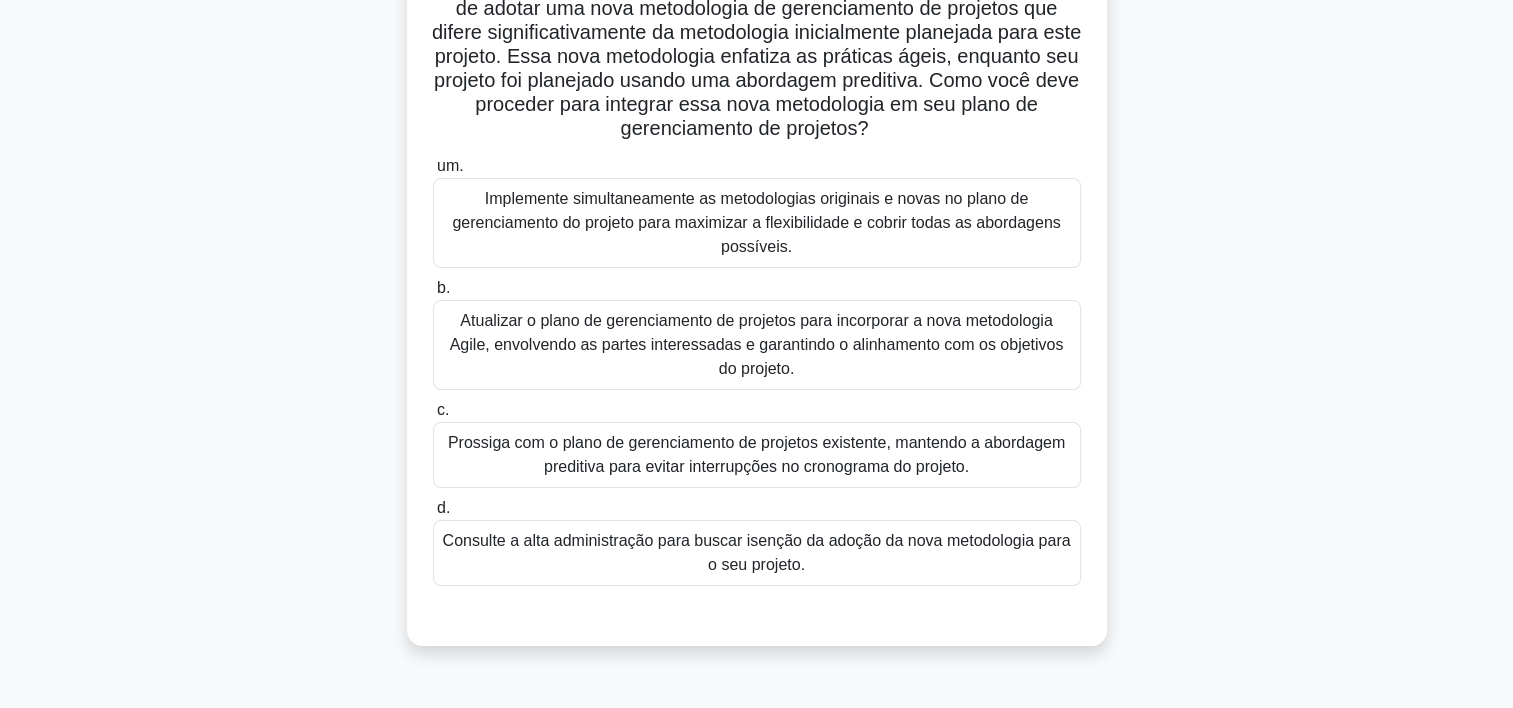 click on "Atualizar o plano de gerenciamento de projetos para incorporar a nova metodologia Agile, envolvendo as partes interessadas e garantindo o alinhamento com os objetivos do projeto." at bounding box center [757, 345] 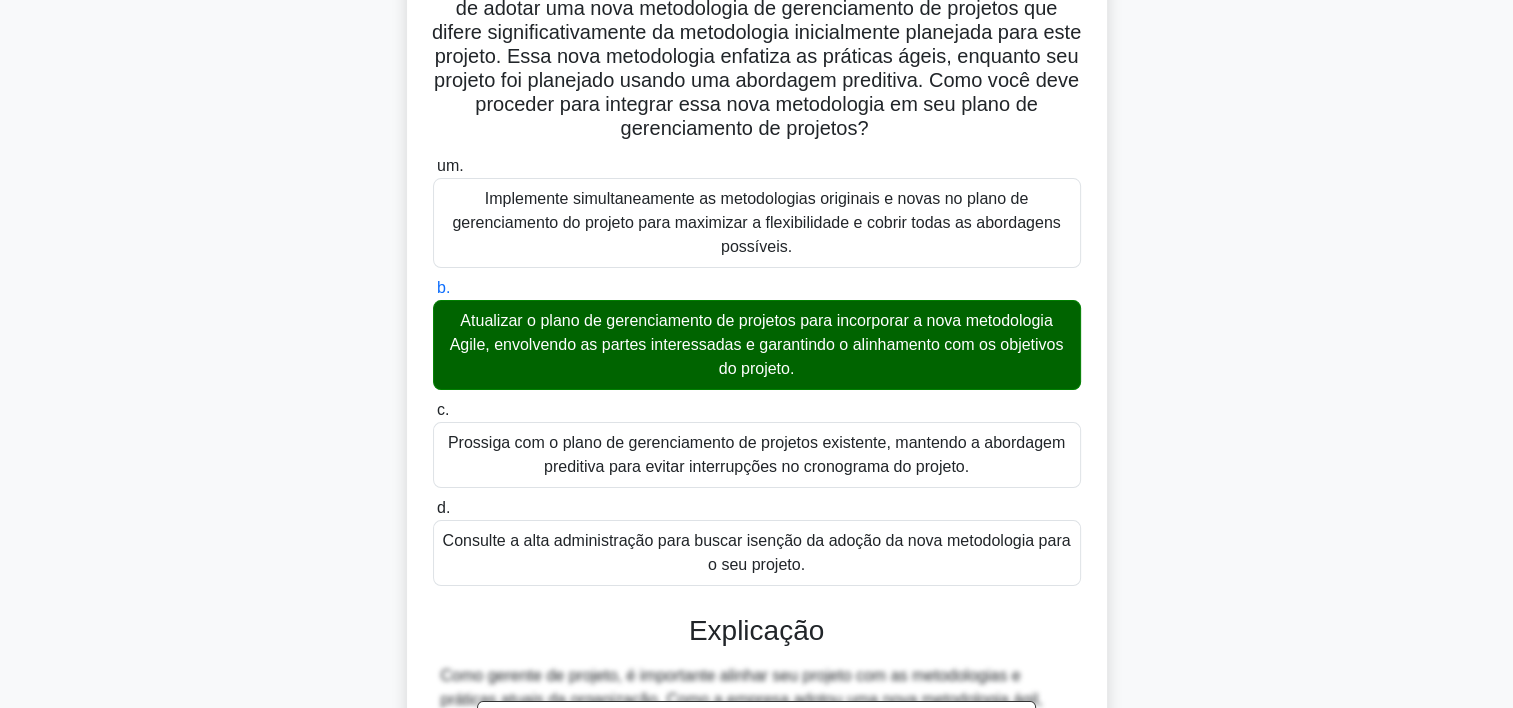 scroll, scrollTop: 572, scrollLeft: 0, axis: vertical 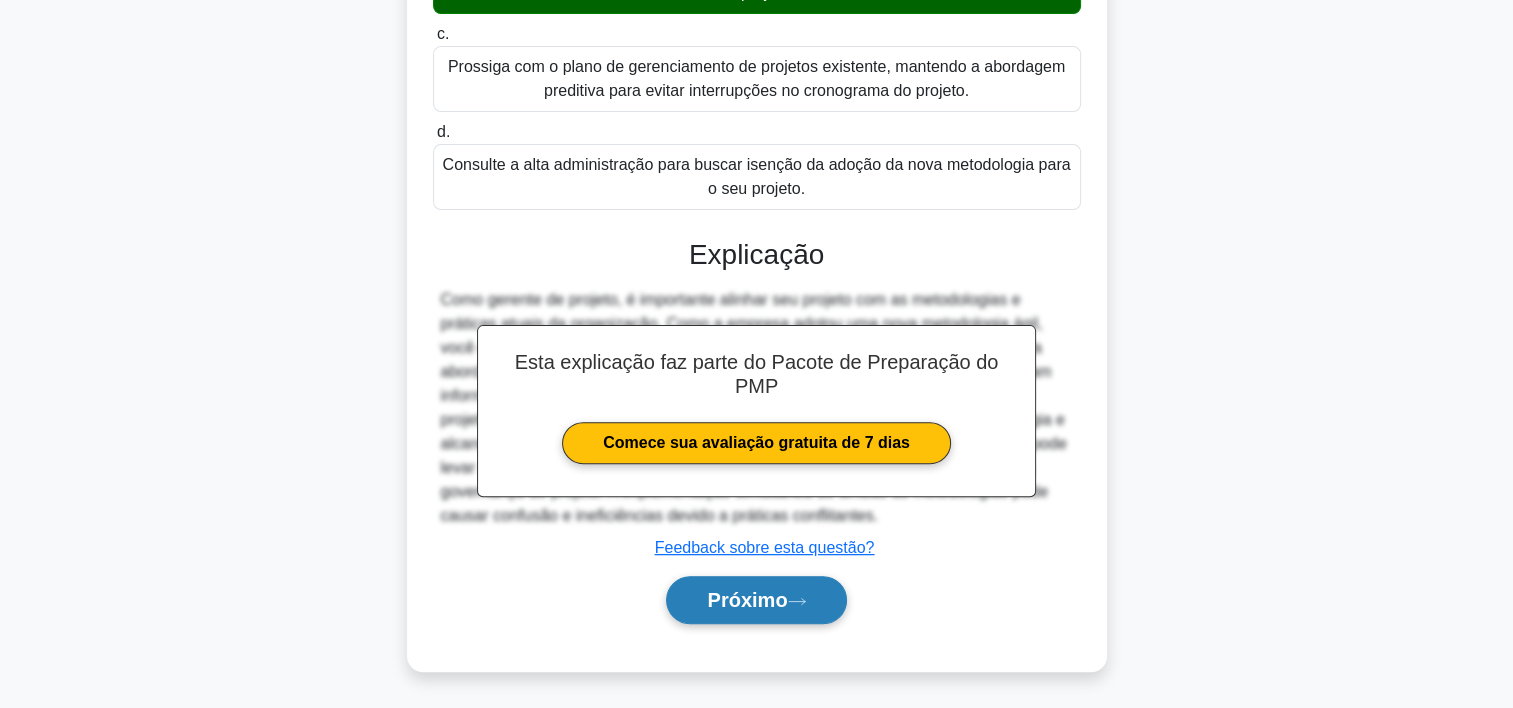 click on "Próximo" at bounding box center (747, 600) 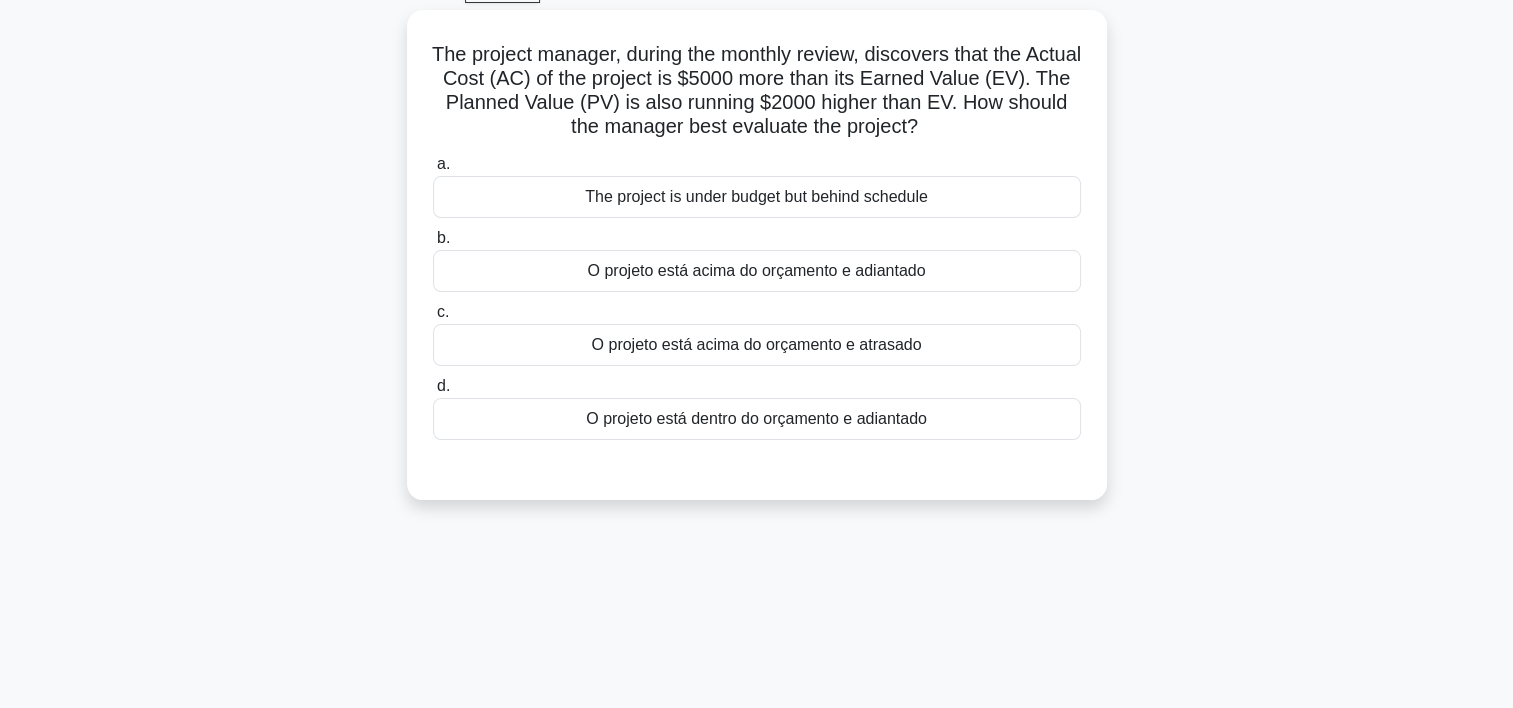 scroll, scrollTop: 0, scrollLeft: 0, axis: both 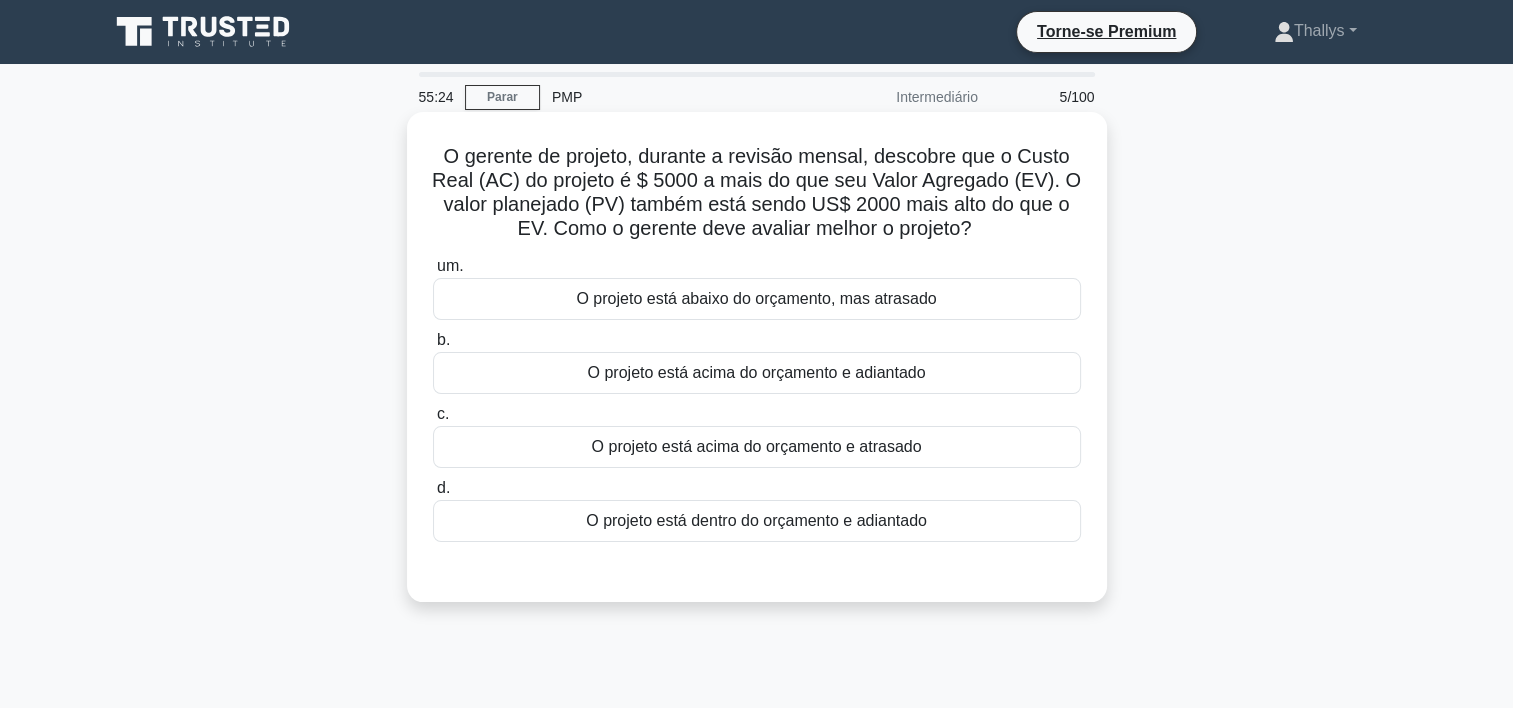 click on "O projeto está acima do orçamento e atrasado" at bounding box center (757, 447) 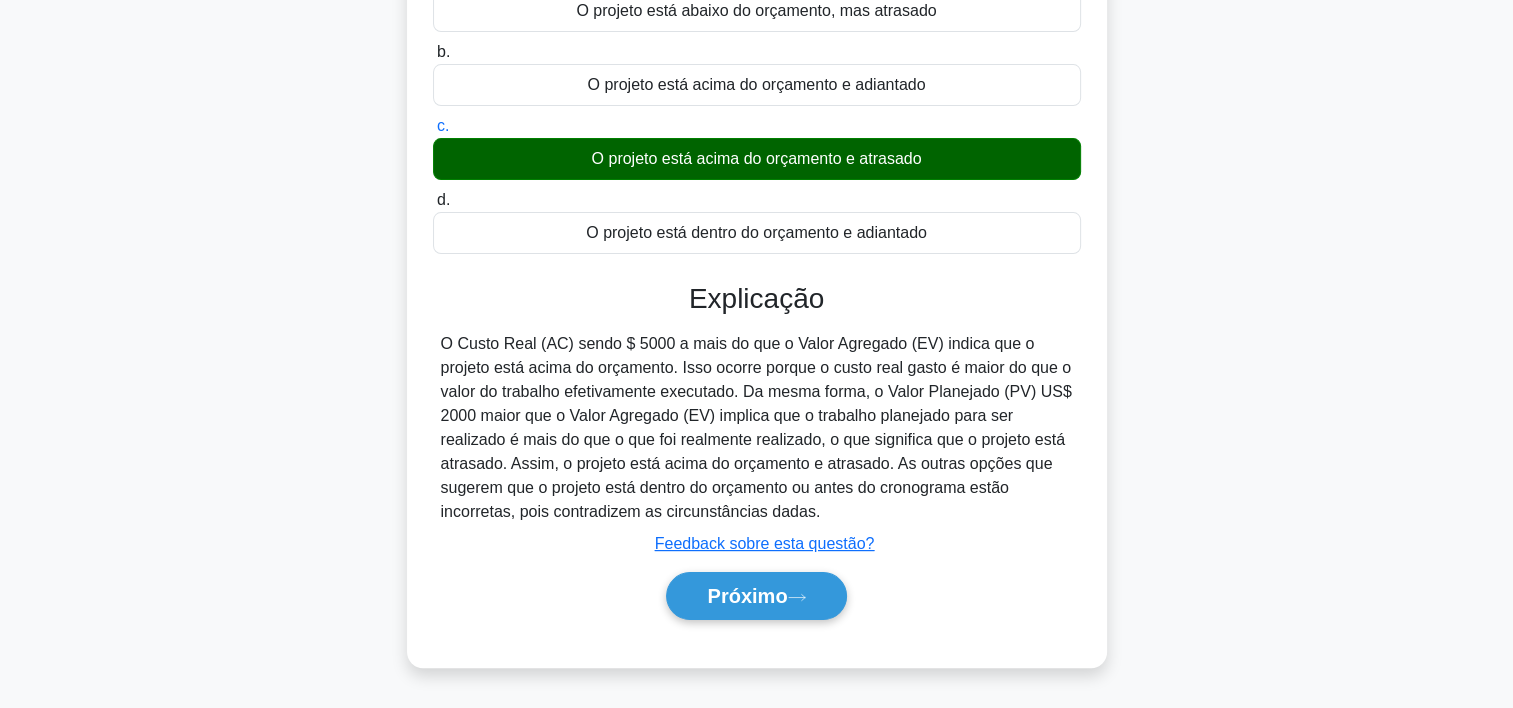 scroll, scrollTop: 372, scrollLeft: 0, axis: vertical 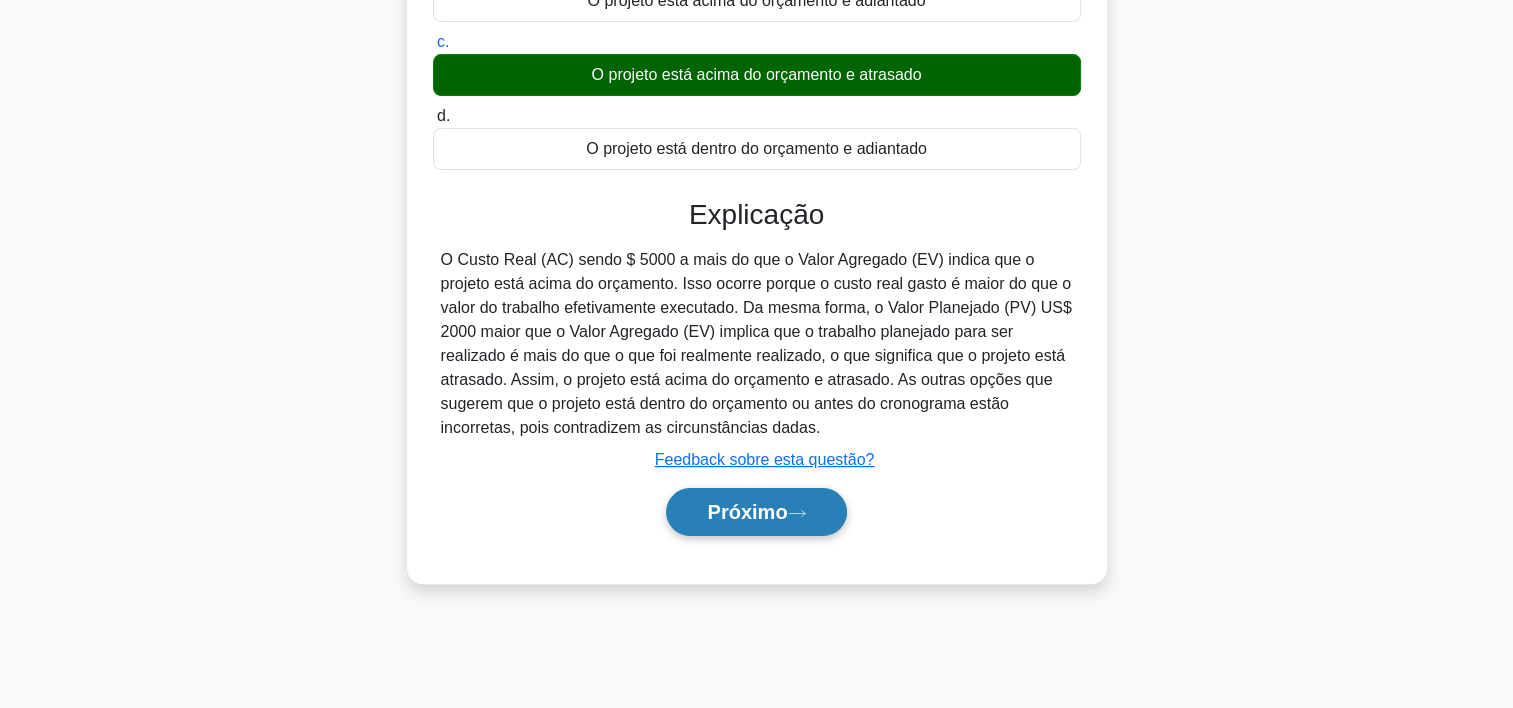 click on "Próximo" at bounding box center (747, 512) 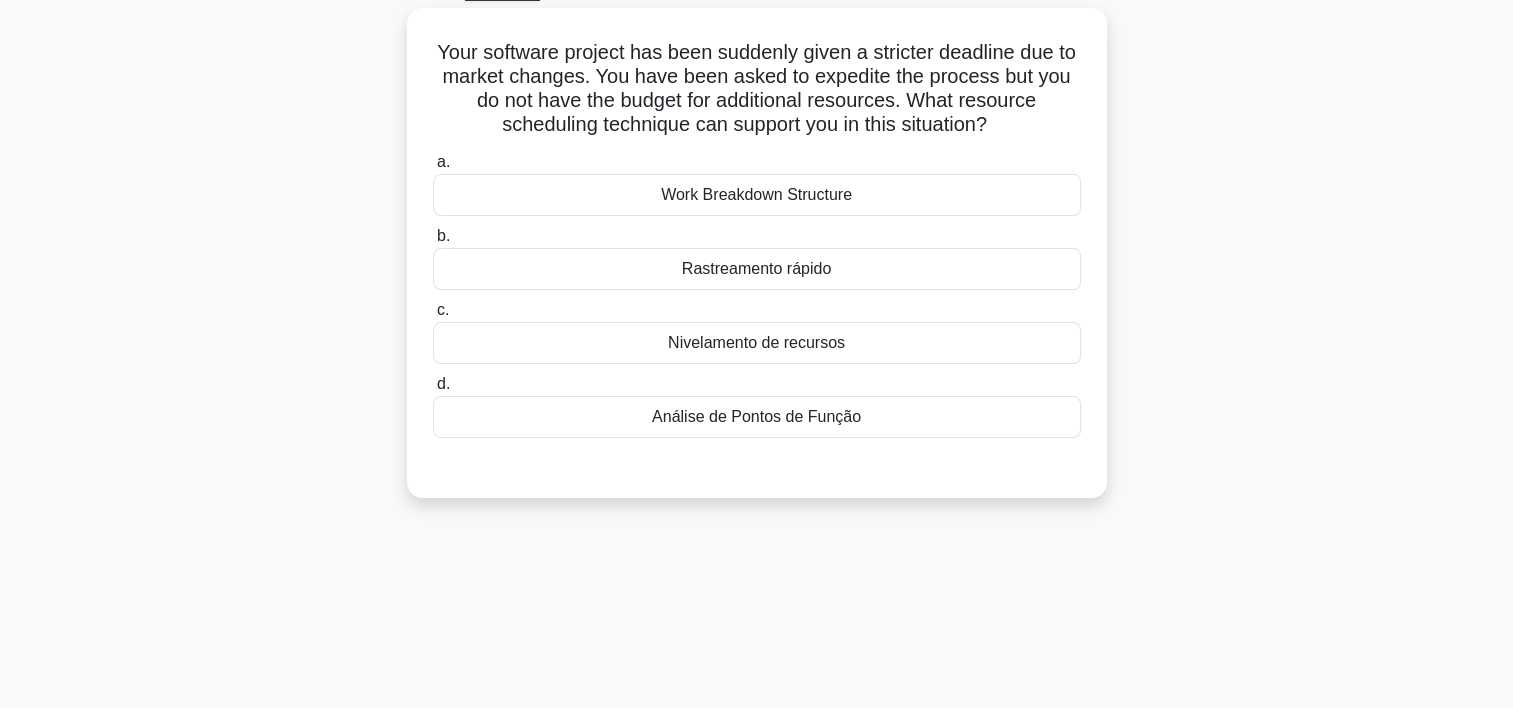 scroll, scrollTop: 0, scrollLeft: 0, axis: both 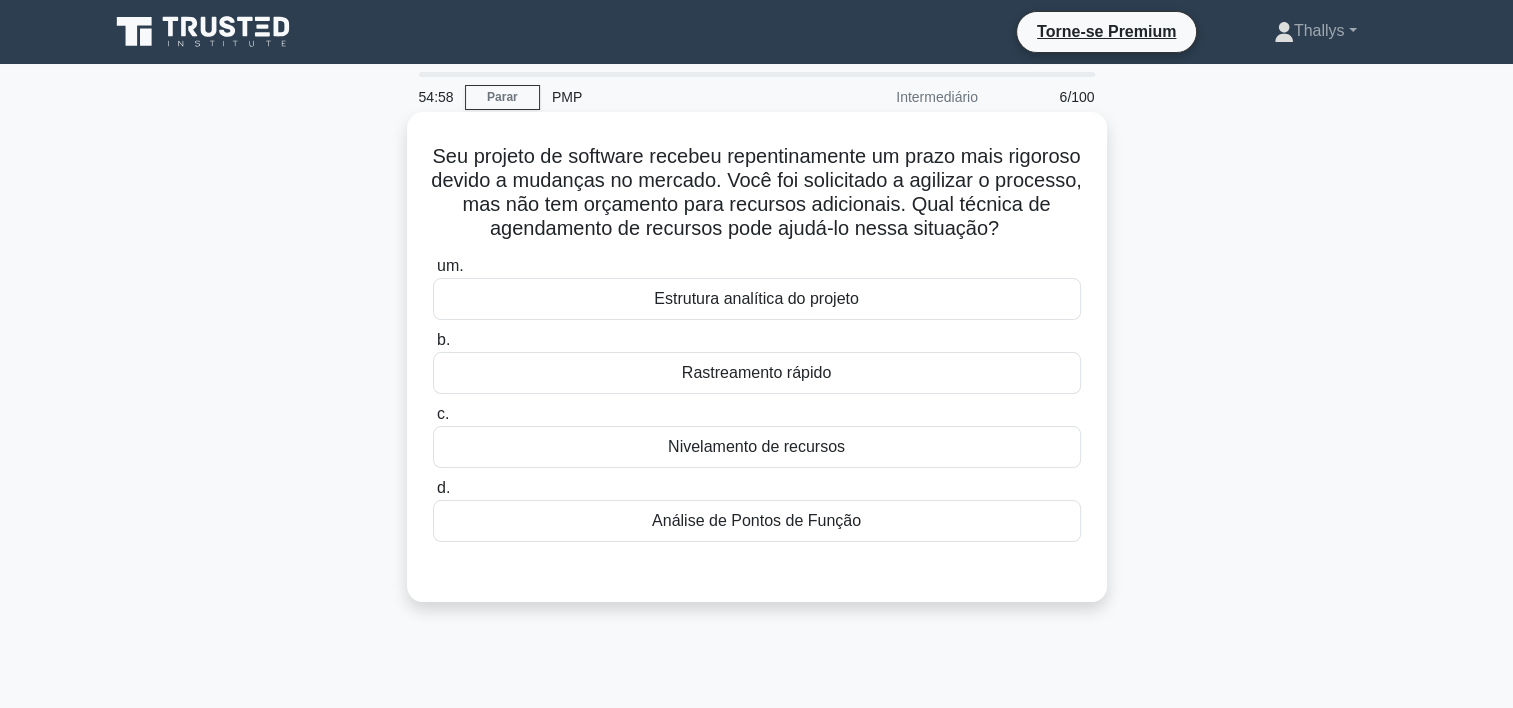 click on "Rastreamento rápido" at bounding box center (757, 373) 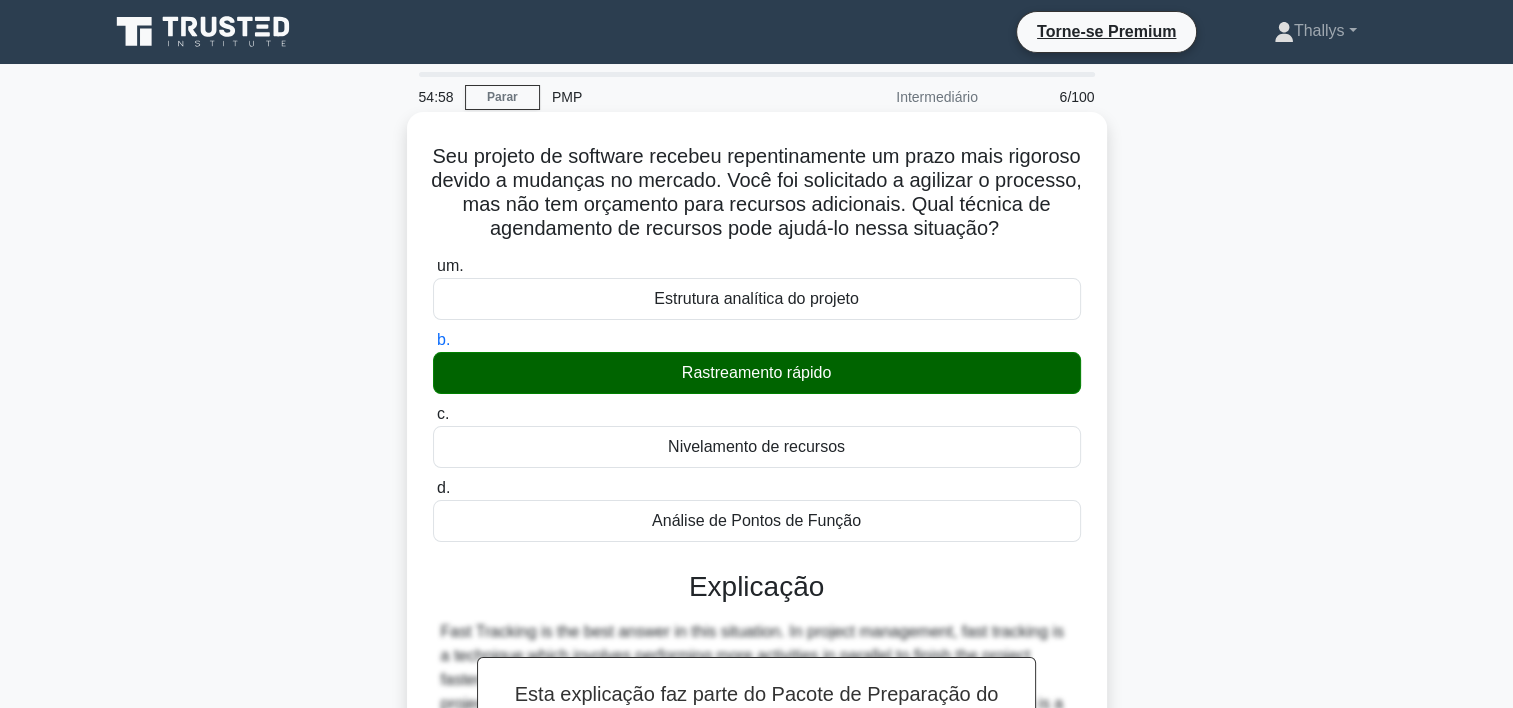 scroll, scrollTop: 380, scrollLeft: 0, axis: vertical 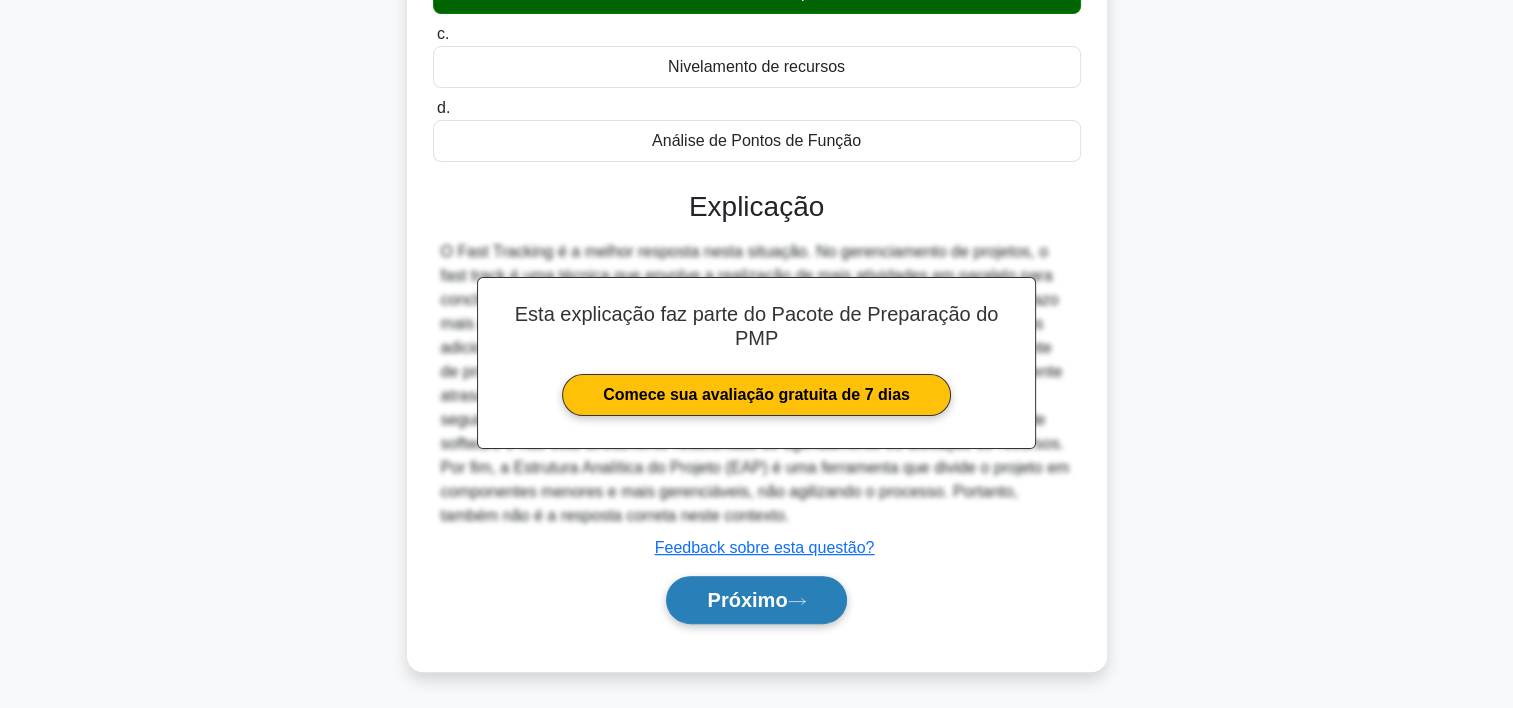 click on "Próximo" at bounding box center [747, 600] 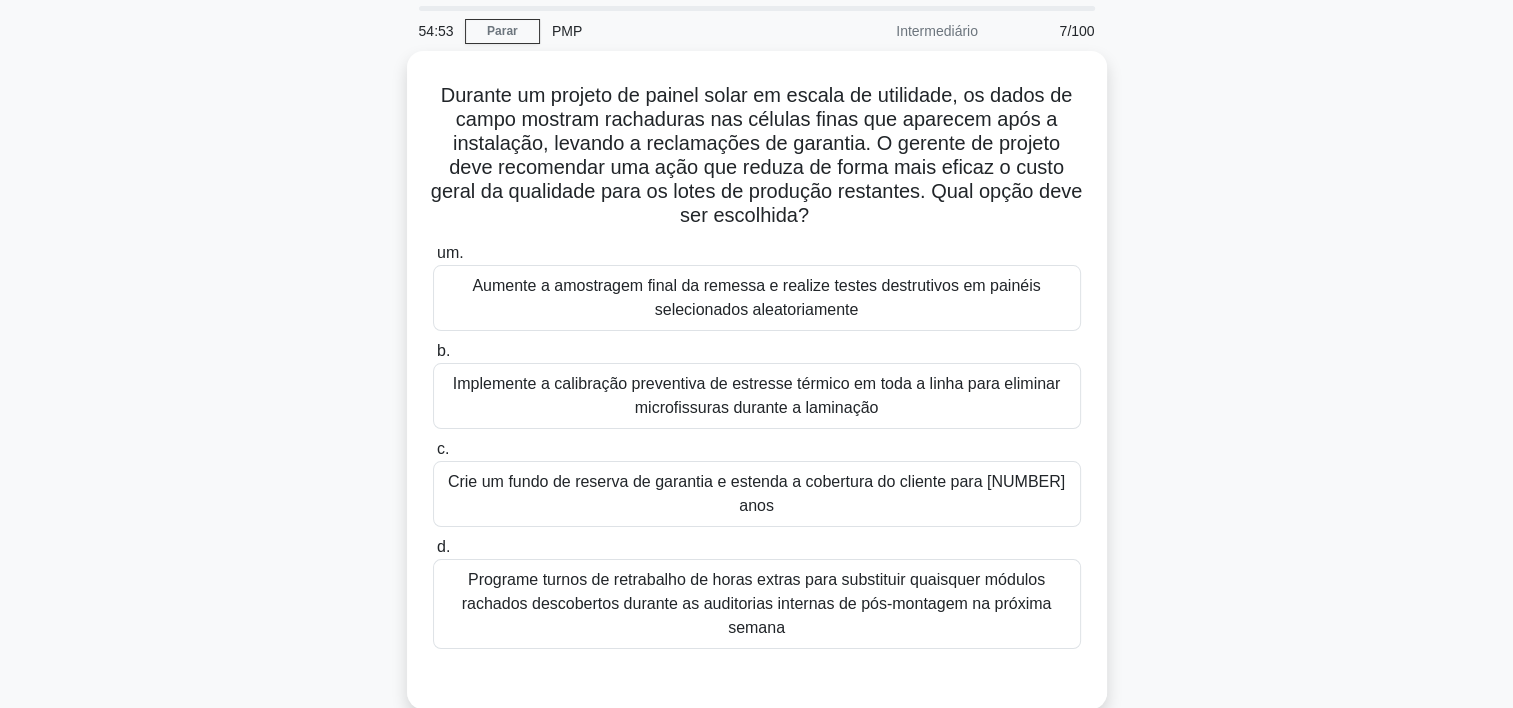 scroll, scrollTop: 68, scrollLeft: 0, axis: vertical 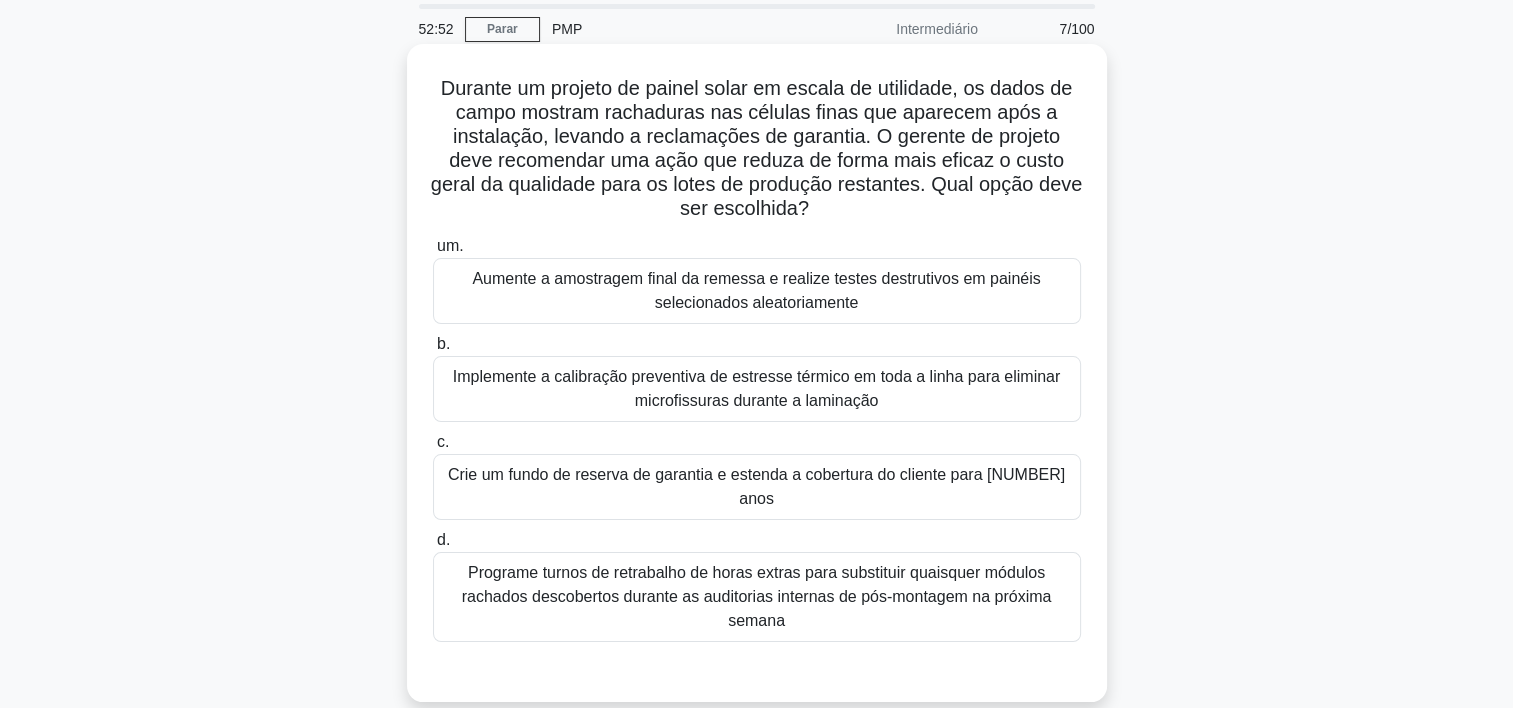 click on "Implemente a calibração preventiva de estresse térmico em toda a linha para eliminar microfissuras durante a laminação" at bounding box center (757, 389) 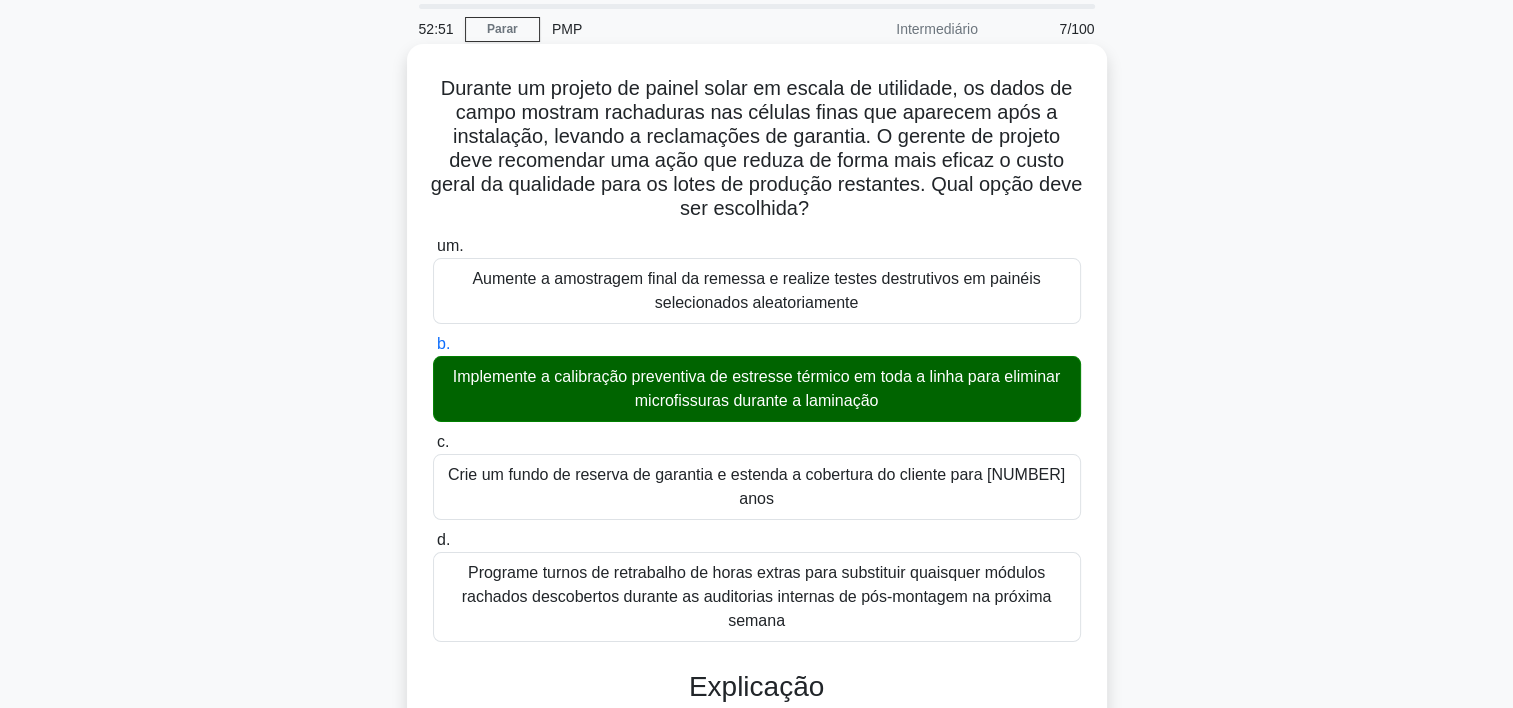 scroll, scrollTop: 716, scrollLeft: 0, axis: vertical 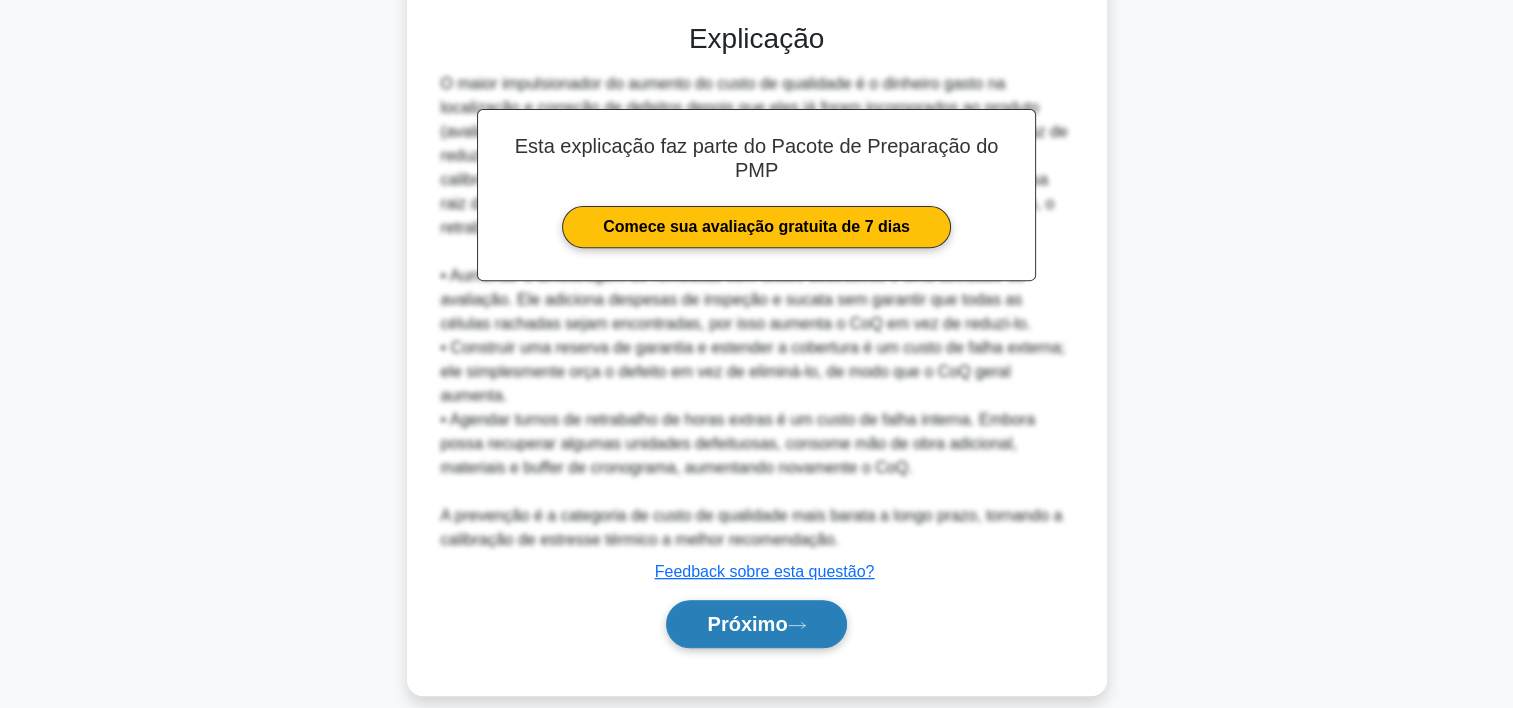 click on "Próximo" at bounding box center [747, 624] 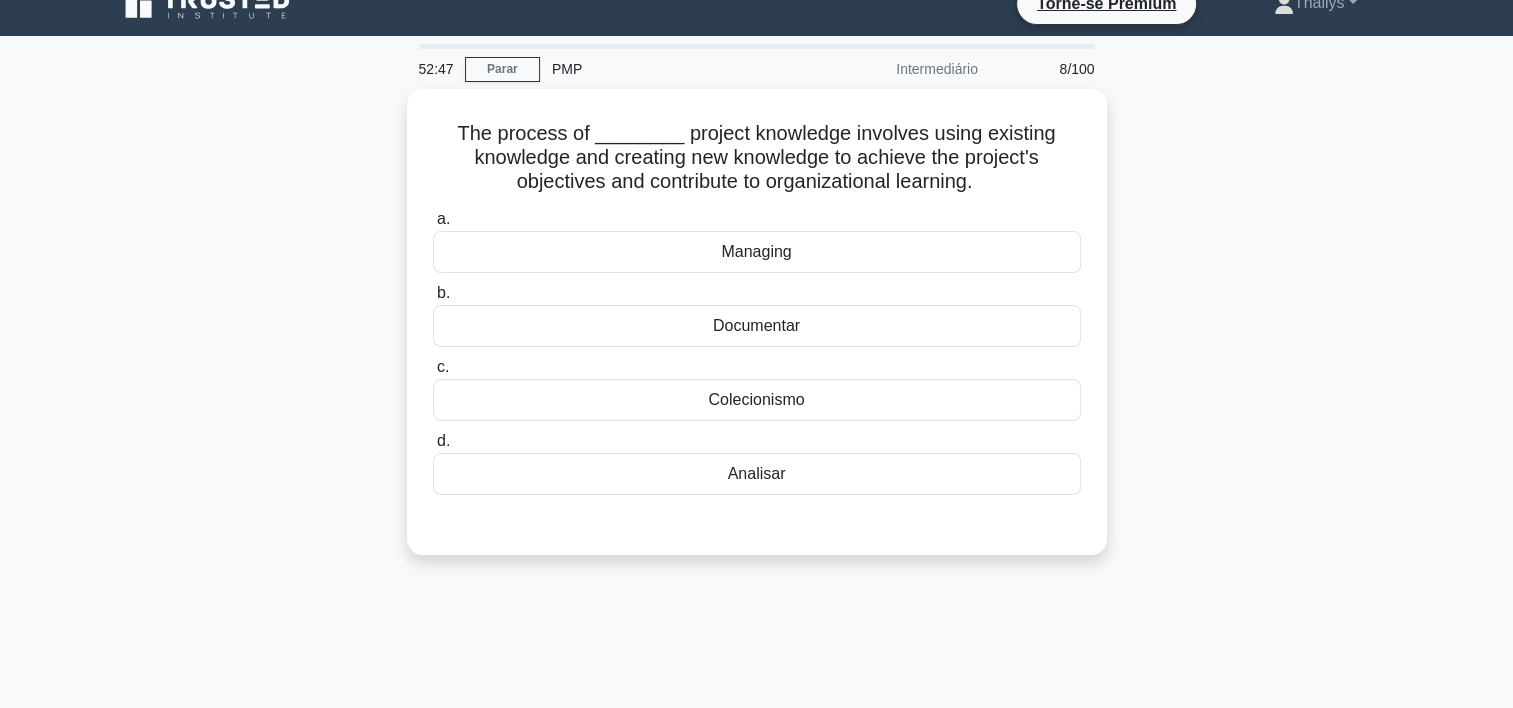 scroll, scrollTop: 0, scrollLeft: 0, axis: both 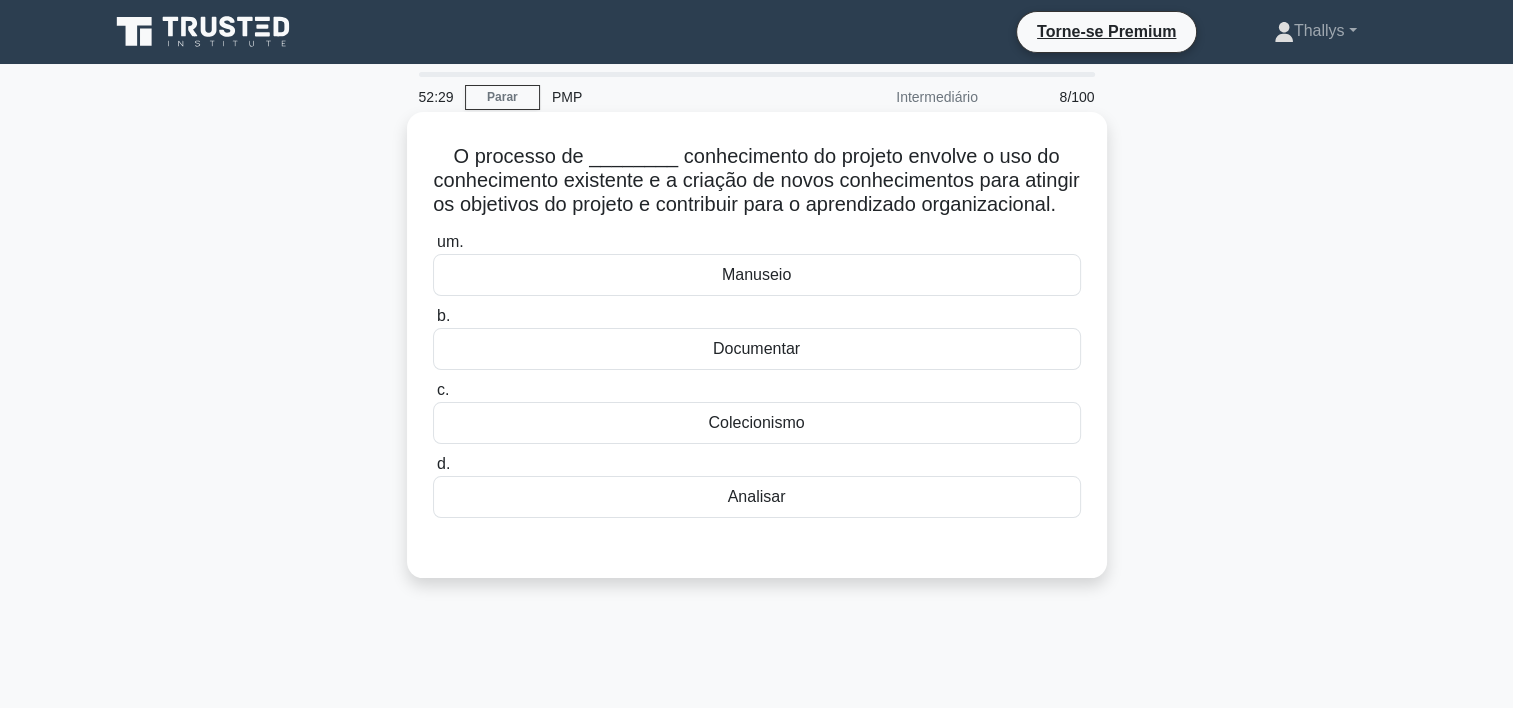 click on "Analisar" at bounding box center [757, 497] 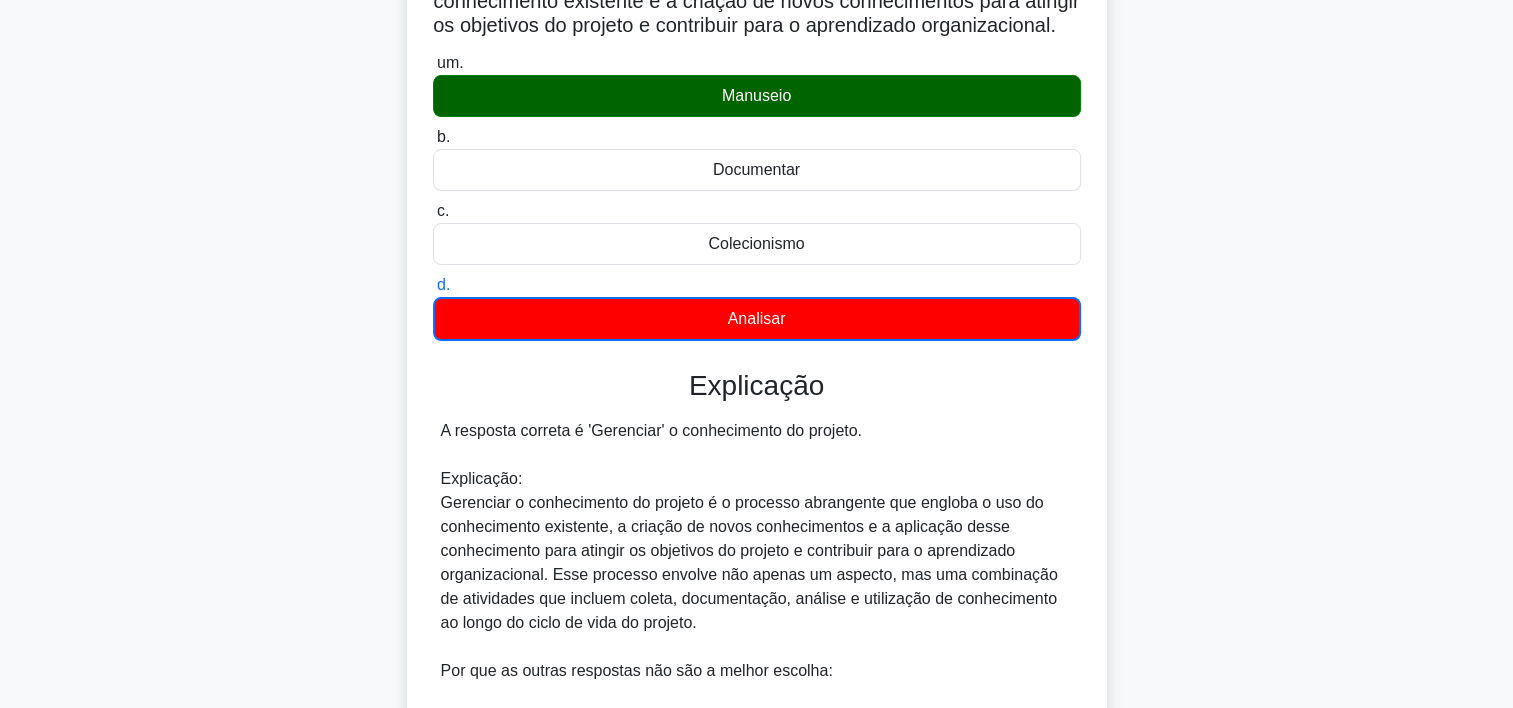 scroll, scrollTop: 765, scrollLeft: 0, axis: vertical 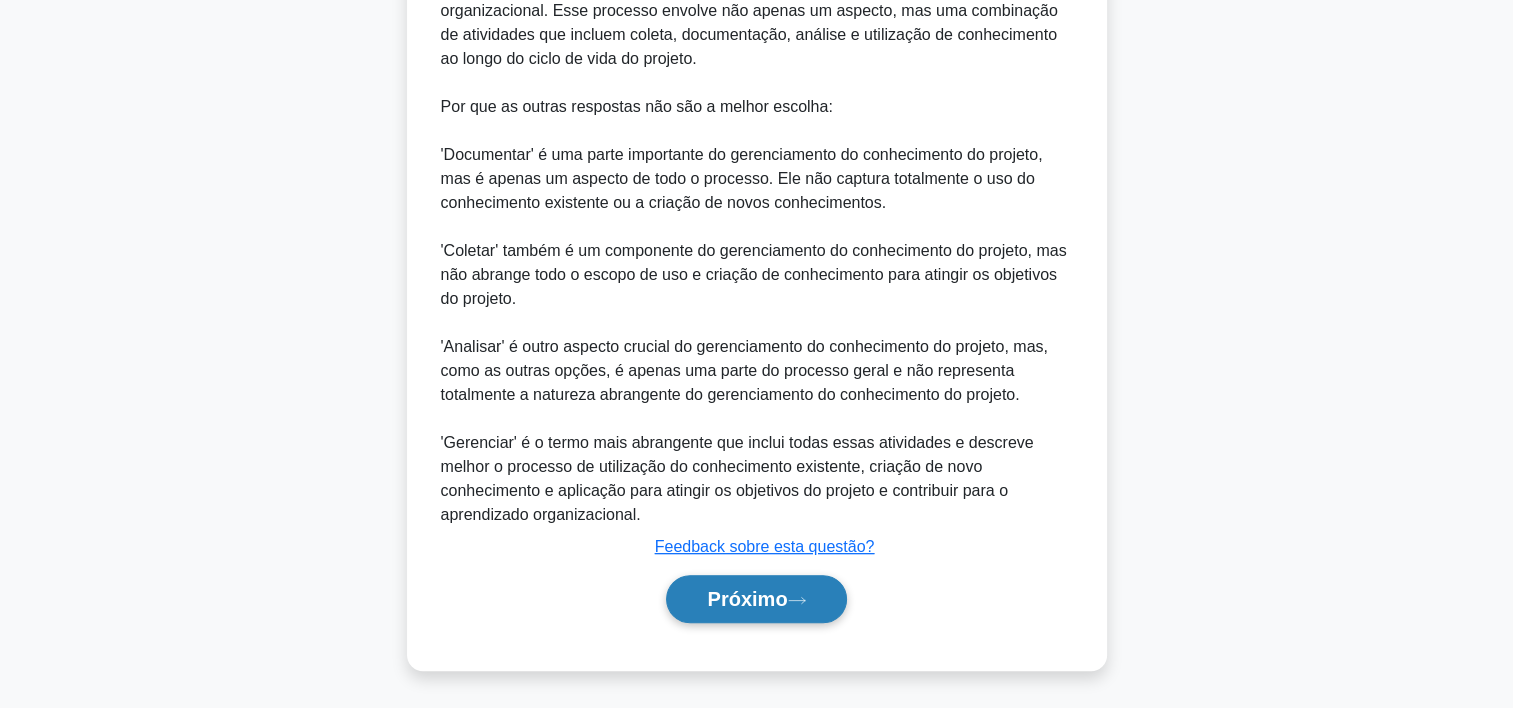 click on "Próximo" at bounding box center [747, 599] 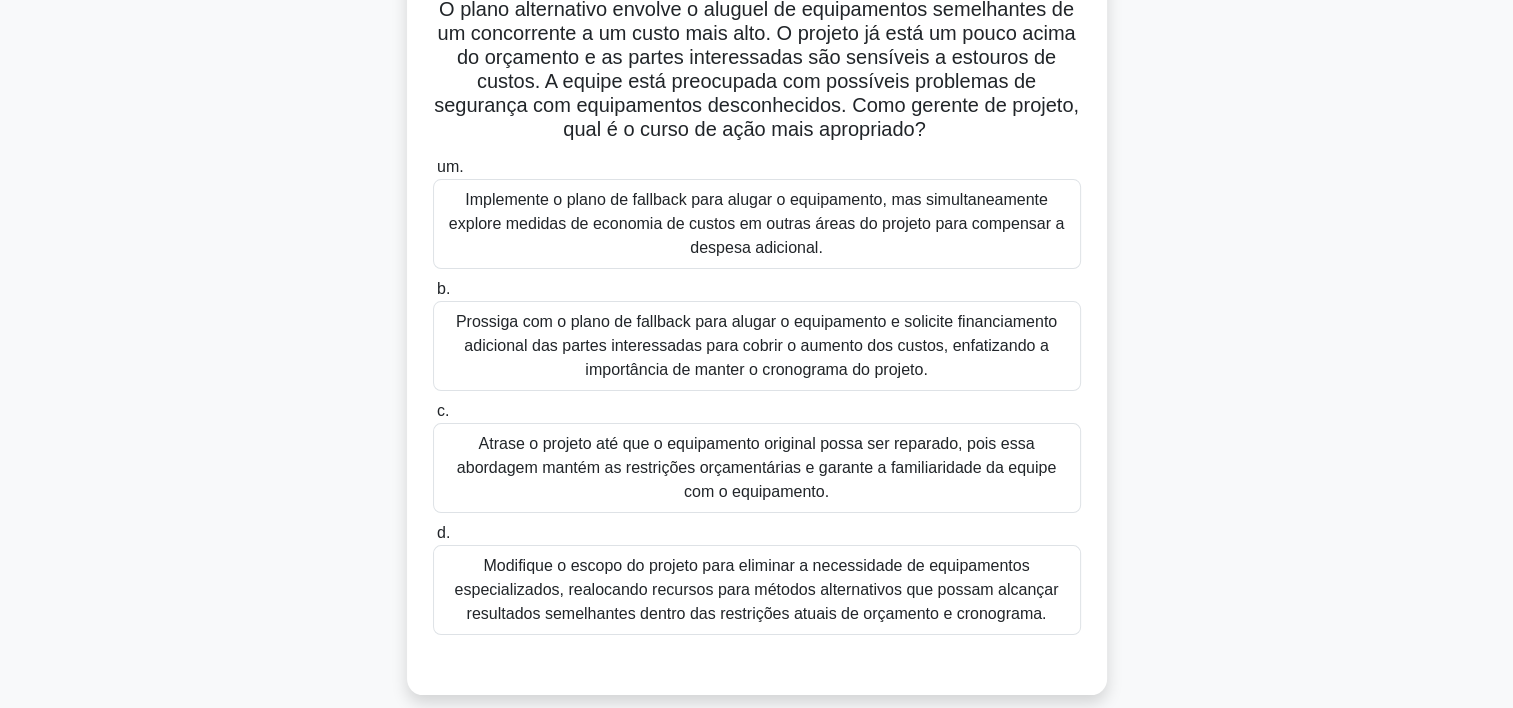 scroll, scrollTop: 219, scrollLeft: 0, axis: vertical 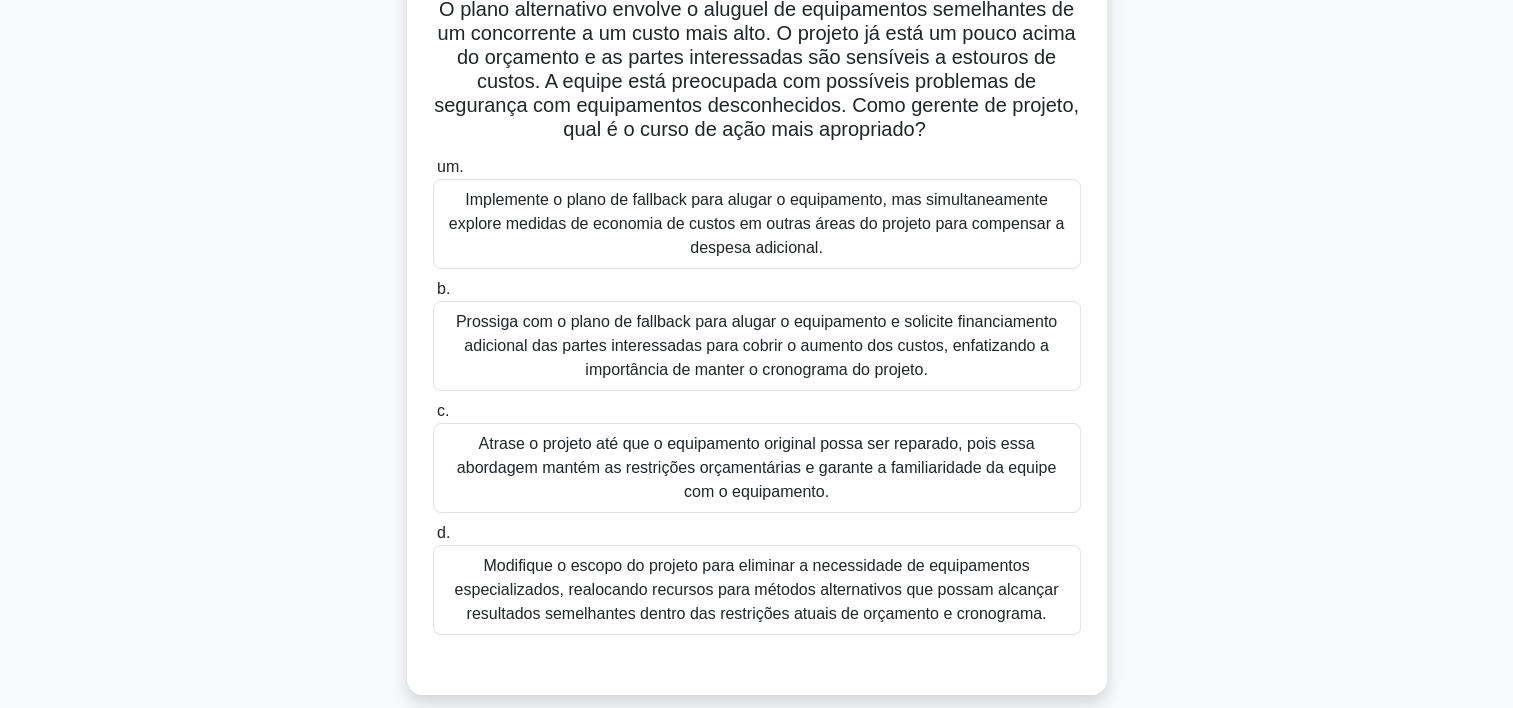 click on "Atrase o projeto até que o equipamento original possa ser reparado, pois essa abordagem mantém as restrições orçamentárias e garante a familiaridade da equipe com o equipamento." at bounding box center [757, 468] 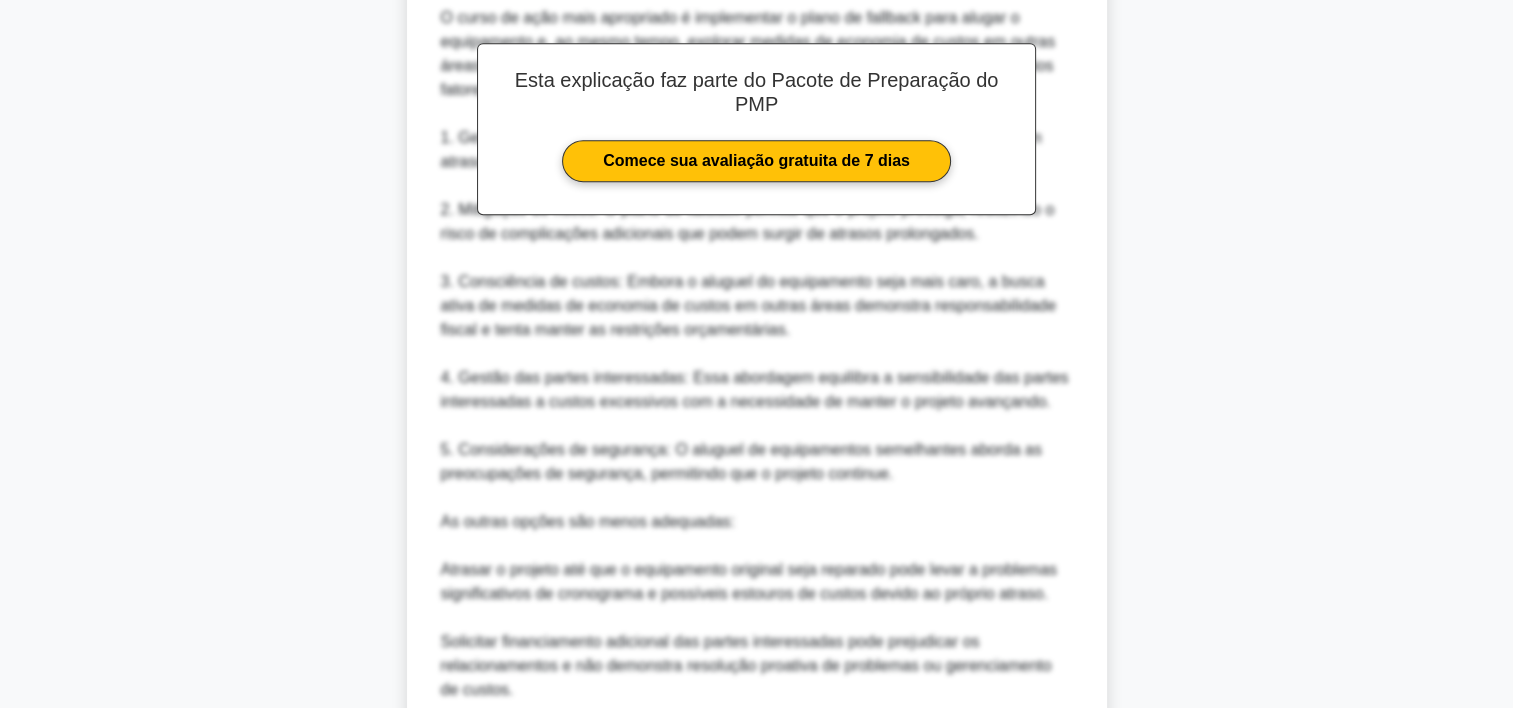 scroll, scrollTop: 1293, scrollLeft: 0, axis: vertical 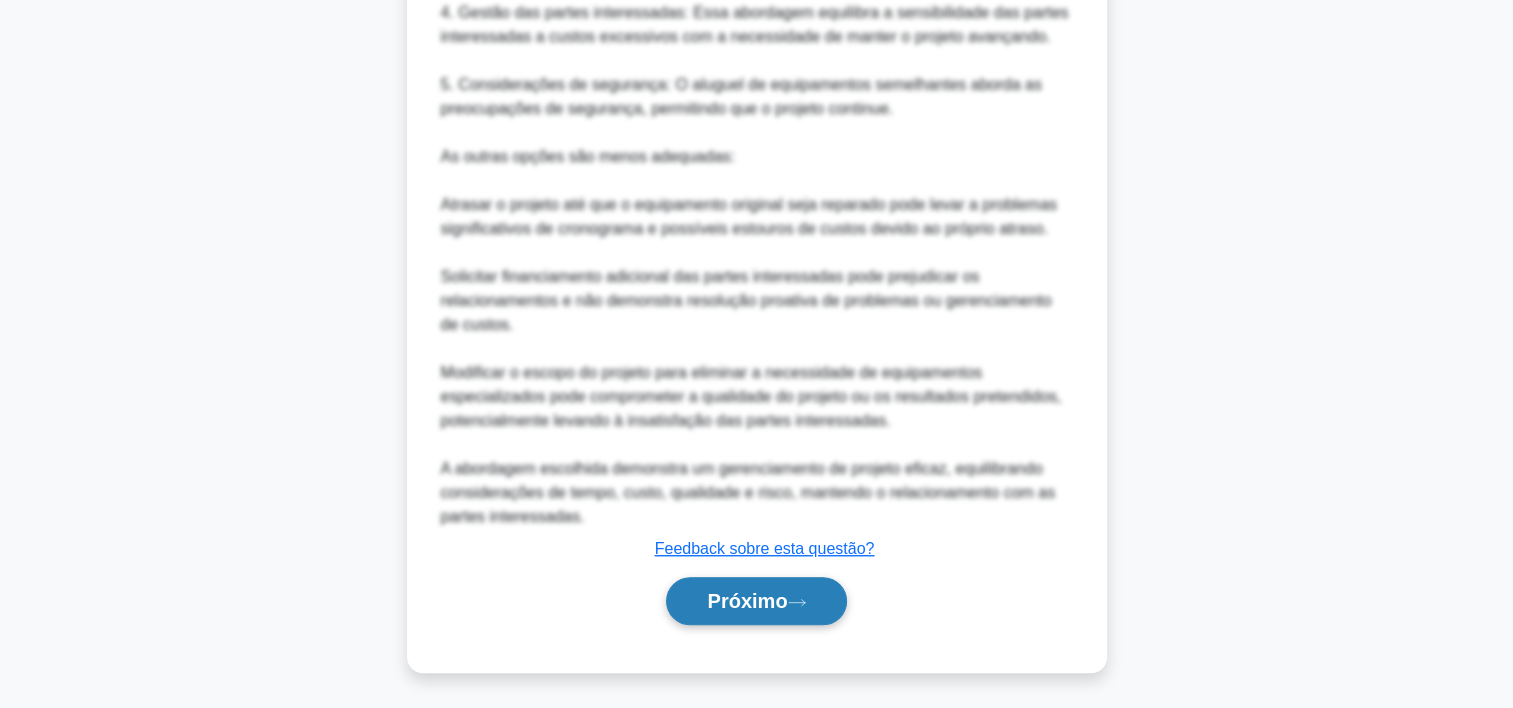click on "Próximo" at bounding box center (747, 601) 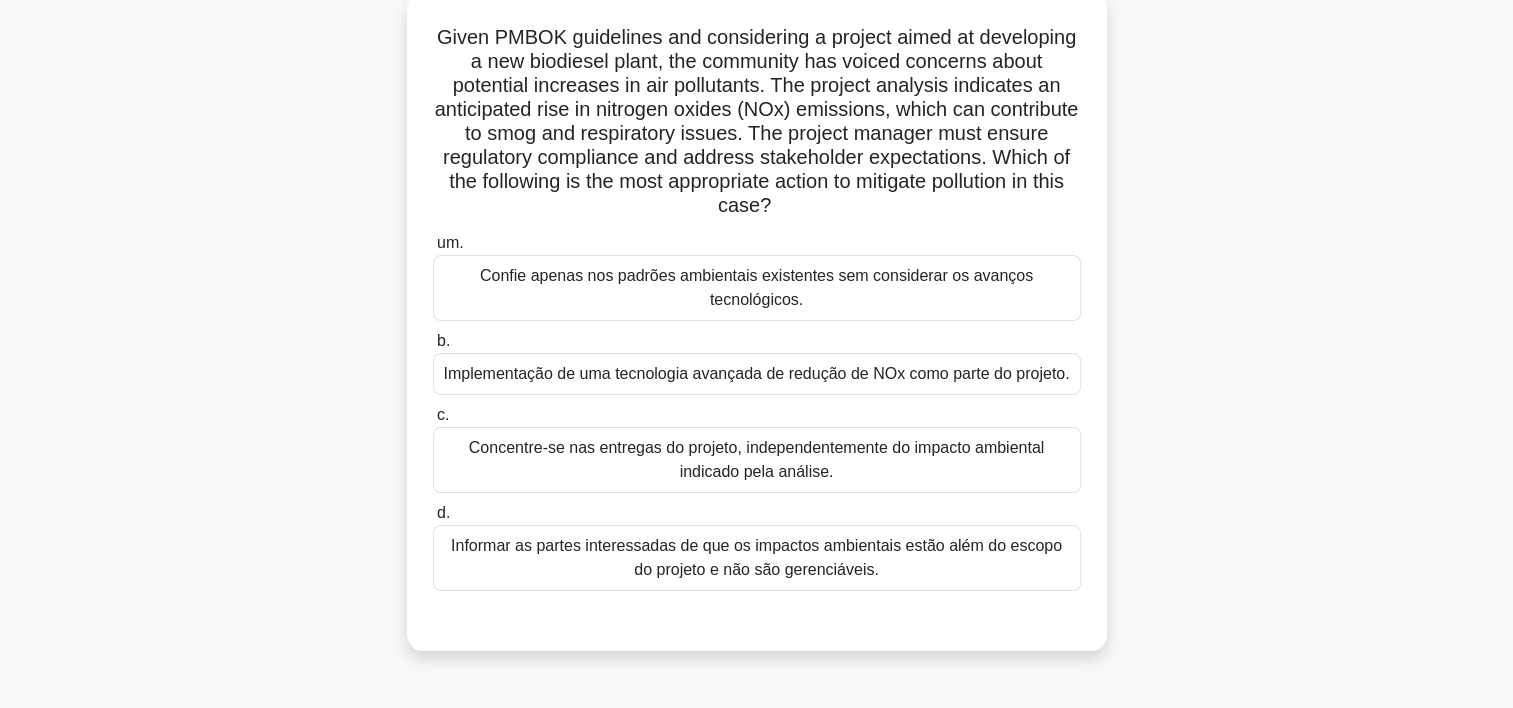 scroll, scrollTop: 121, scrollLeft: 0, axis: vertical 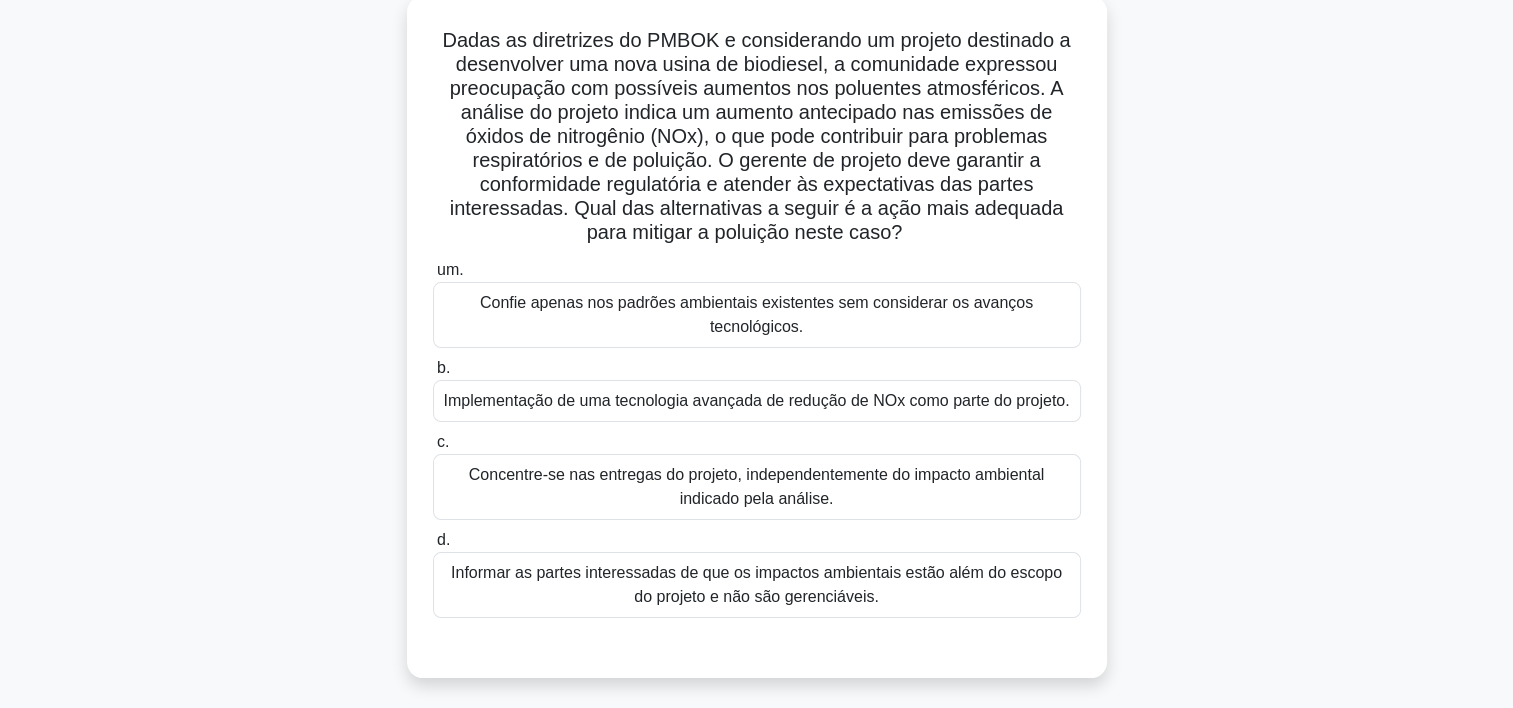 click on "Dadas as diretrizes do PMBOK e considerando um projeto destinado a desenvolver uma nova usina de biodiesel, a comunidade expressou preocupação com possíveis aumentos nos poluentes atmosféricos. A análise do projeto indica um aumento antecipado nas emissões de óxidos de nitrogênio (NOx), o que pode contribuir para problemas respiratórios e de poluição. O gerente de projeto deve garantir a conformidade regulatória e atender às expectativas das partes interessadas. Qual das alternativas a seguir é a ação mais adequada para mitigar a poluição neste caso?    .spinner_0XTQ {origem da transformação: centro; animação:spinner_y6GP .75s linear infinito}@keyframes spinner_y6GP{100%{transformar:girar(360deg)}}
um. b. c." at bounding box center [757, 349] 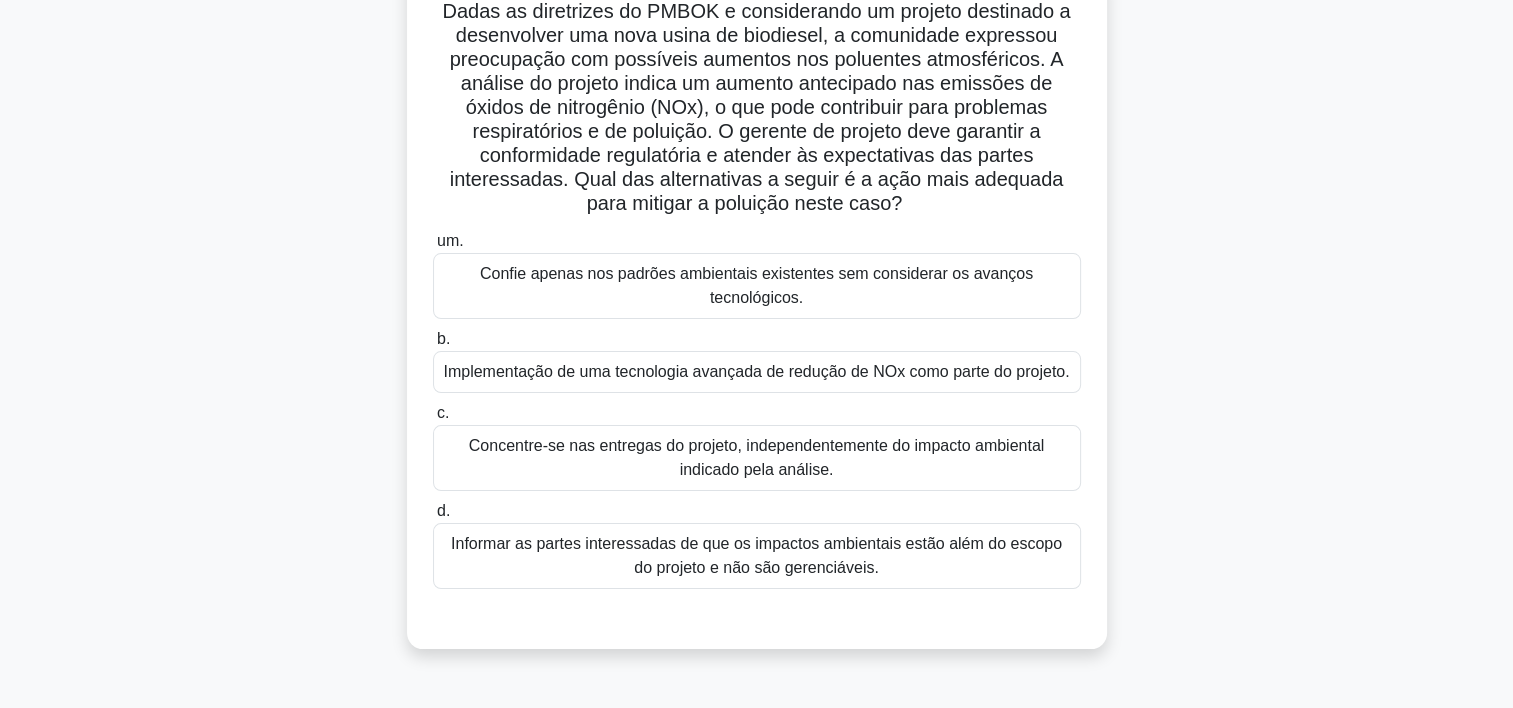 scroll, scrollTop: 151, scrollLeft: 0, axis: vertical 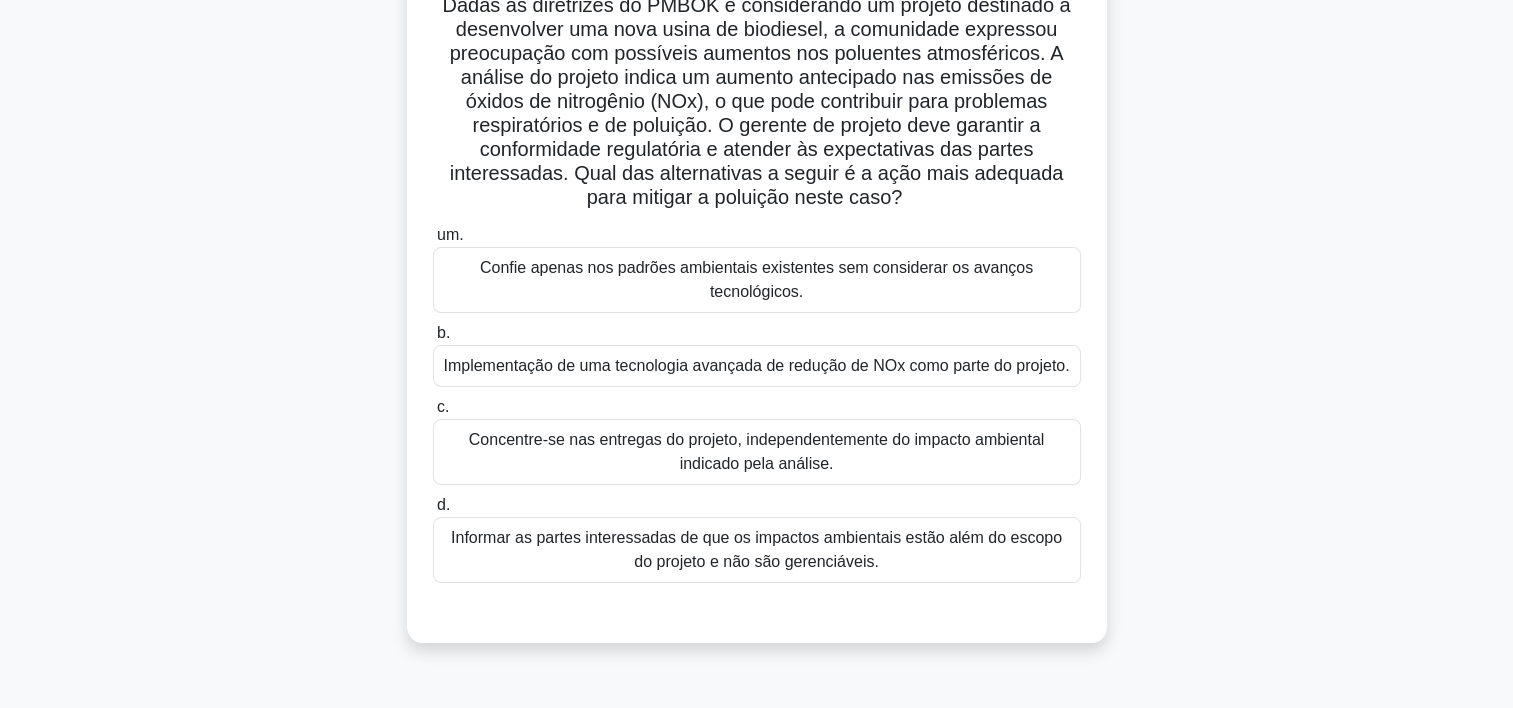 click on "Implementação de uma tecnologia avançada de redução de NOx como parte do projeto." at bounding box center [757, 366] 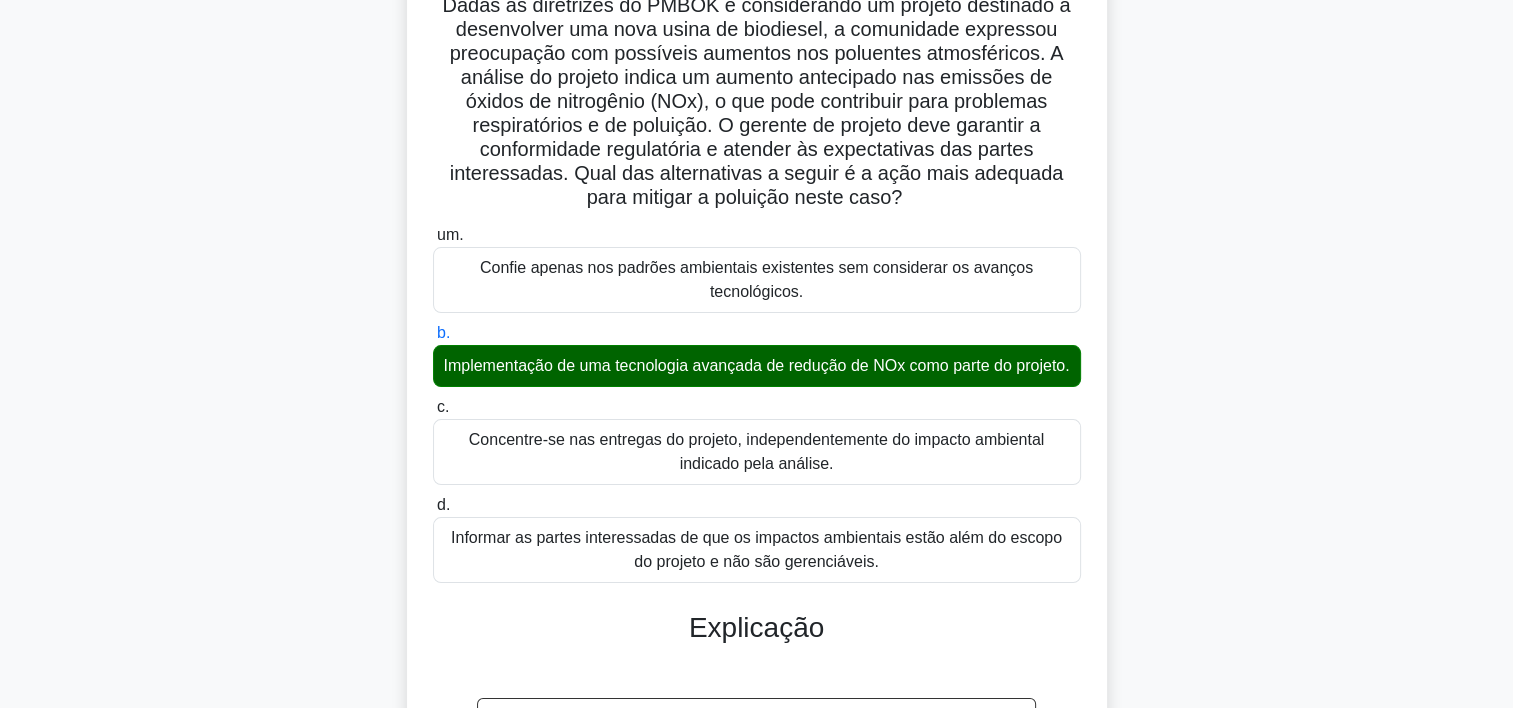 scroll, scrollTop: 548, scrollLeft: 0, axis: vertical 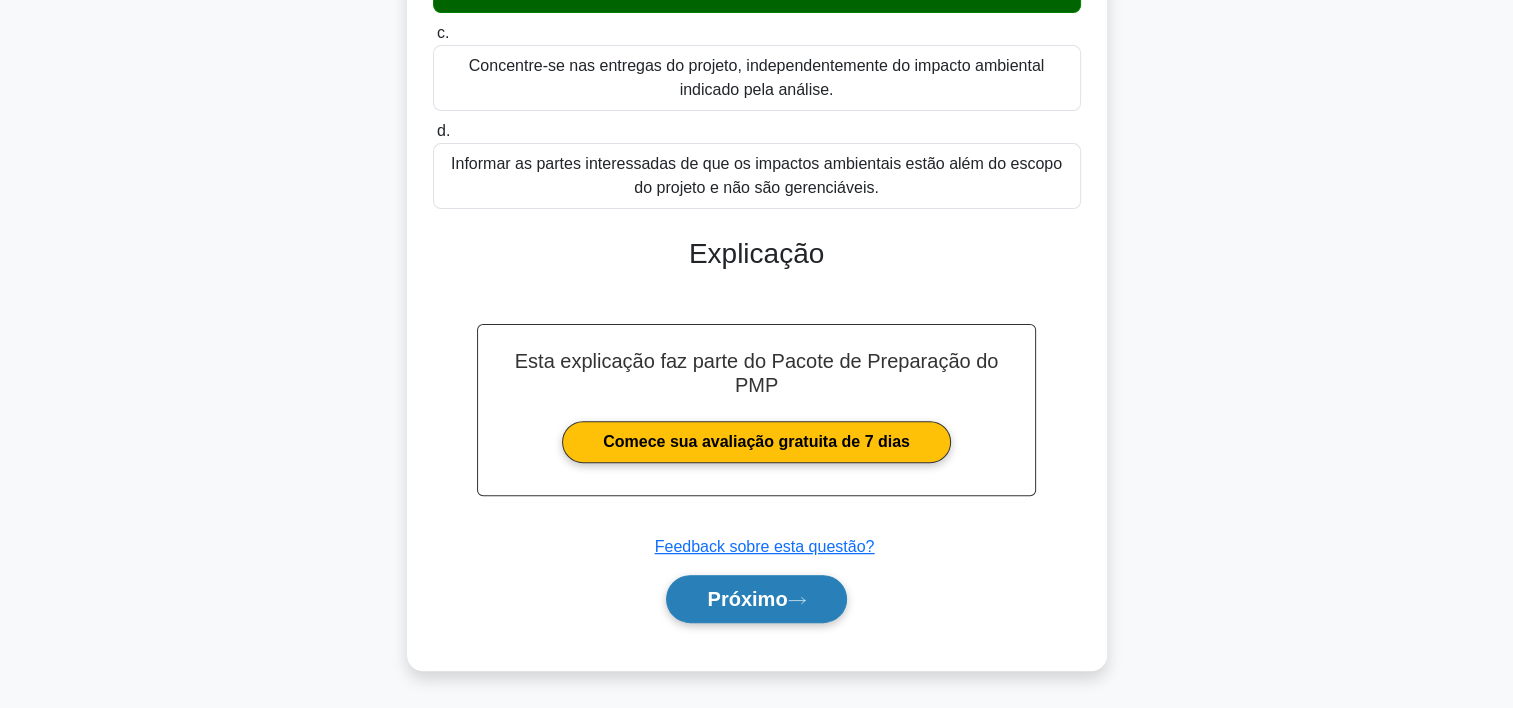click on "Próximo" at bounding box center [747, 599] 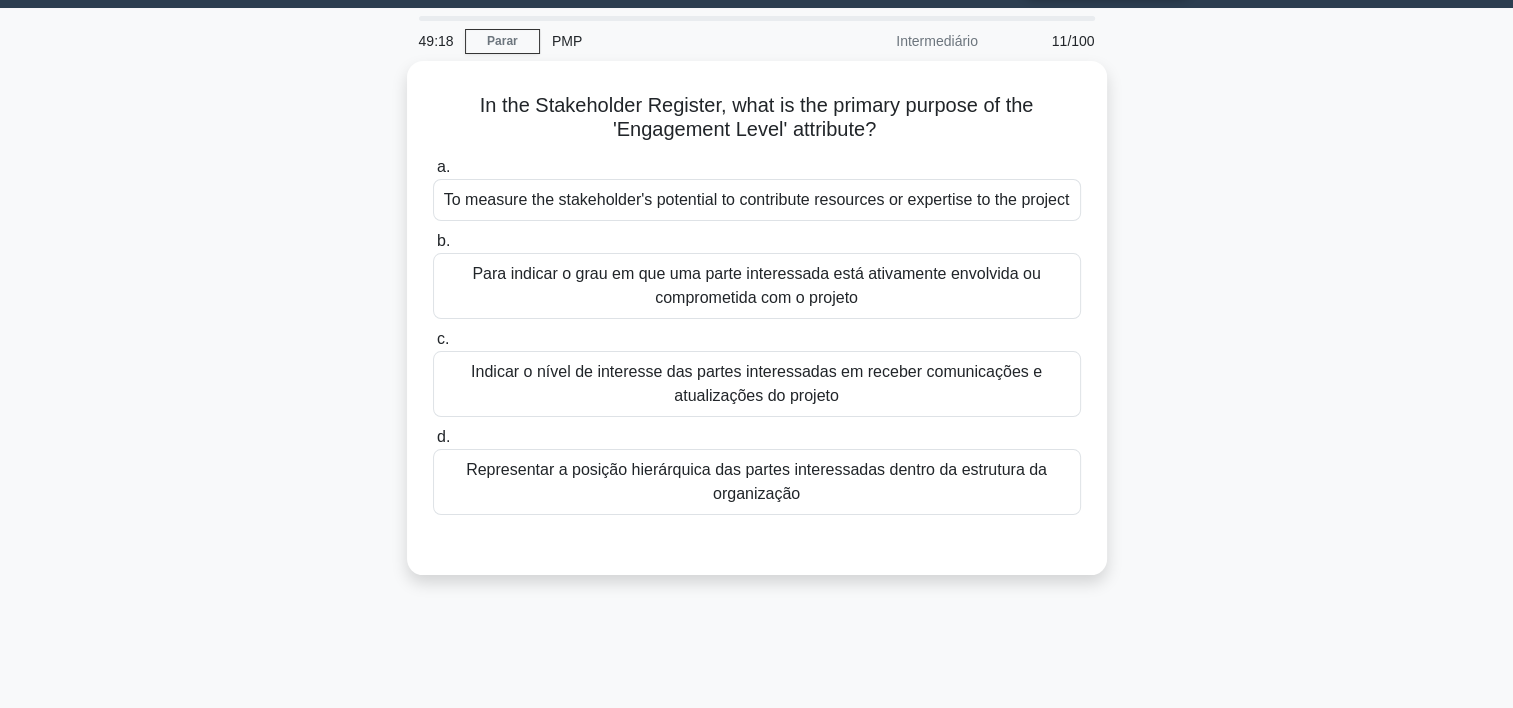scroll, scrollTop: 0, scrollLeft: 0, axis: both 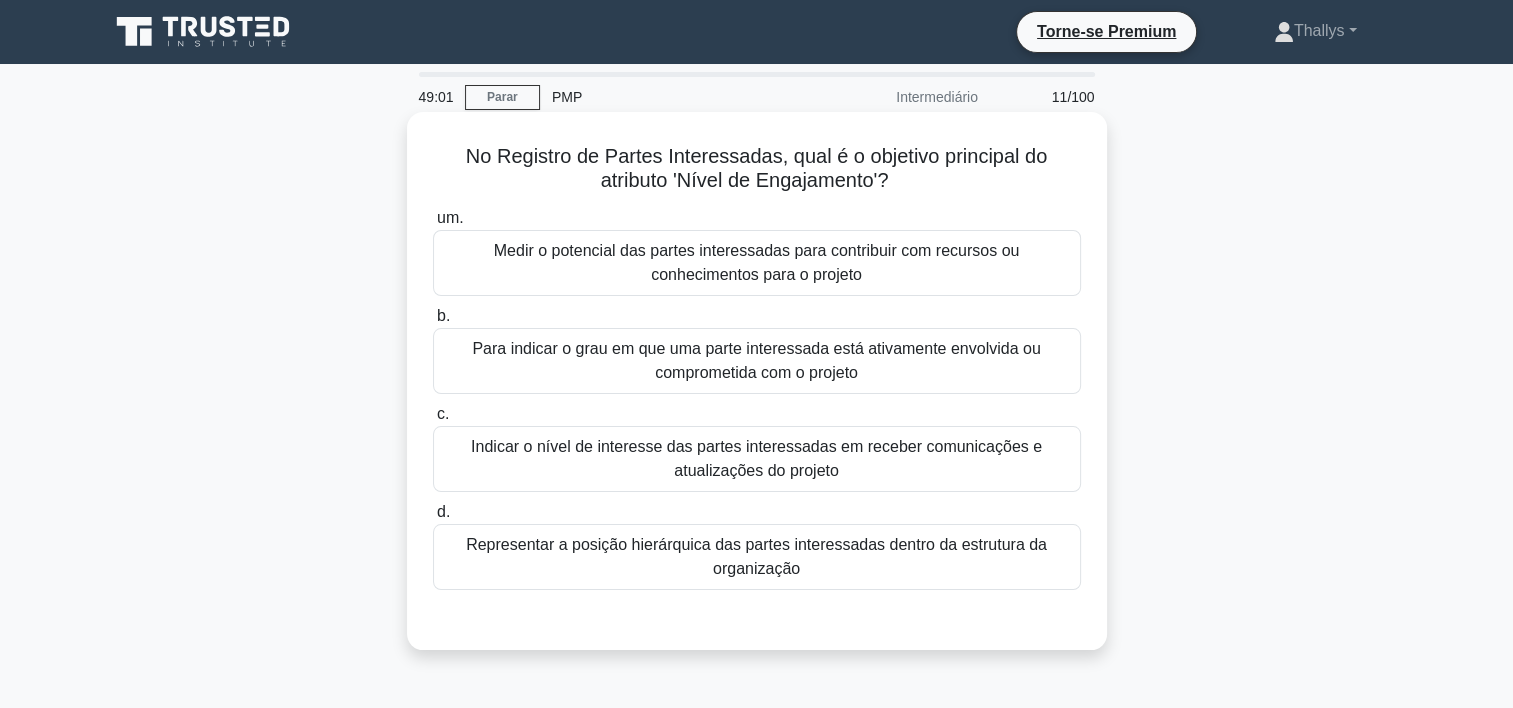click on "Para indicar o grau em que uma parte interessada está ativamente envolvida ou comprometida com o projeto" at bounding box center (757, 361) 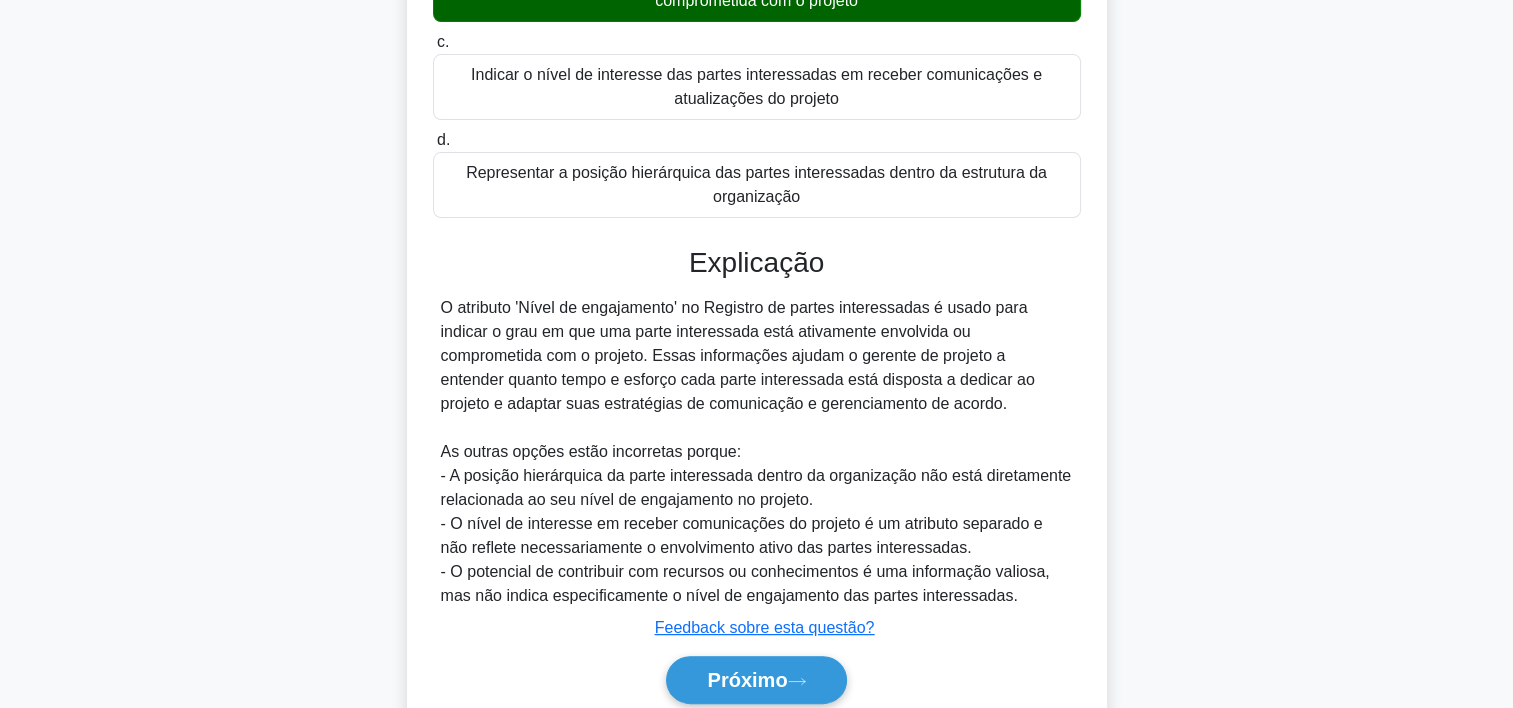 scroll, scrollTop: 452, scrollLeft: 0, axis: vertical 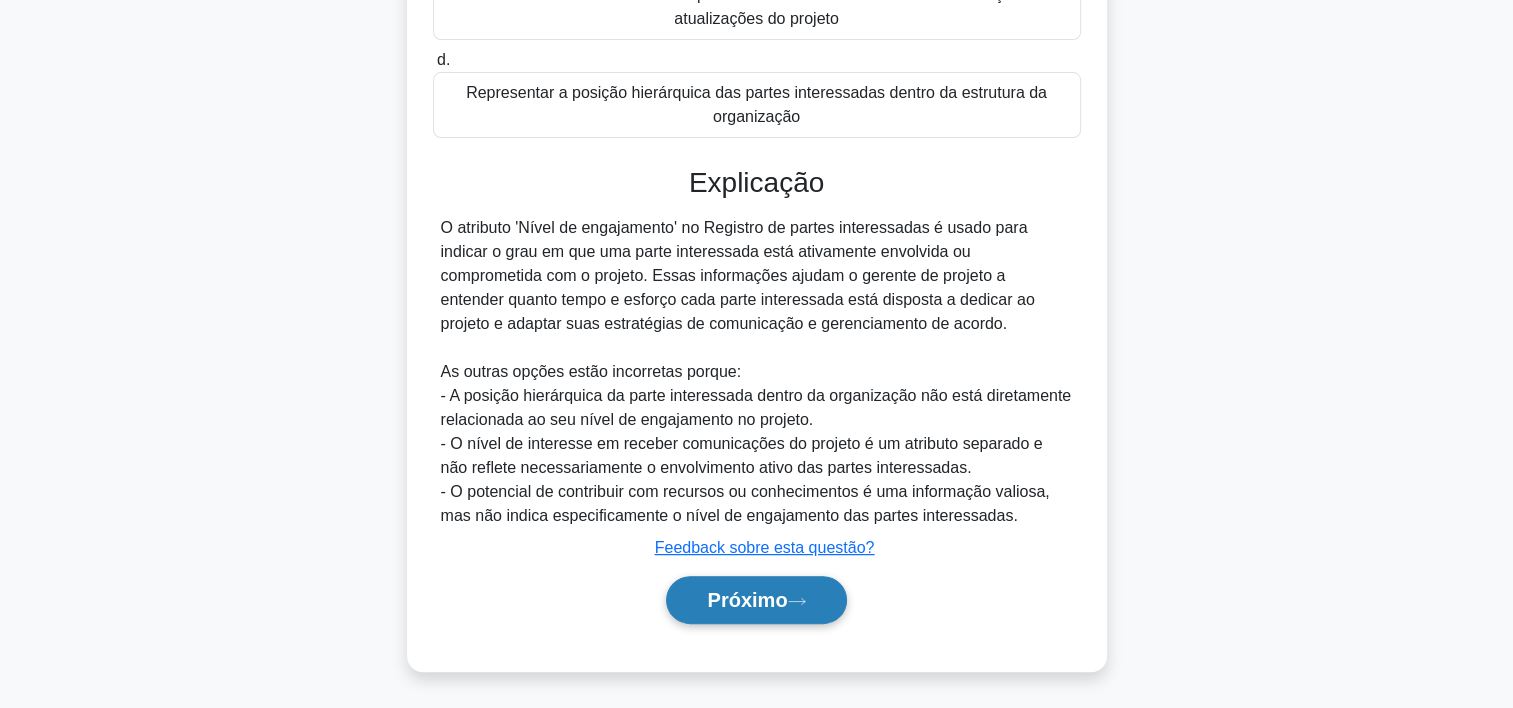 click on "Próximo" at bounding box center [756, 600] 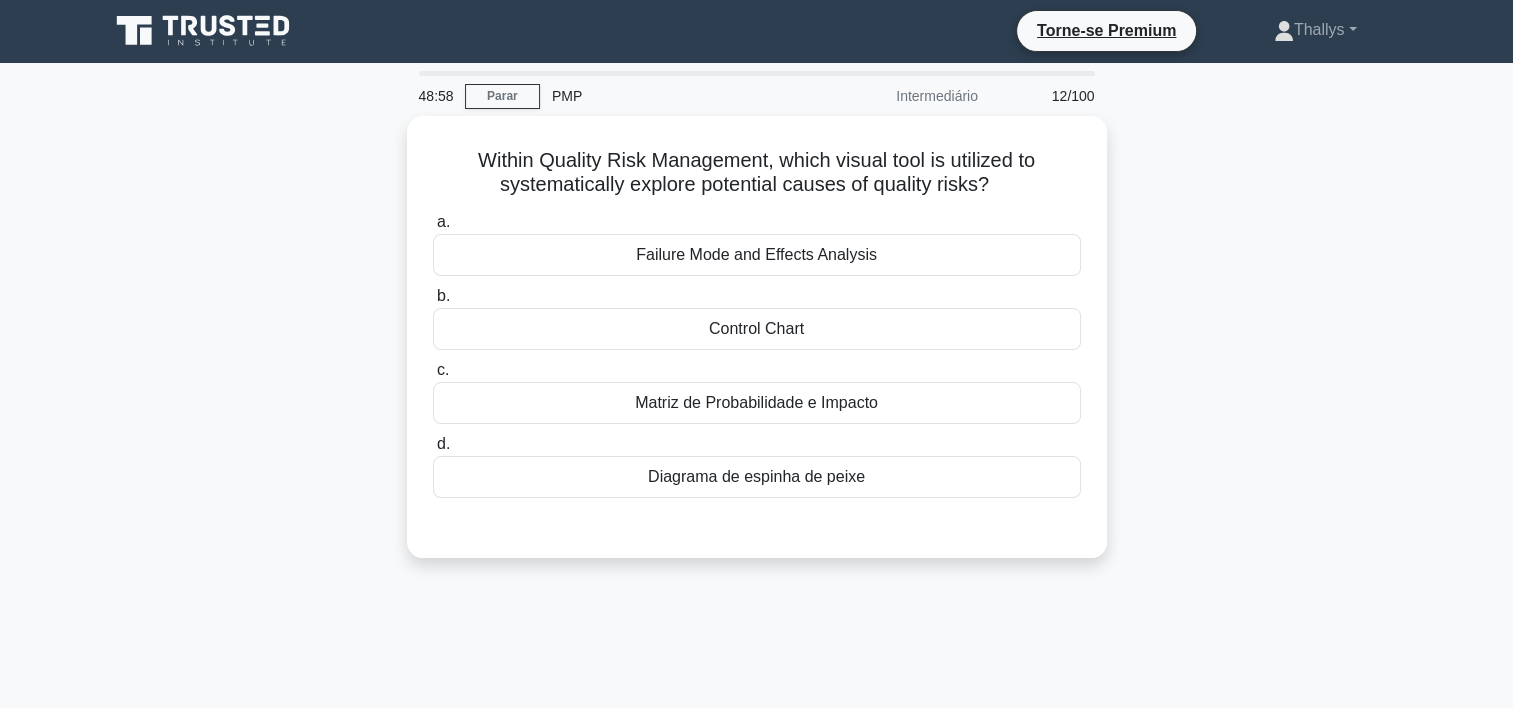 scroll, scrollTop: 0, scrollLeft: 0, axis: both 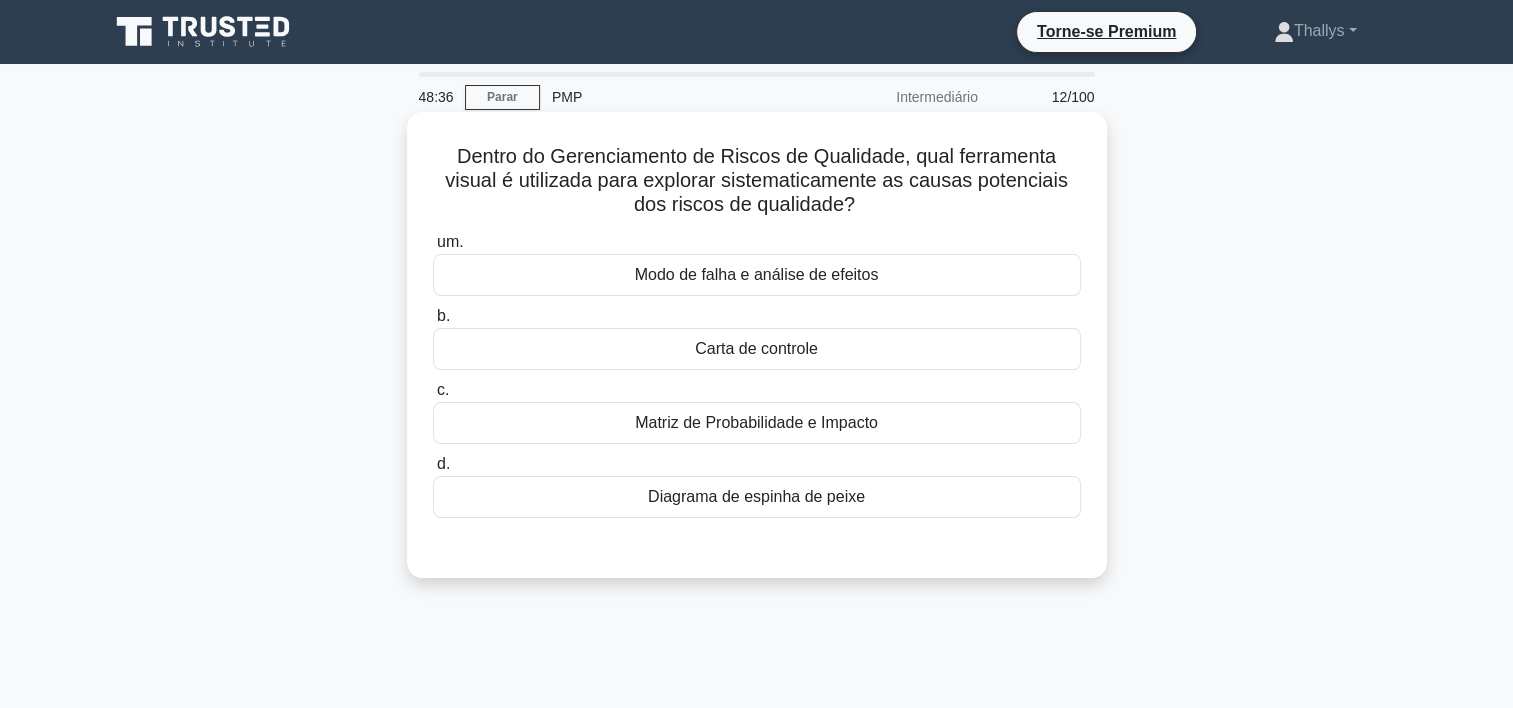 click on "Modo de falha e análise de efeitos" at bounding box center [757, 275] 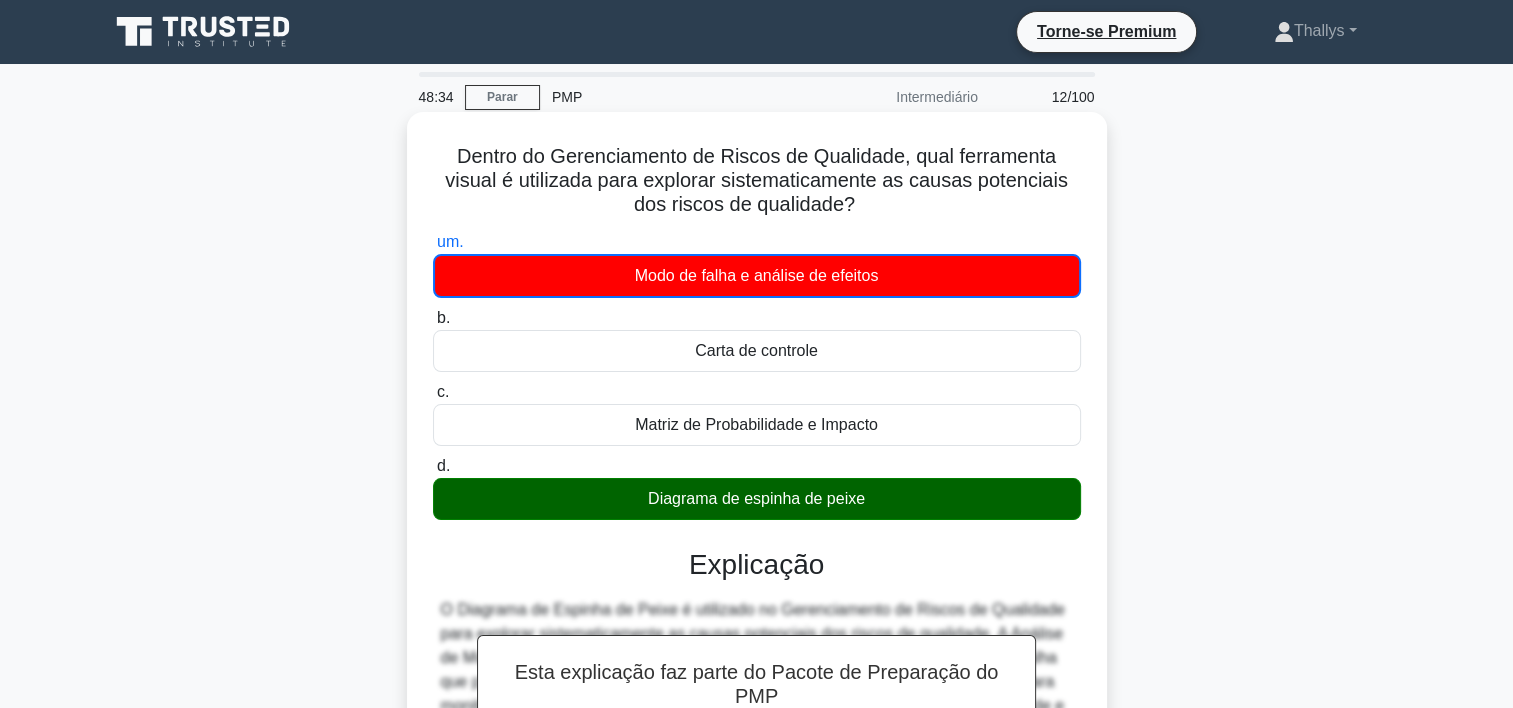 scroll, scrollTop: 372, scrollLeft: 0, axis: vertical 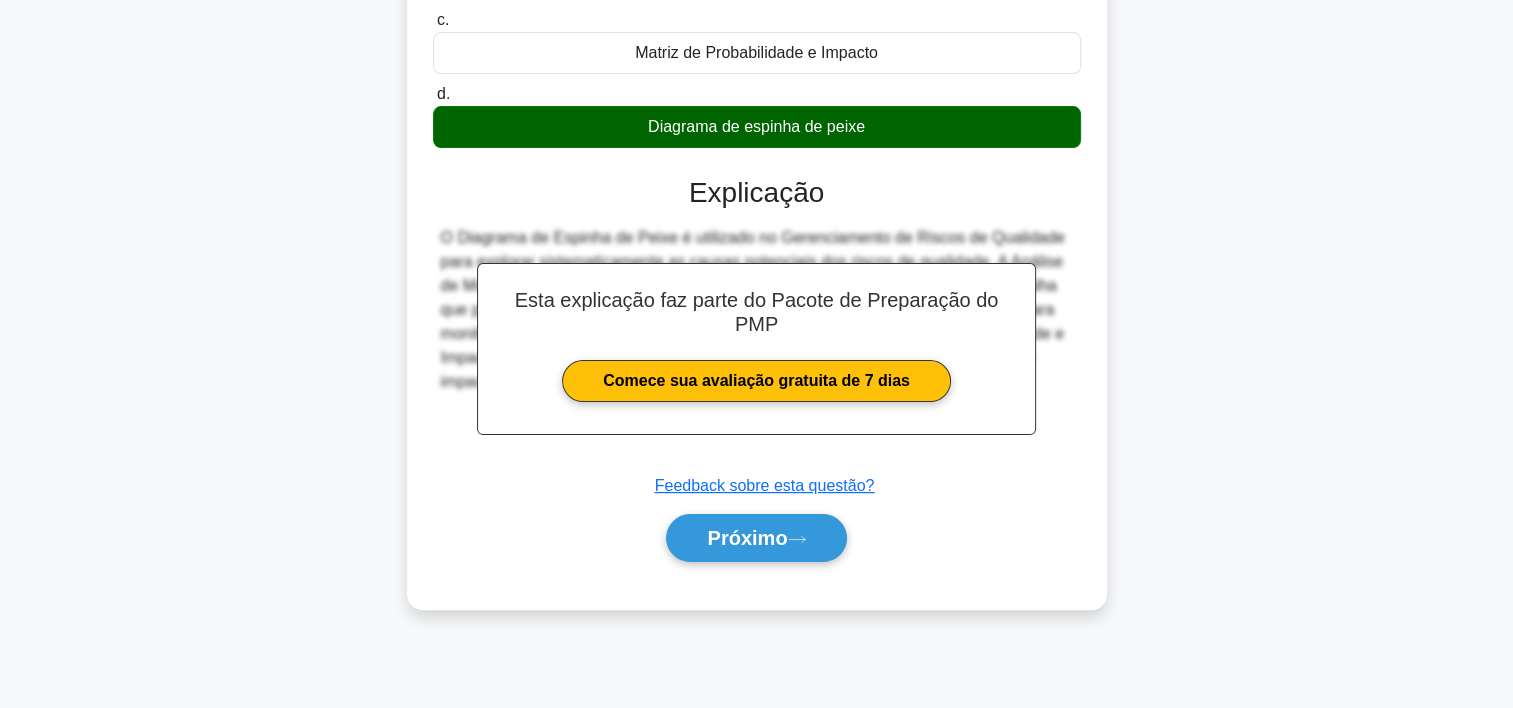 click on "Próximo" at bounding box center (757, 538) 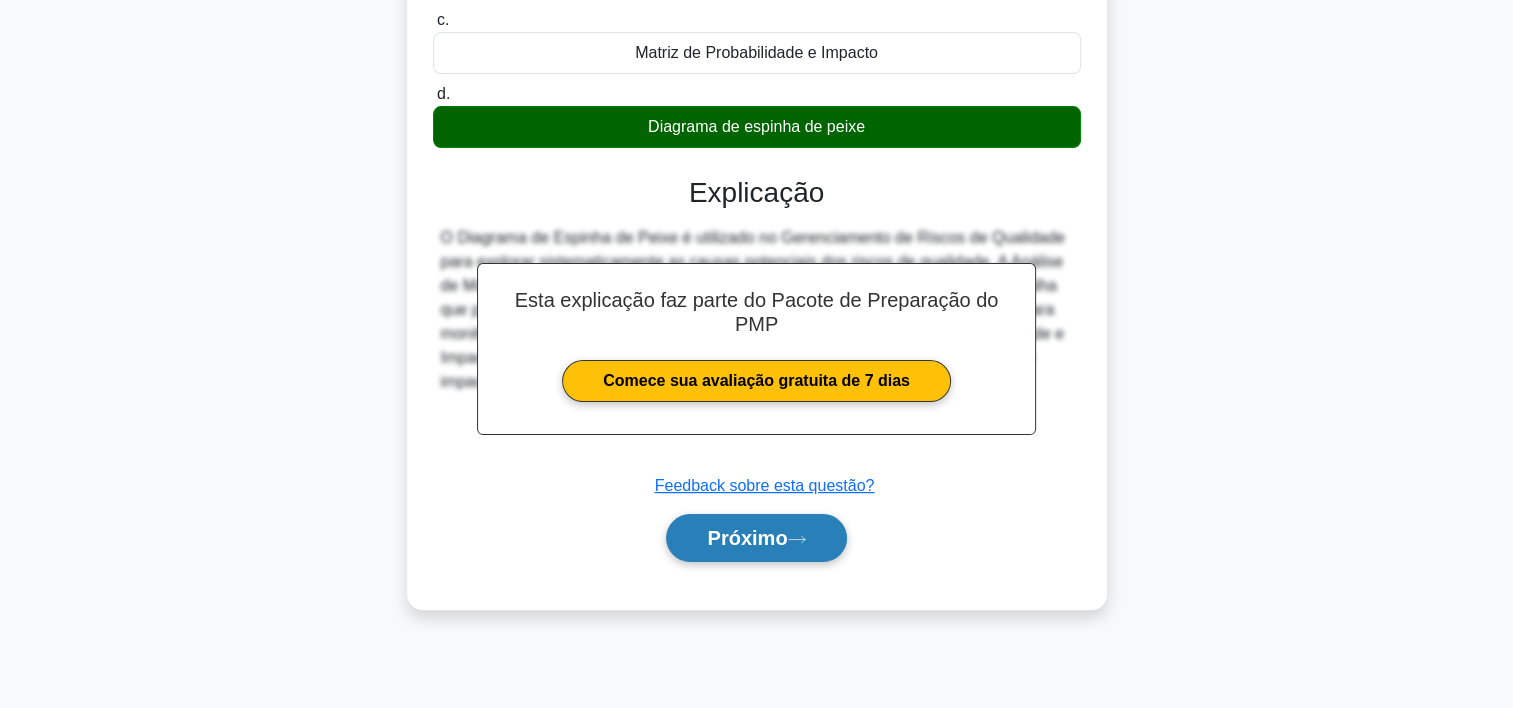 click on "Próximo" at bounding box center [747, 538] 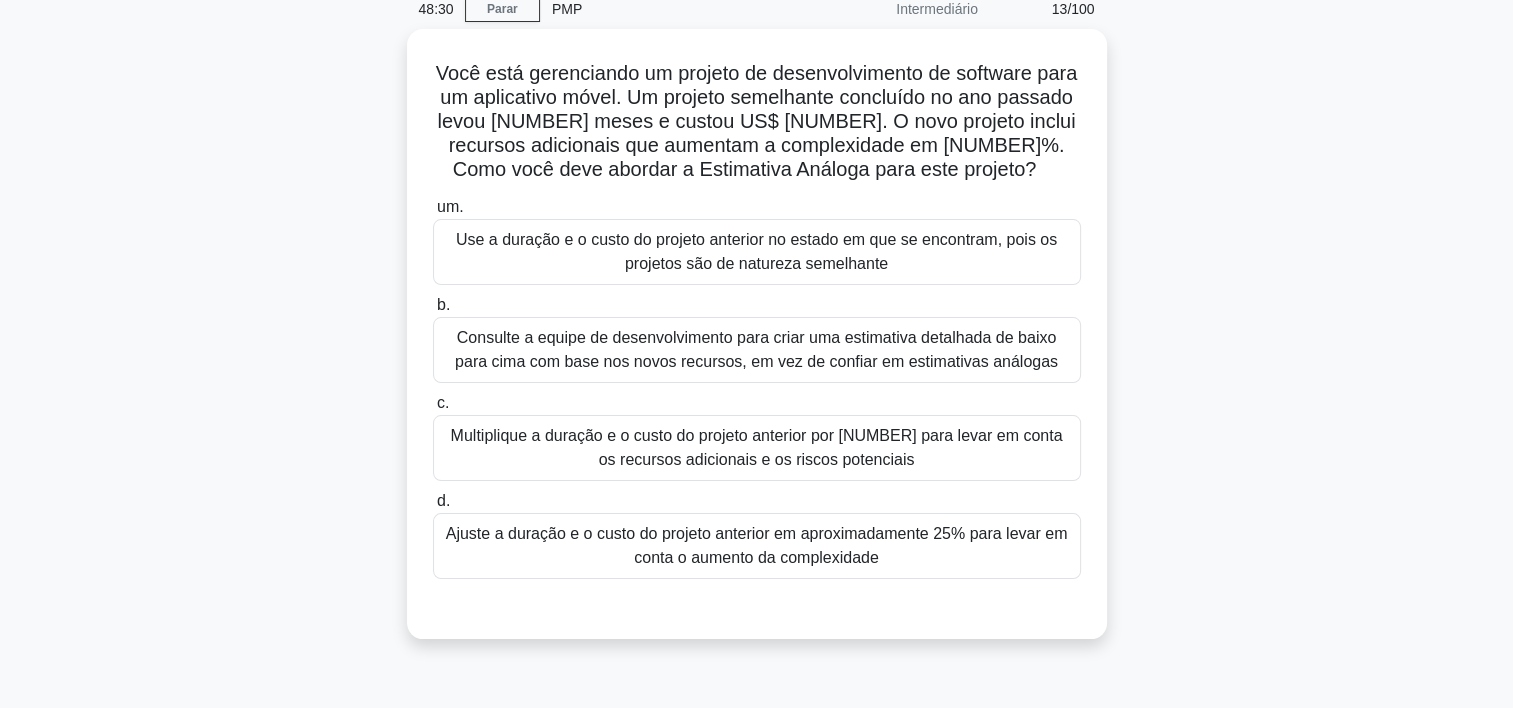 scroll, scrollTop: 89, scrollLeft: 0, axis: vertical 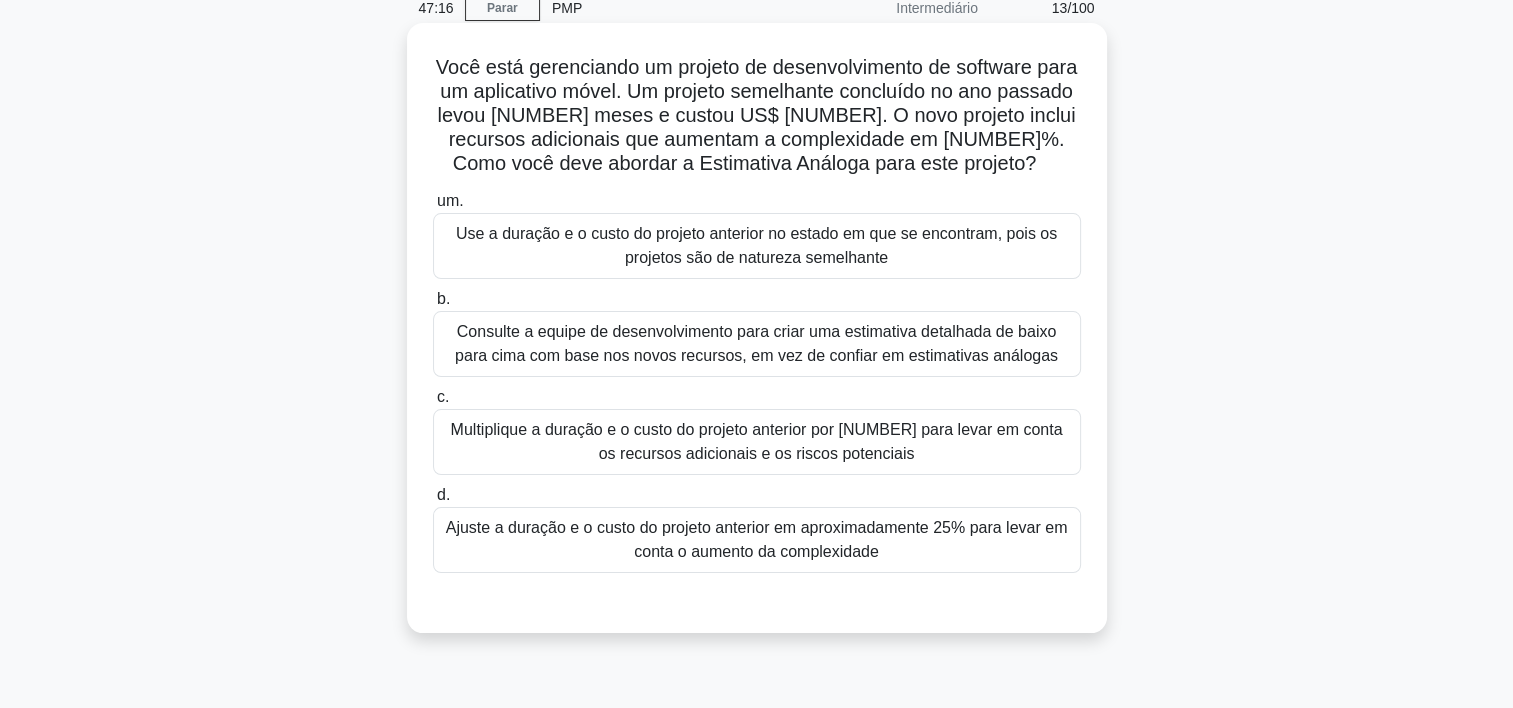 click on "Ajuste a duração e o custo do projeto anterior em aproximadamente 25% para levar em conta o aumento da complexidade" at bounding box center [757, 540] 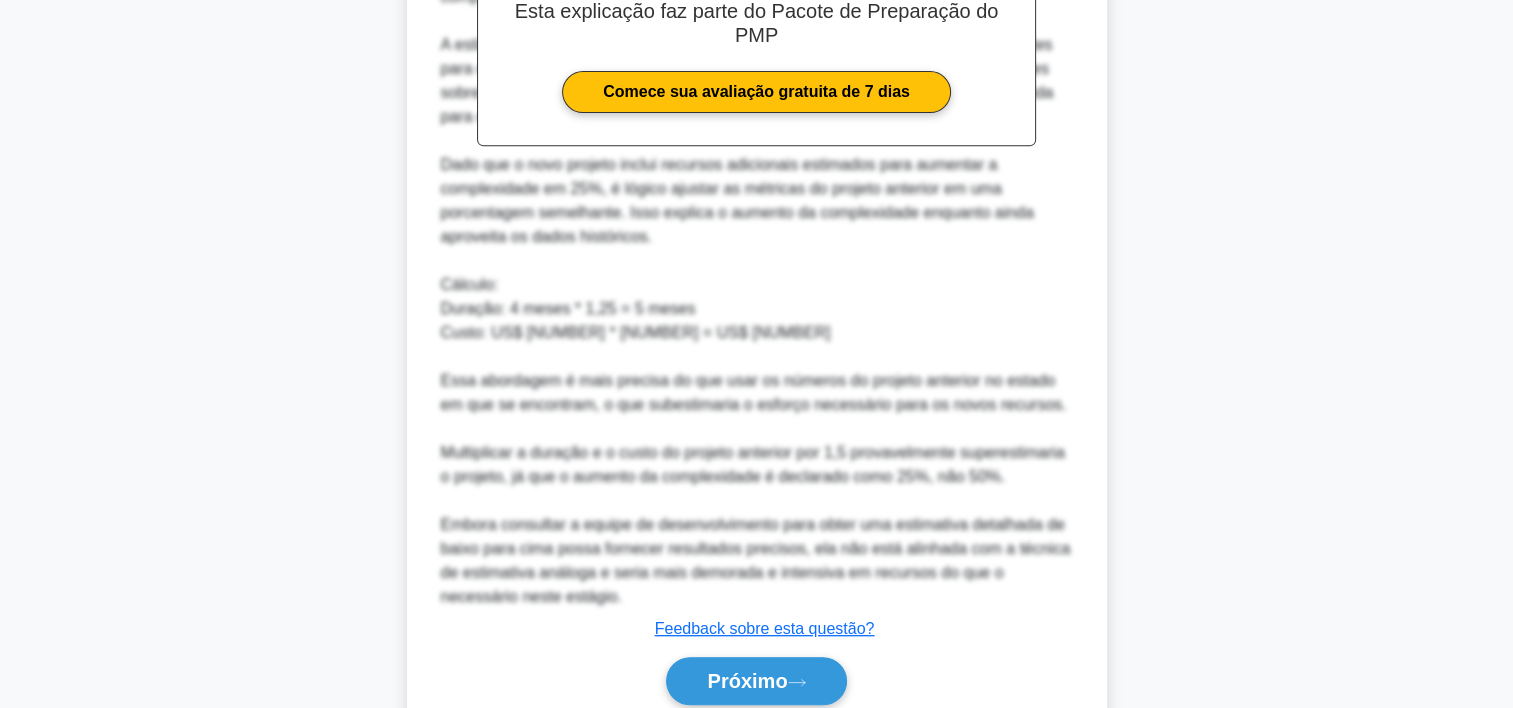 scroll, scrollTop: 884, scrollLeft: 0, axis: vertical 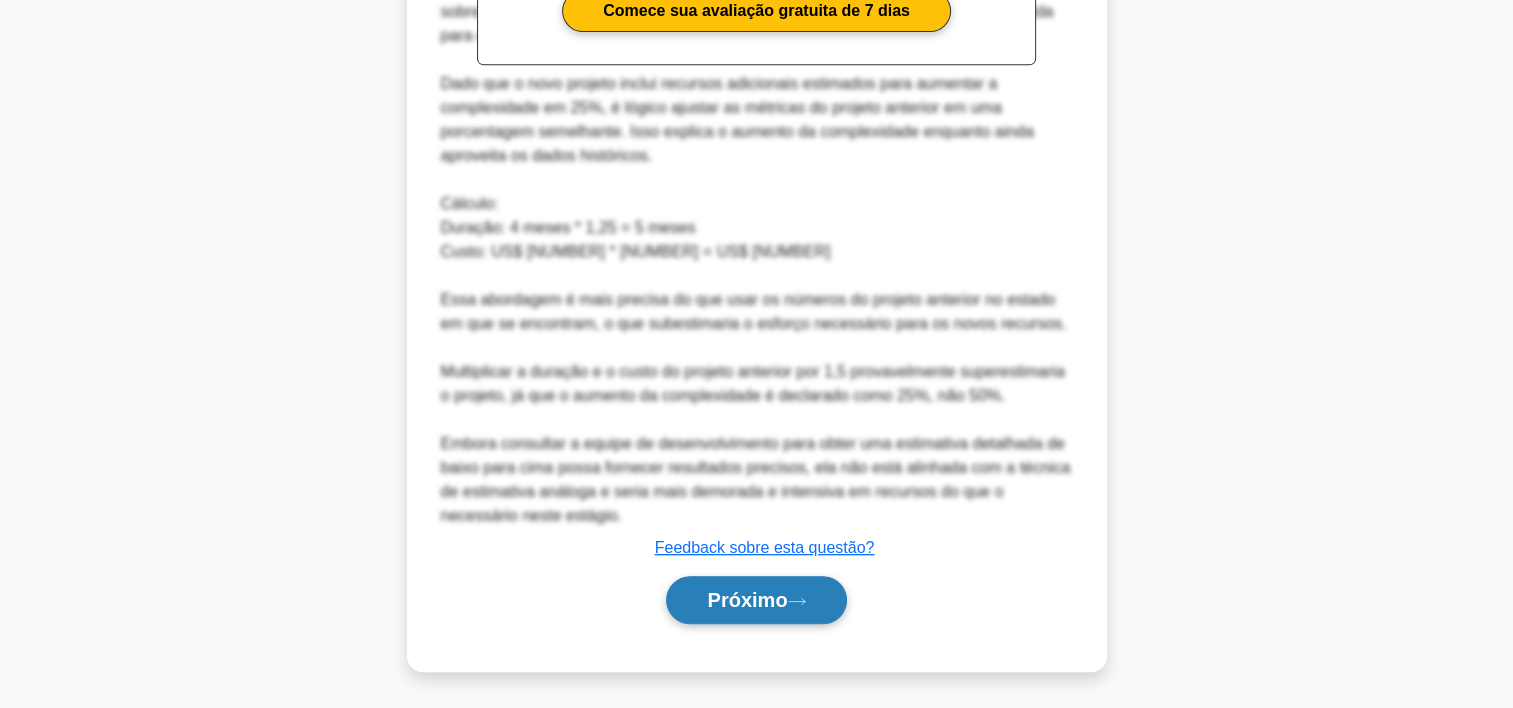 click on "Próximo" at bounding box center [747, 600] 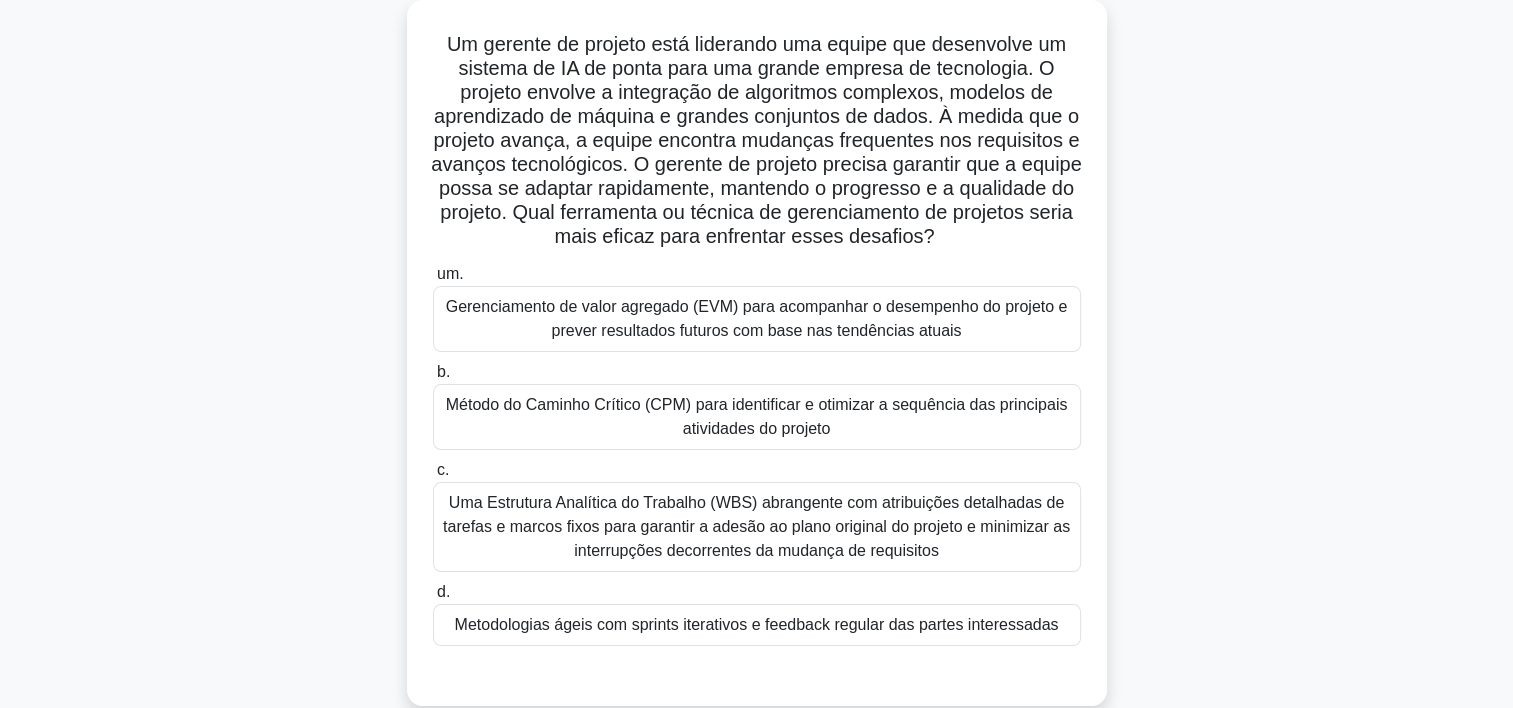 scroll, scrollTop: 114, scrollLeft: 0, axis: vertical 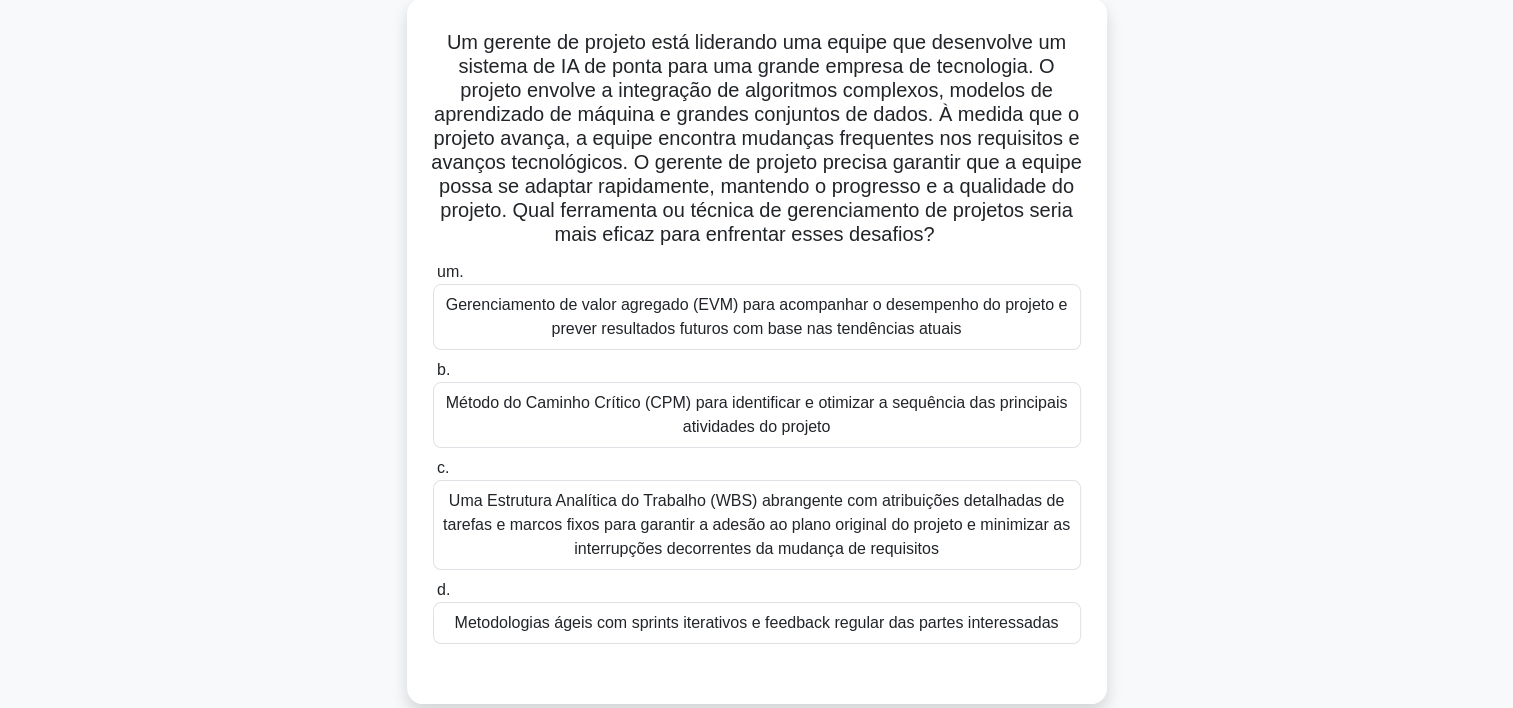 click on "Gerenciamento de valor agregado (EVM) para acompanhar o desempenho do projeto e prever resultados futuros com base nas tendências atuais" at bounding box center (757, 317) 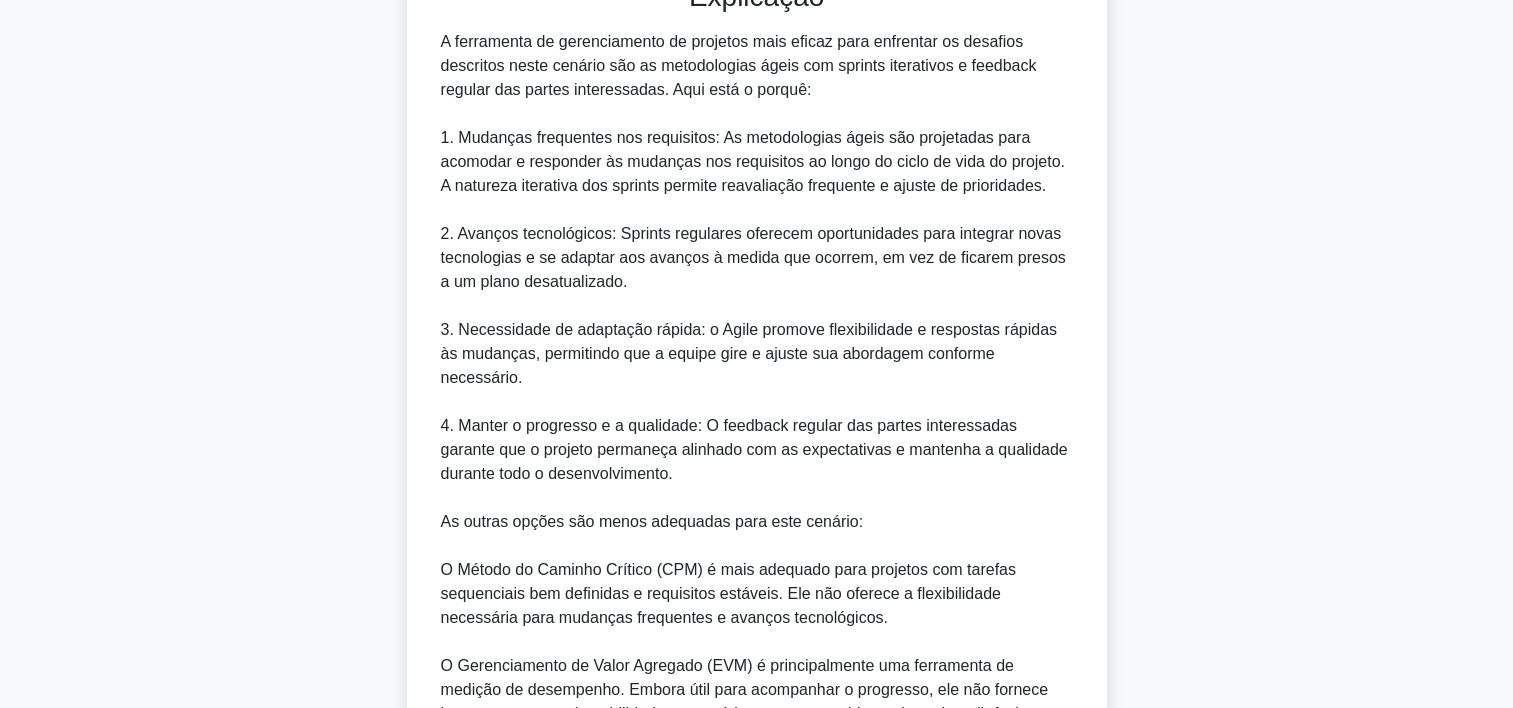 scroll, scrollTop: 1077, scrollLeft: 0, axis: vertical 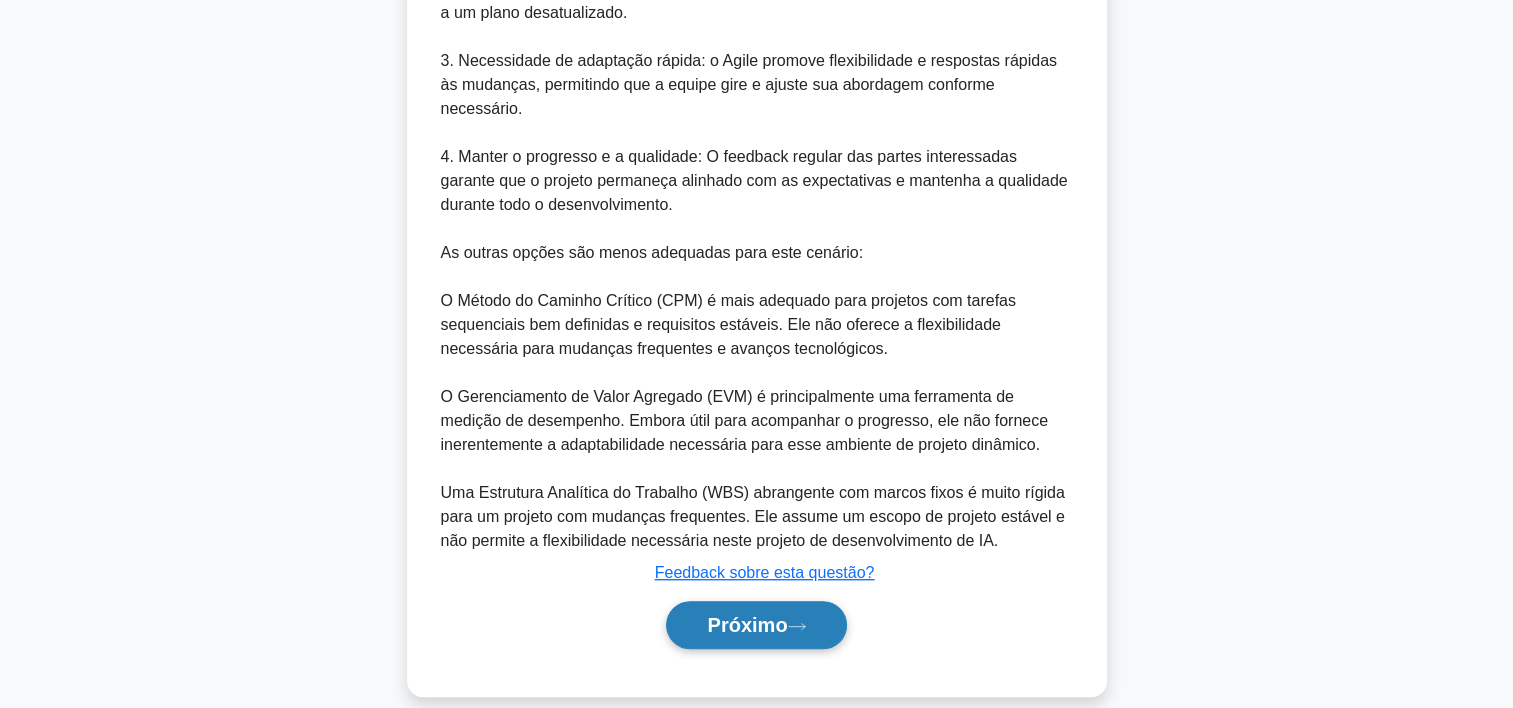 click on "Próximo" at bounding box center (756, 625) 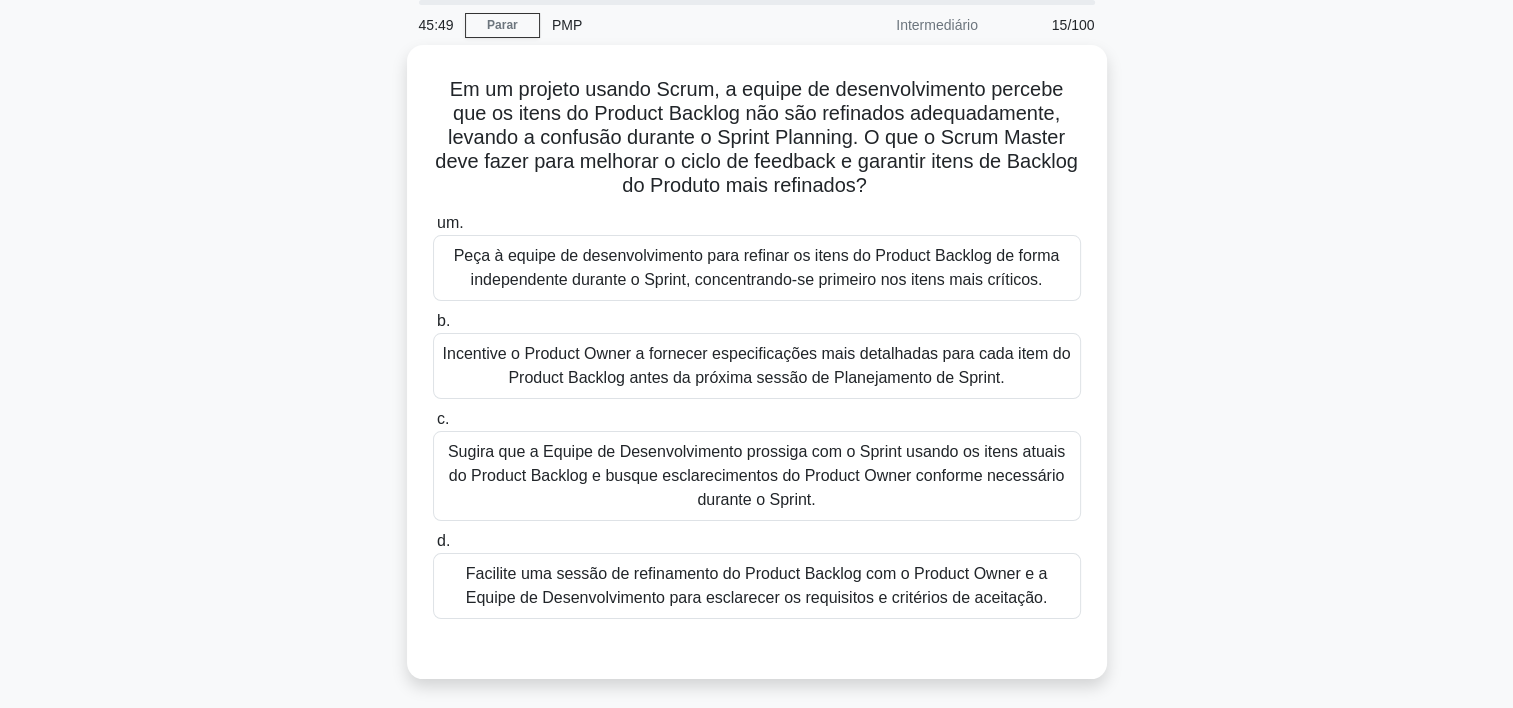 scroll, scrollTop: 74, scrollLeft: 0, axis: vertical 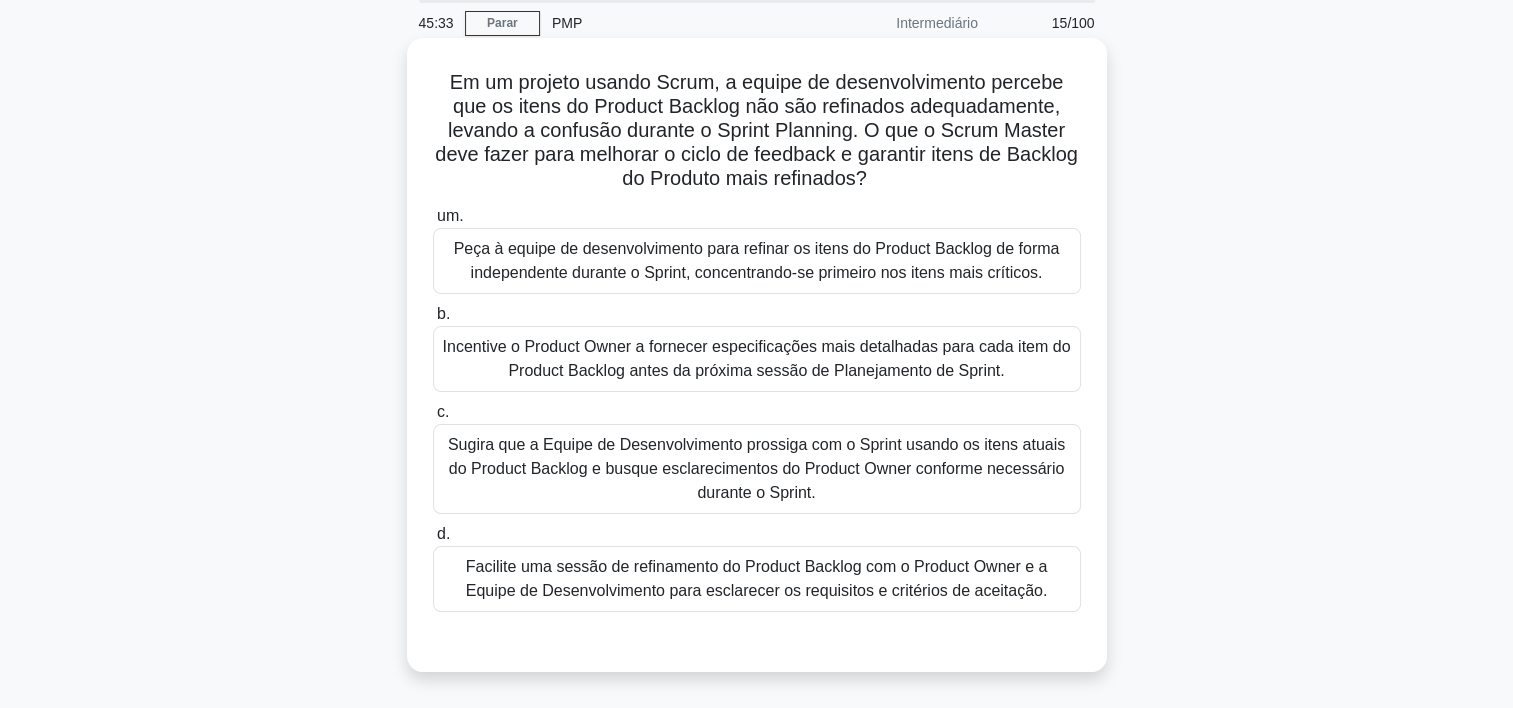 click on "Facilite uma sessão de refinamento do Product Backlog com o Product Owner e a Equipe de Desenvolvimento para esclarecer os requisitos e critérios de aceitação." at bounding box center (757, 579) 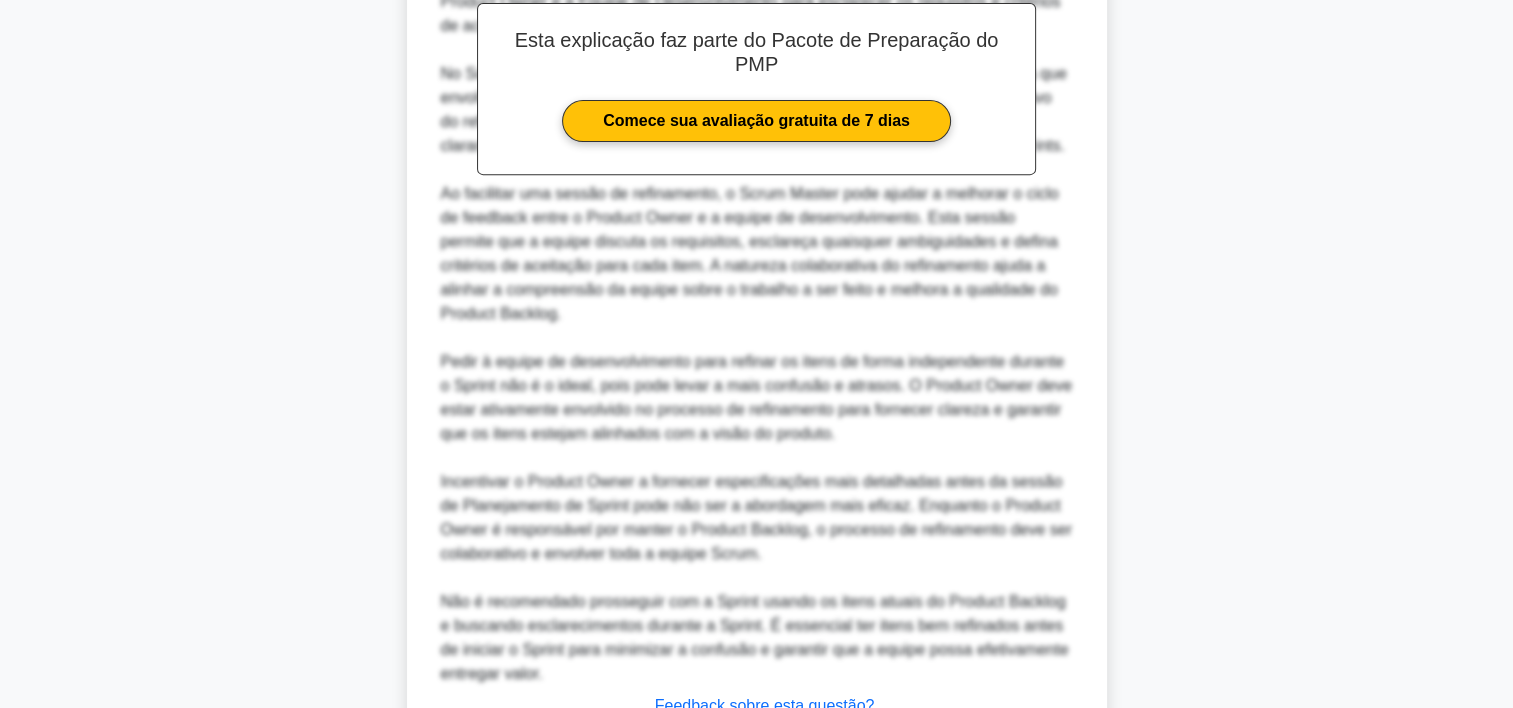 scroll, scrollTop: 956, scrollLeft: 0, axis: vertical 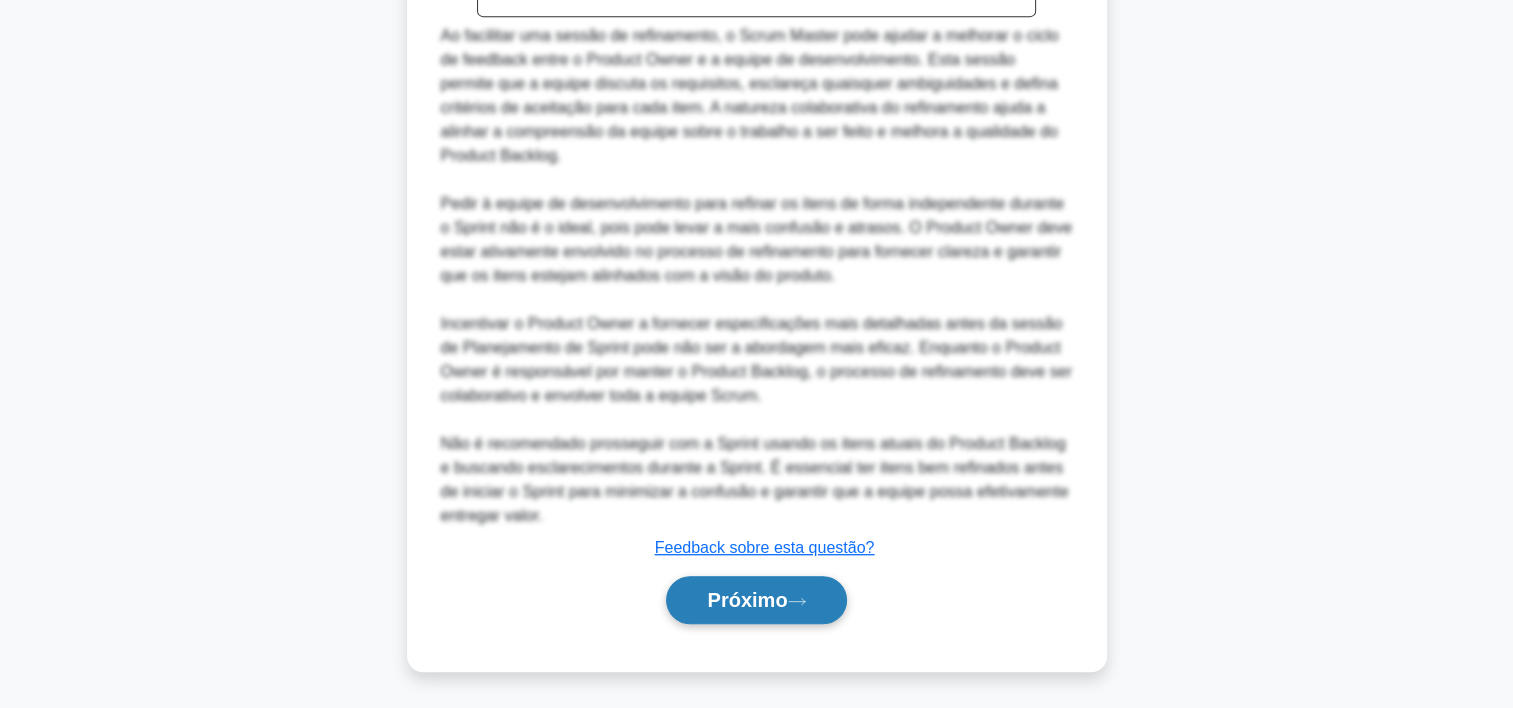 click on "Próximo" at bounding box center [747, 600] 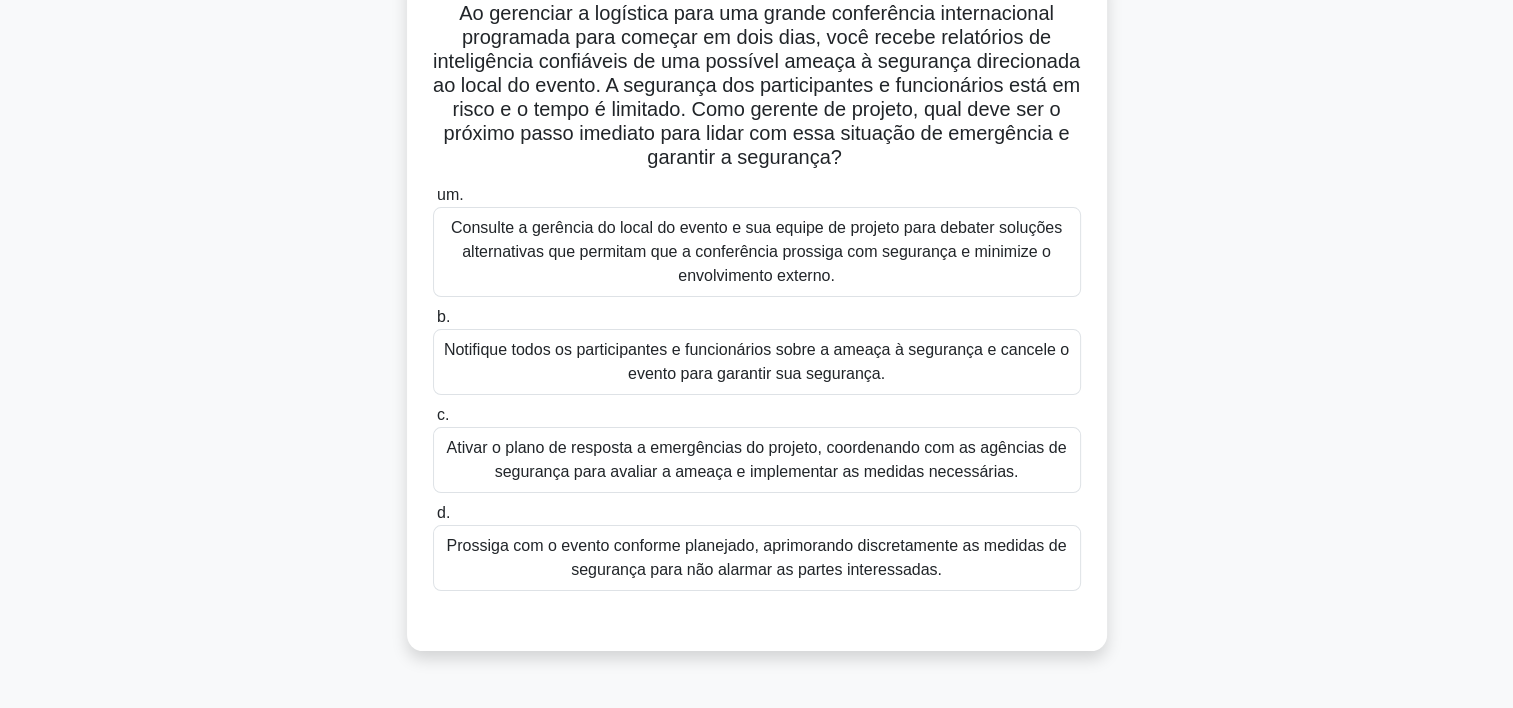 scroll, scrollTop: 148, scrollLeft: 0, axis: vertical 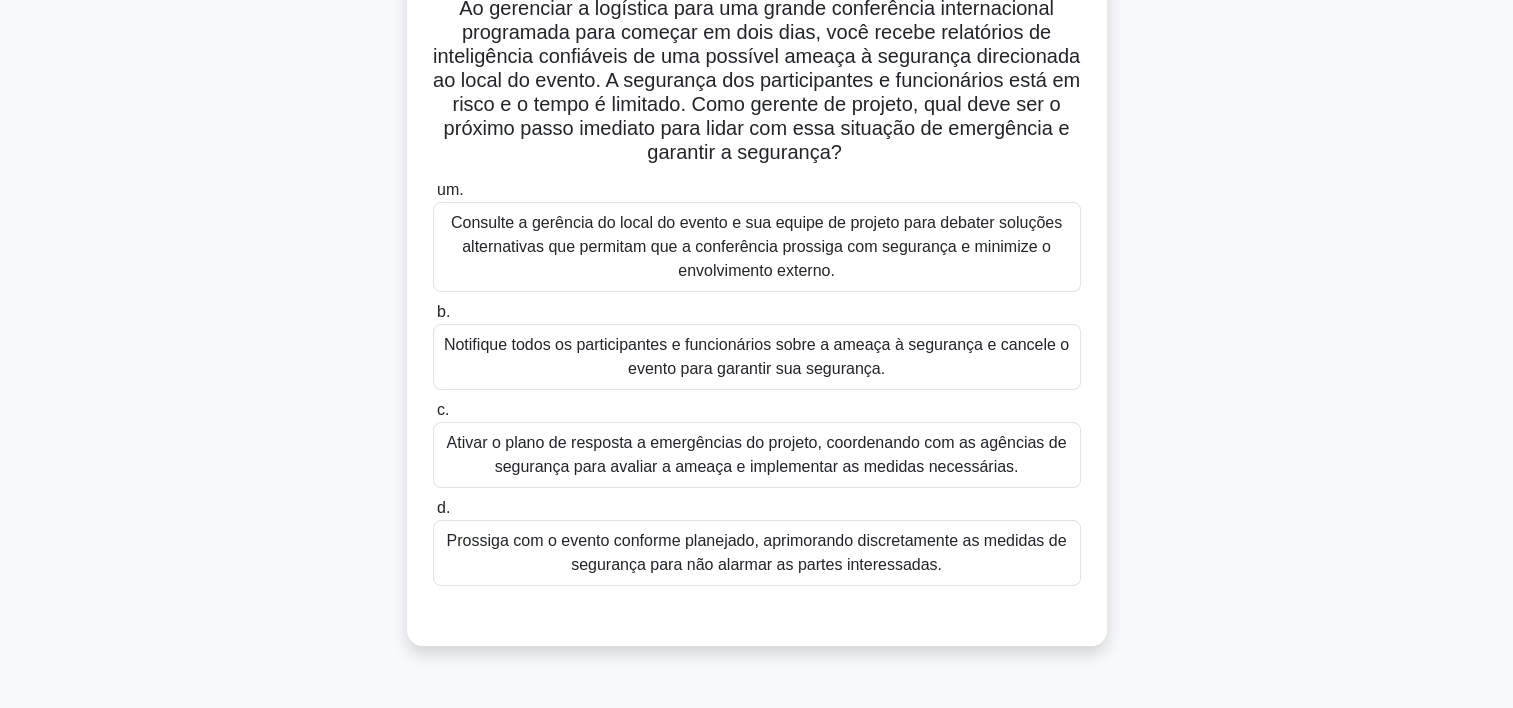 click on "Consulte a gerência do local do evento e sua equipe de projeto para debater soluções alternativas que permitam que a conferência prossiga com segurança e minimize o envolvimento externo." at bounding box center [757, 247] 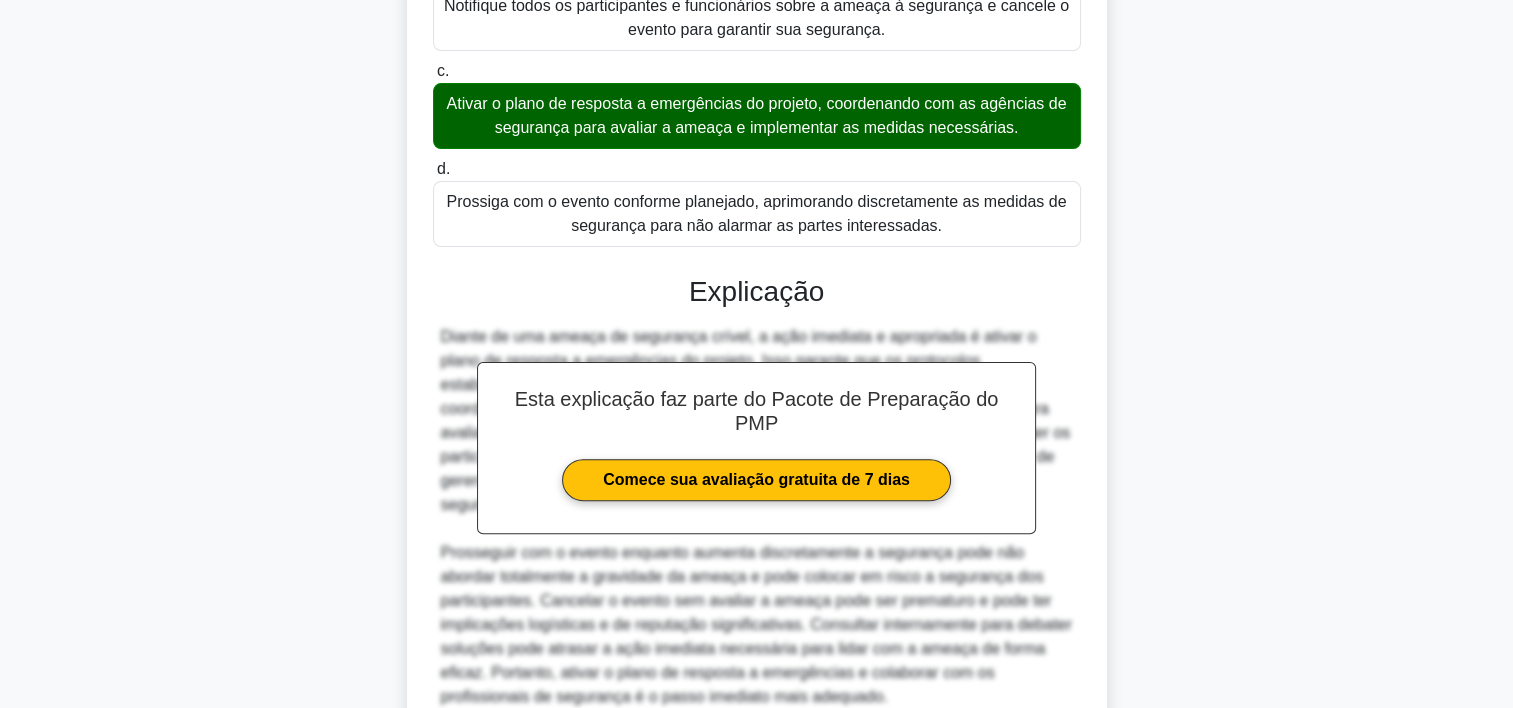 scroll, scrollTop: 645, scrollLeft: 0, axis: vertical 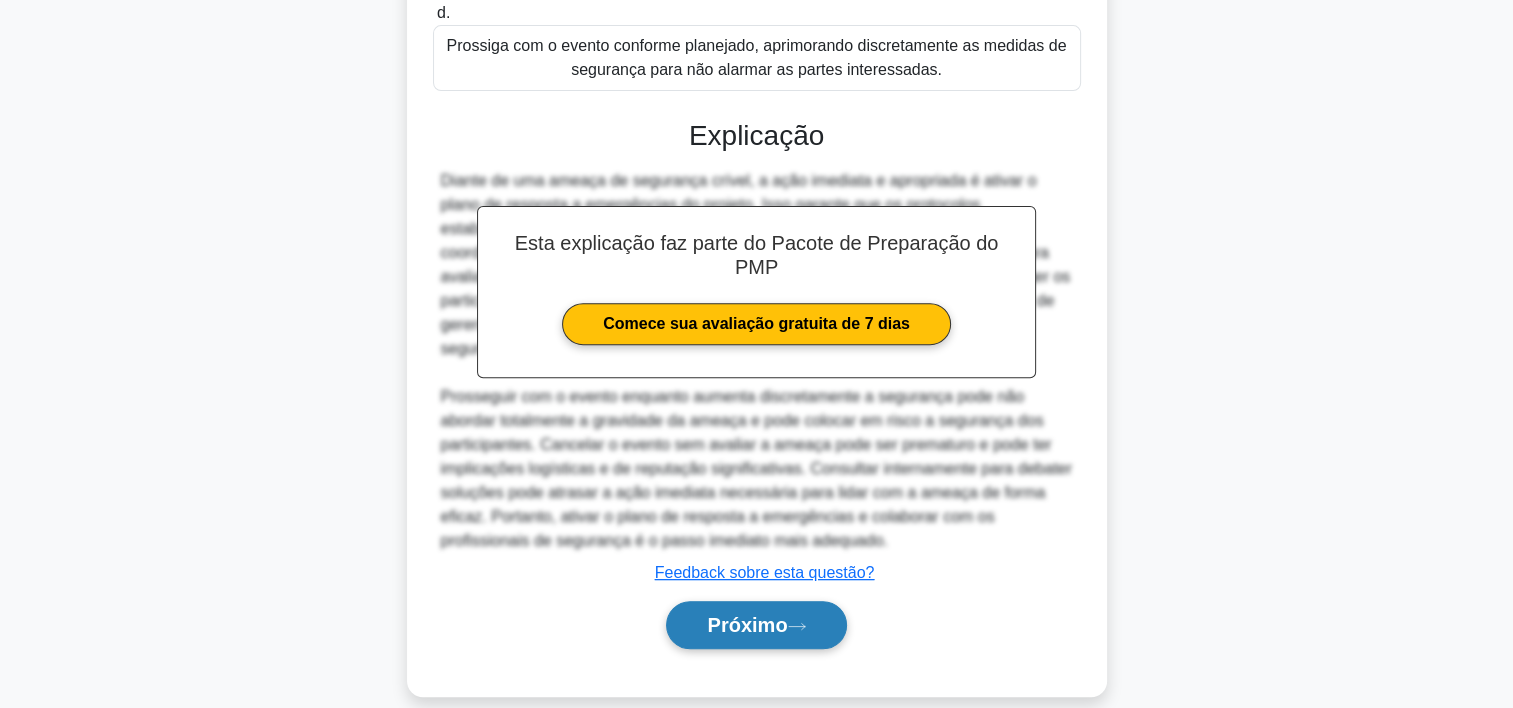 click on "Próximo" at bounding box center (747, 625) 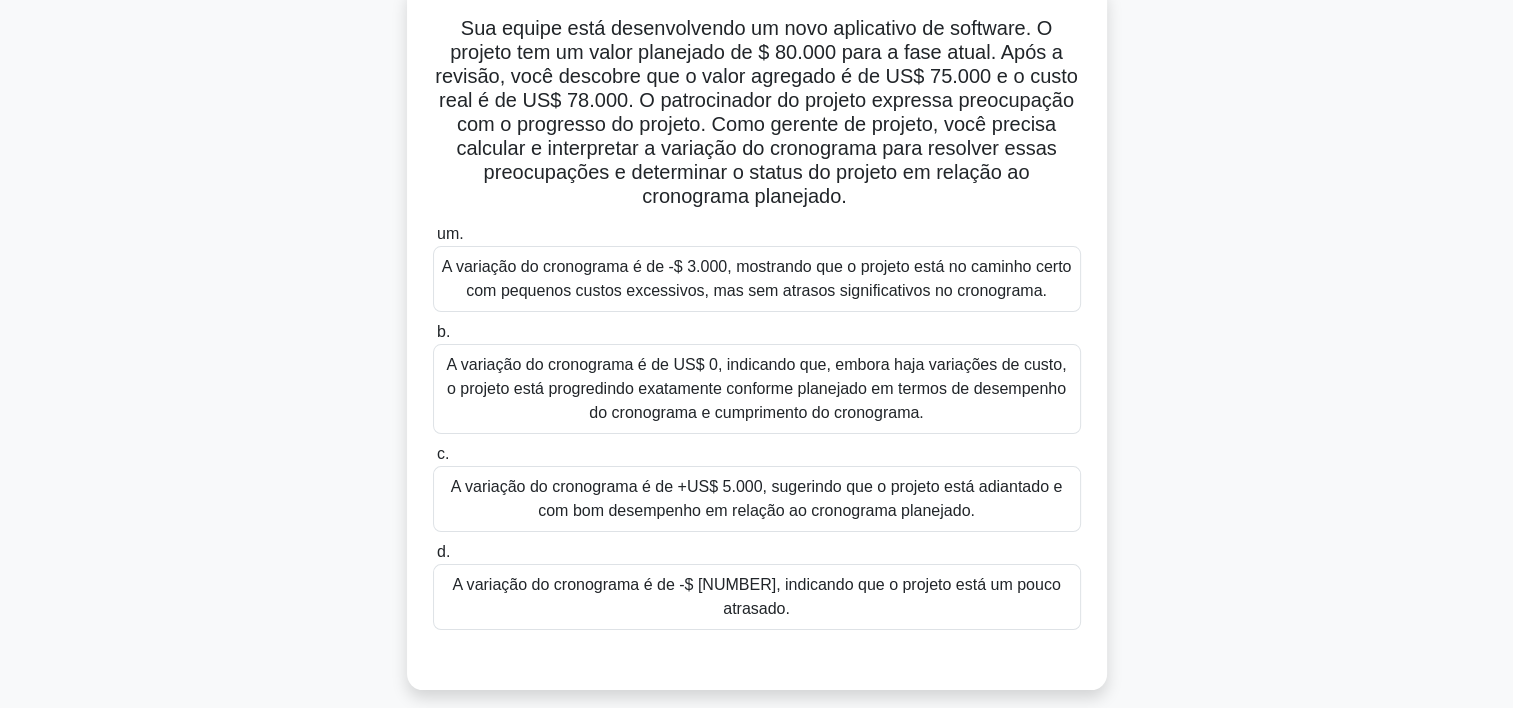 scroll, scrollTop: 129, scrollLeft: 0, axis: vertical 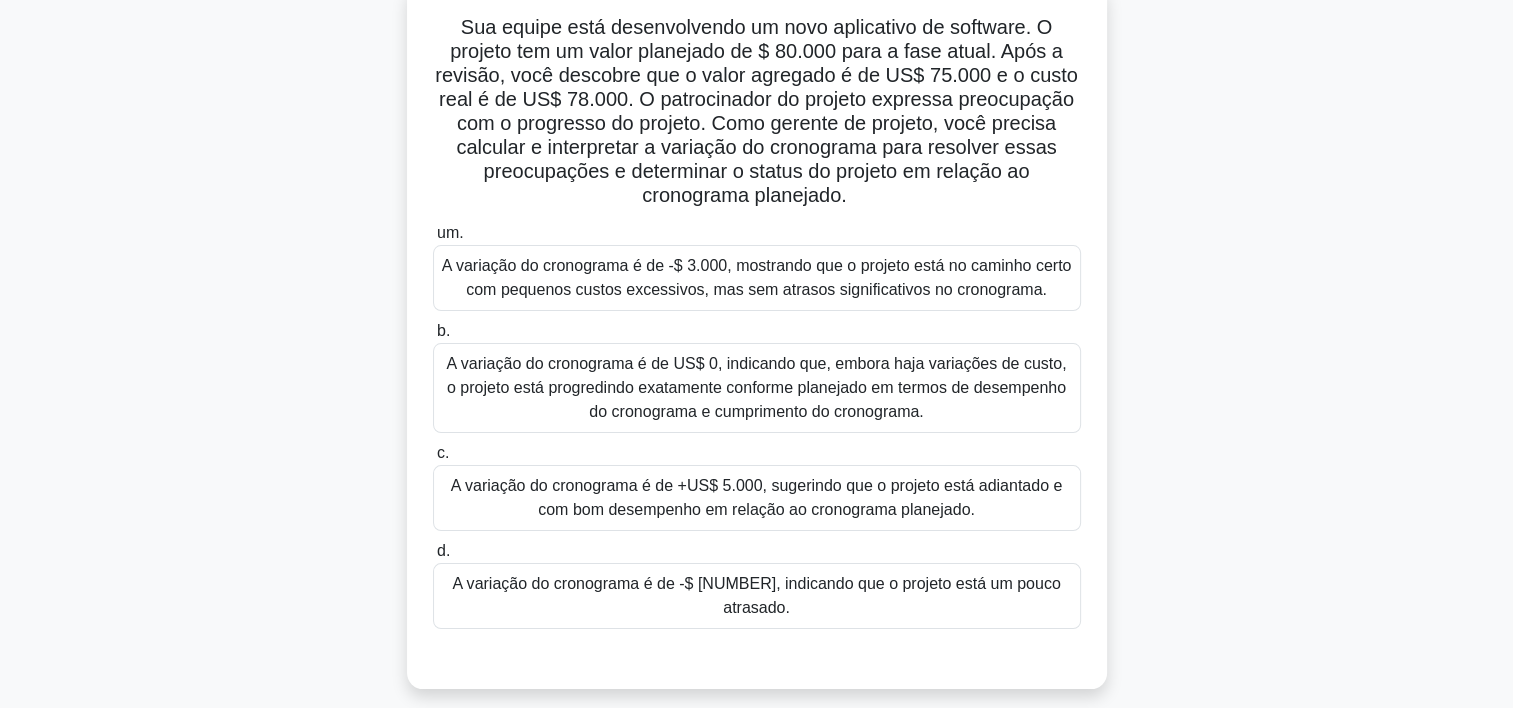 click on "A variação do cronograma é de US$ 0, indicando que, embora haja variações de custo, o projeto está progredindo exatamente conforme planejado em termos de desempenho do cronograma e cumprimento do cronograma." at bounding box center (757, 388) 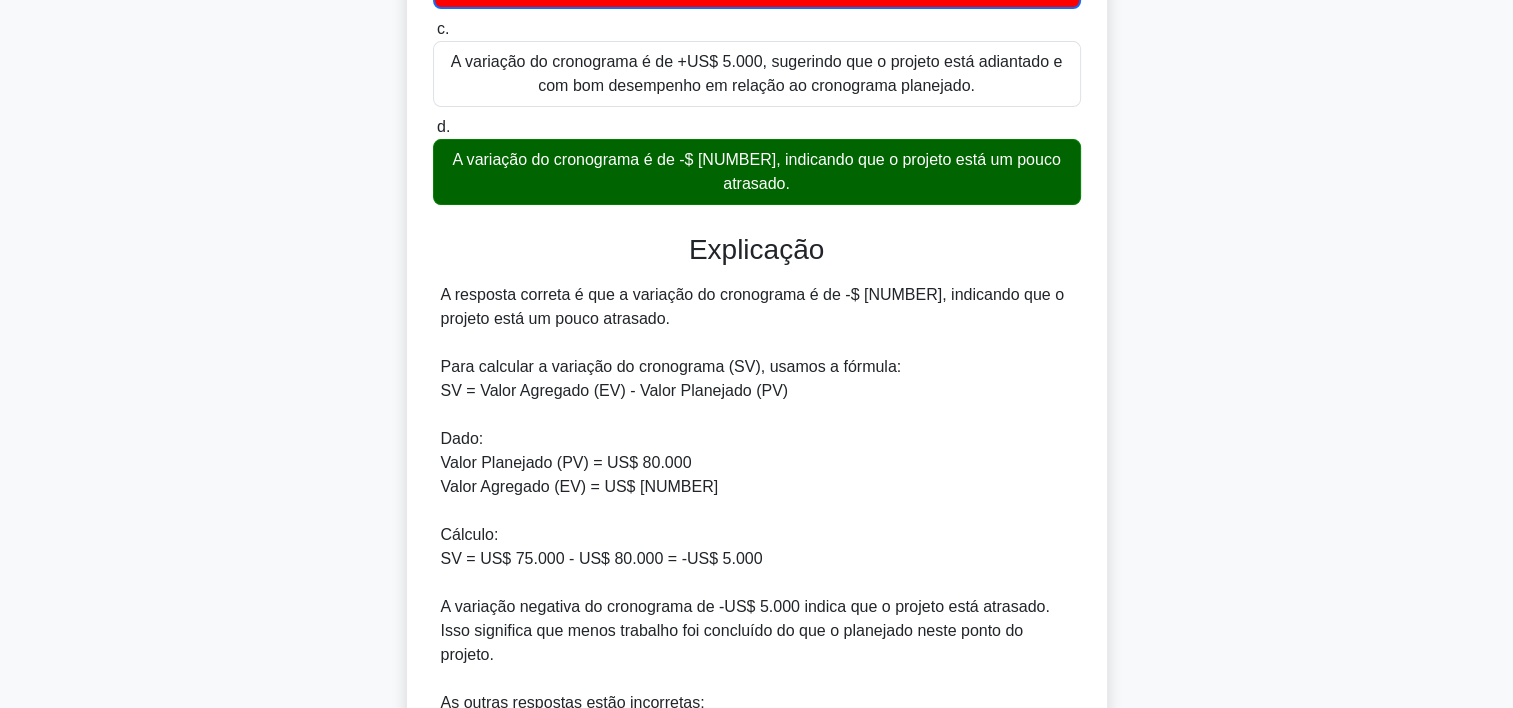 scroll, scrollTop: 559, scrollLeft: 0, axis: vertical 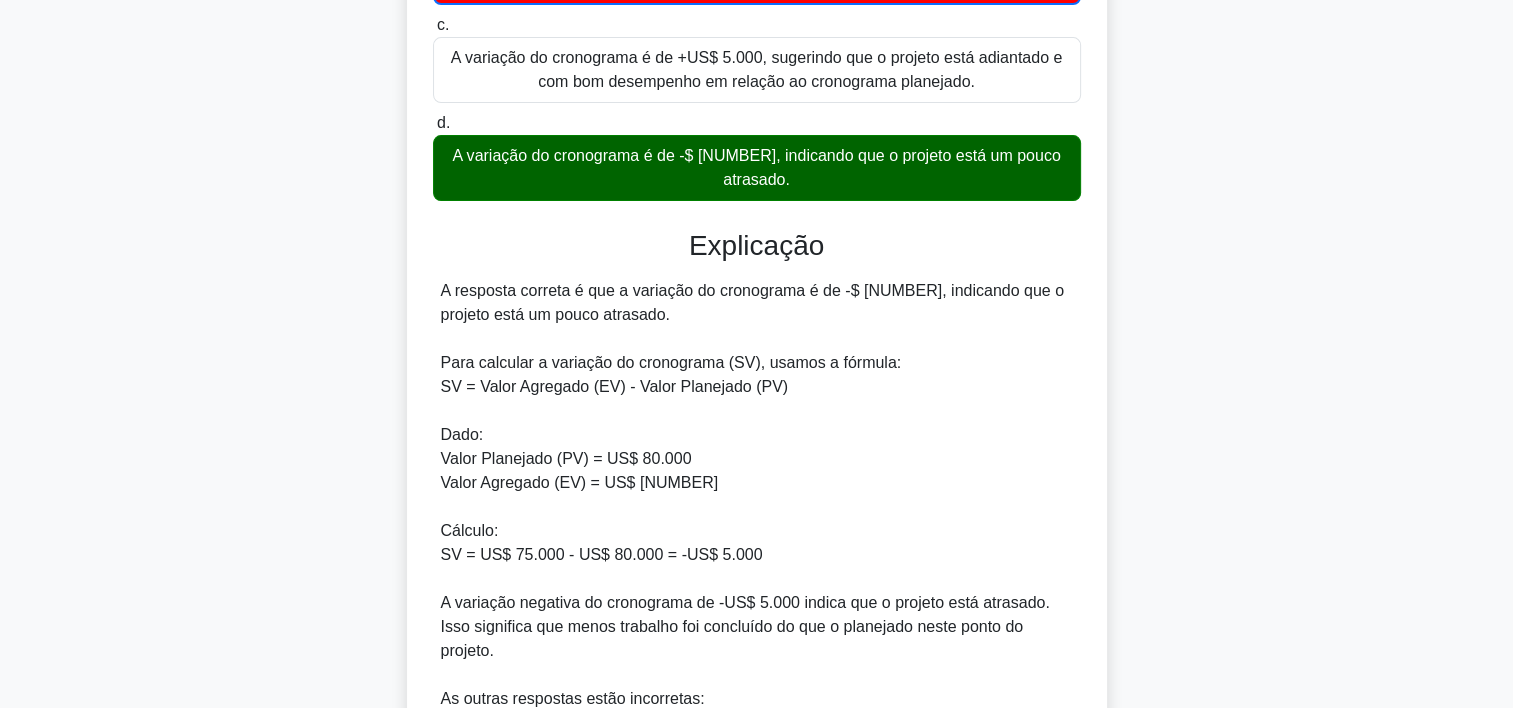 click on "A variação negativa do cronograma de -US$ 5.000 indica que o projeto está atrasado. Isso significa que menos trabalho foi concluído do que o planejado neste ponto do projeto. As outras respostas estão incorretas: Uma variação positiva do cronograma indicaria que o projeto está adiantado, o que não é o caso aqui. O valor de -$ 3.000 está incorreto, pois não usa a fórmula correta para variação de cronograma. Esse valor realmente representa a variação de custo (CV = EV - AC), que é uma métrica diferente." at bounding box center [757, 675] 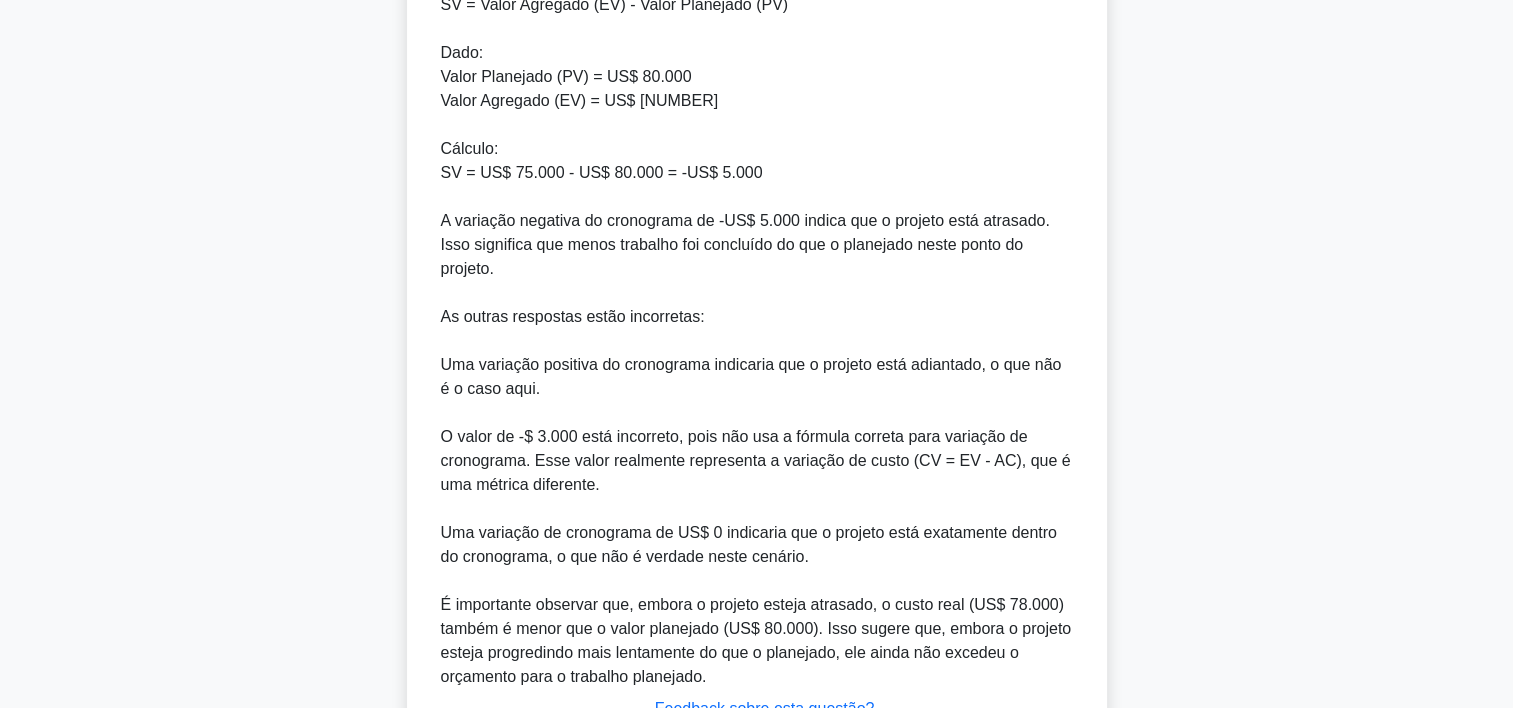 scroll, scrollTop: 1101, scrollLeft: 0, axis: vertical 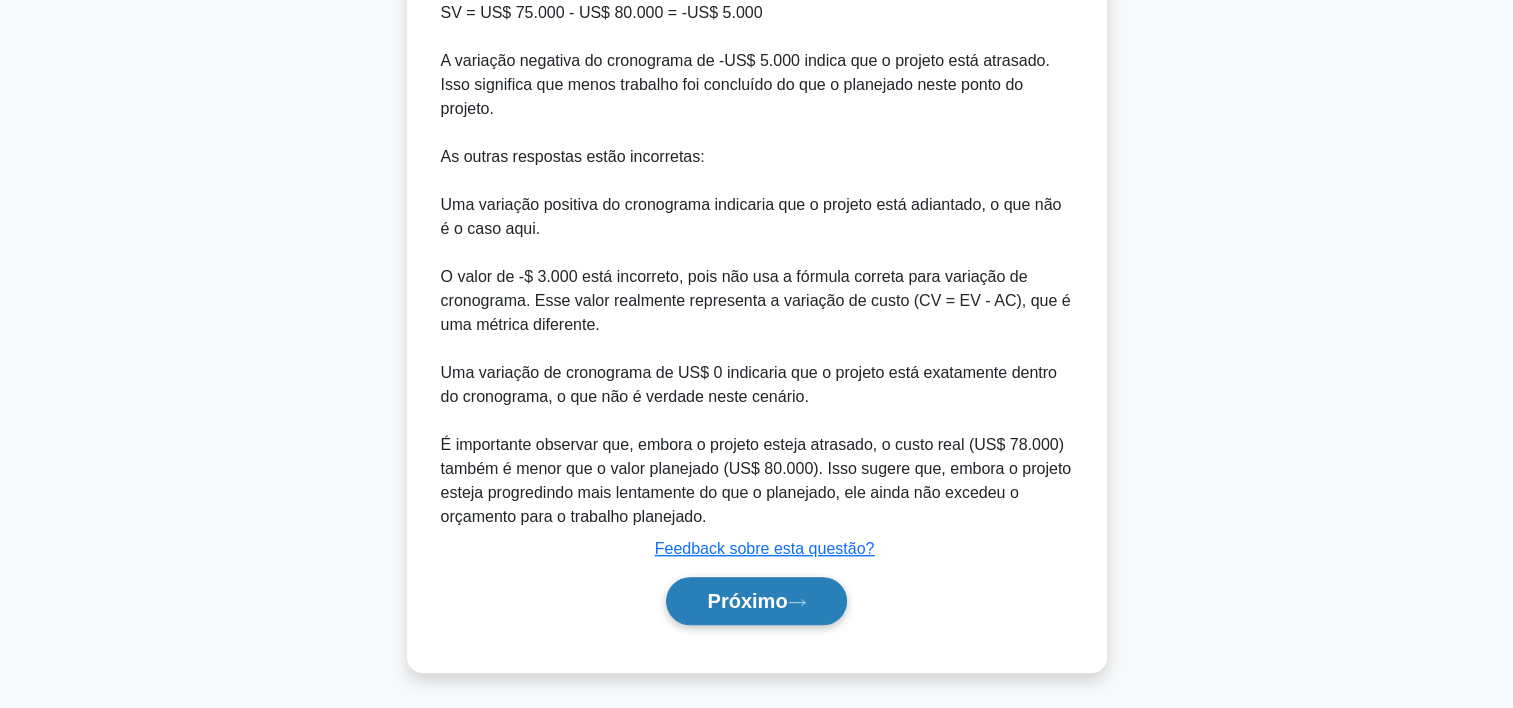 click on "Próximo" at bounding box center [747, 601] 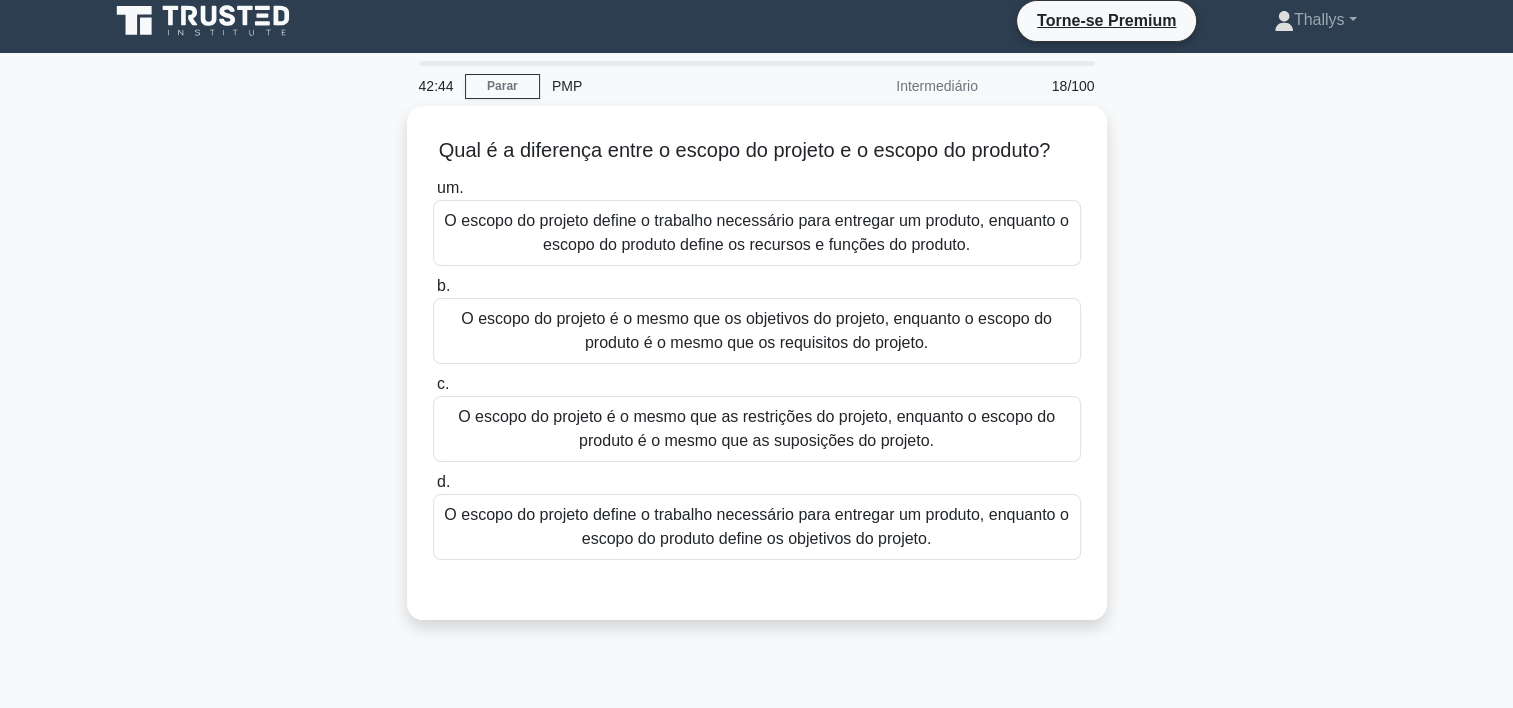 scroll, scrollTop: 14, scrollLeft: 0, axis: vertical 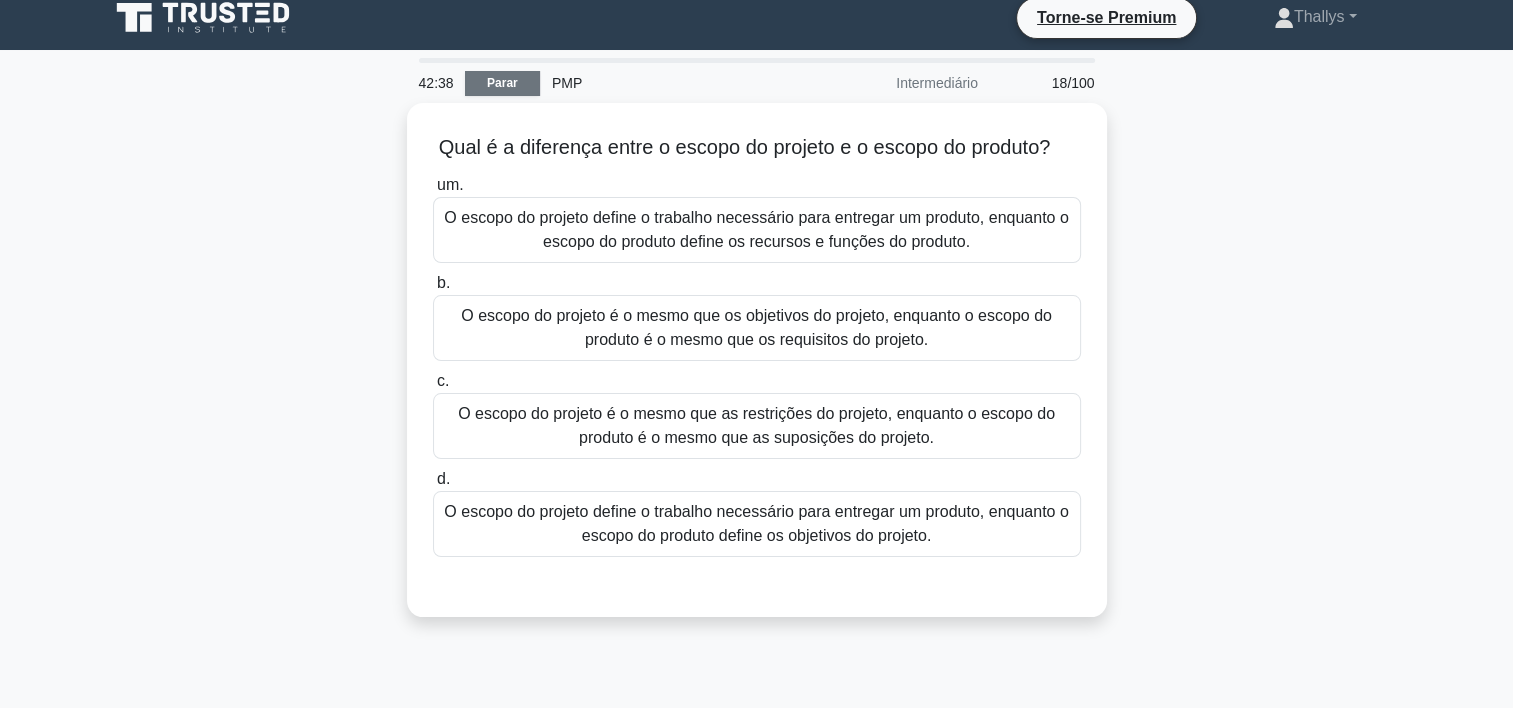 click on "Parar" at bounding box center (502, 83) 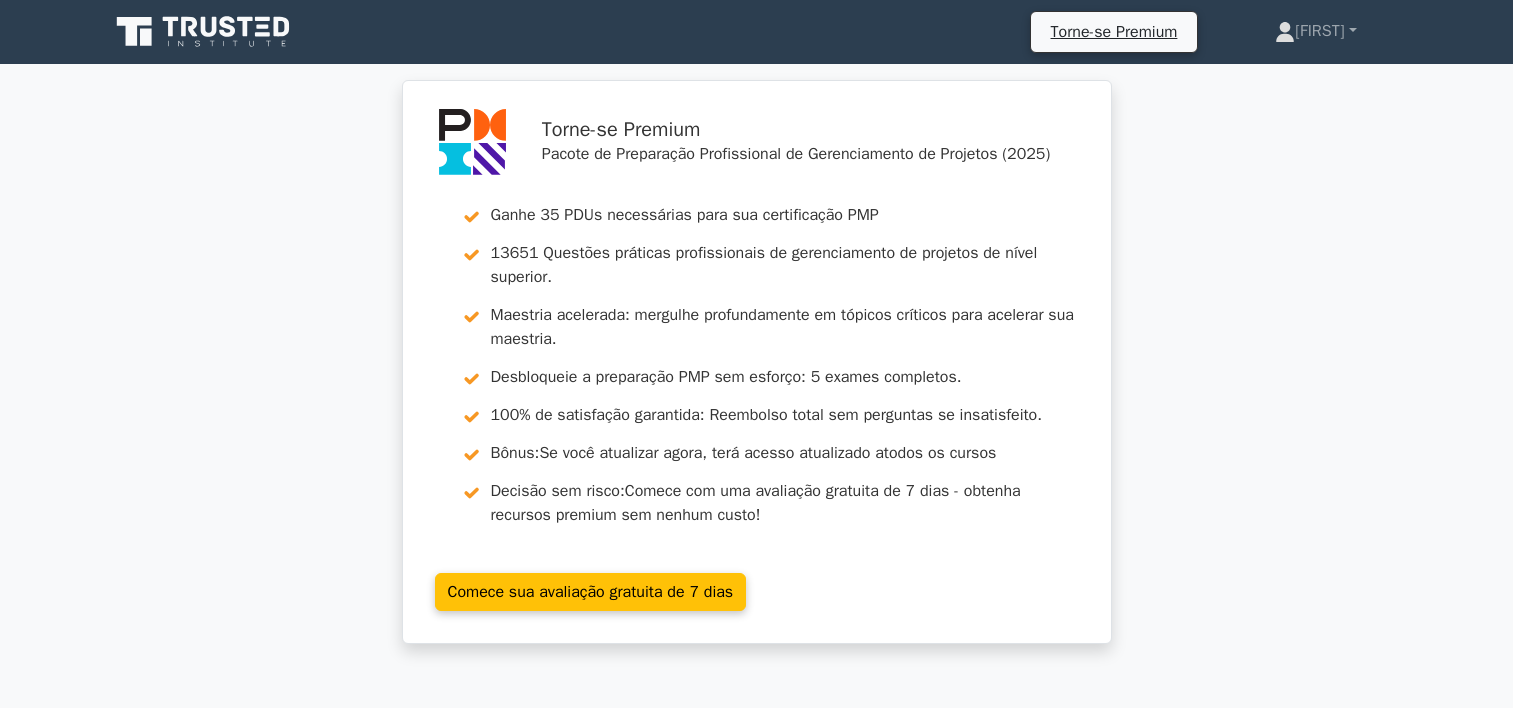 scroll, scrollTop: 0, scrollLeft: 0, axis: both 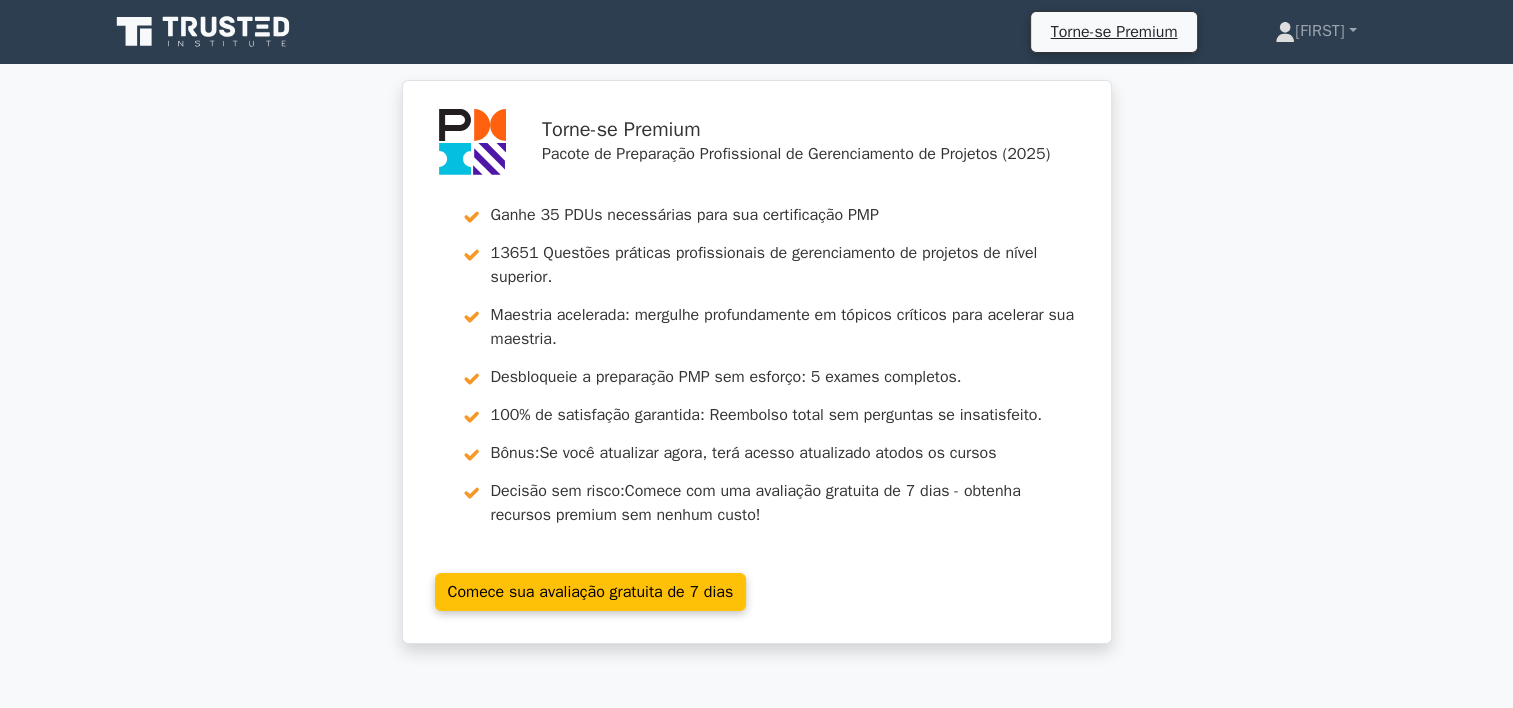 click 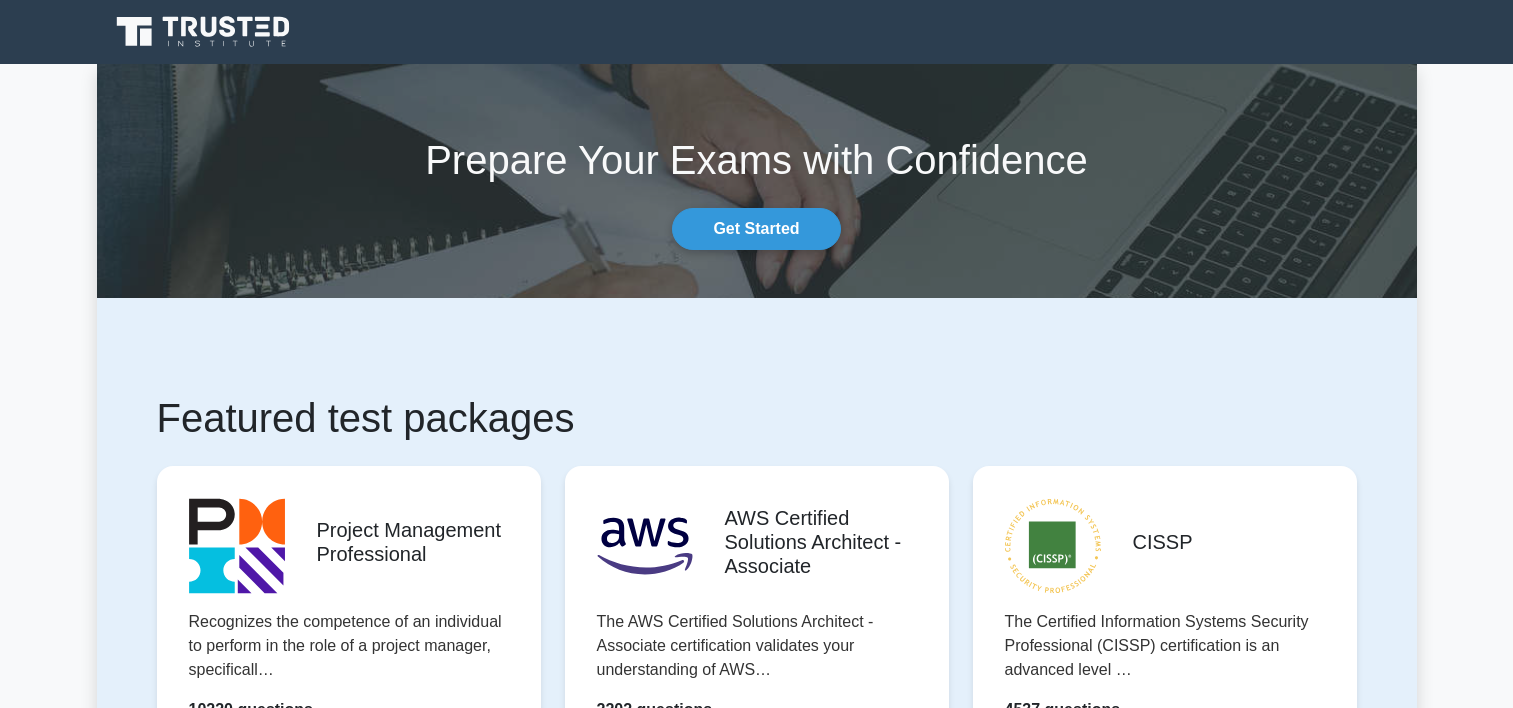 scroll, scrollTop: 0, scrollLeft: 0, axis: both 